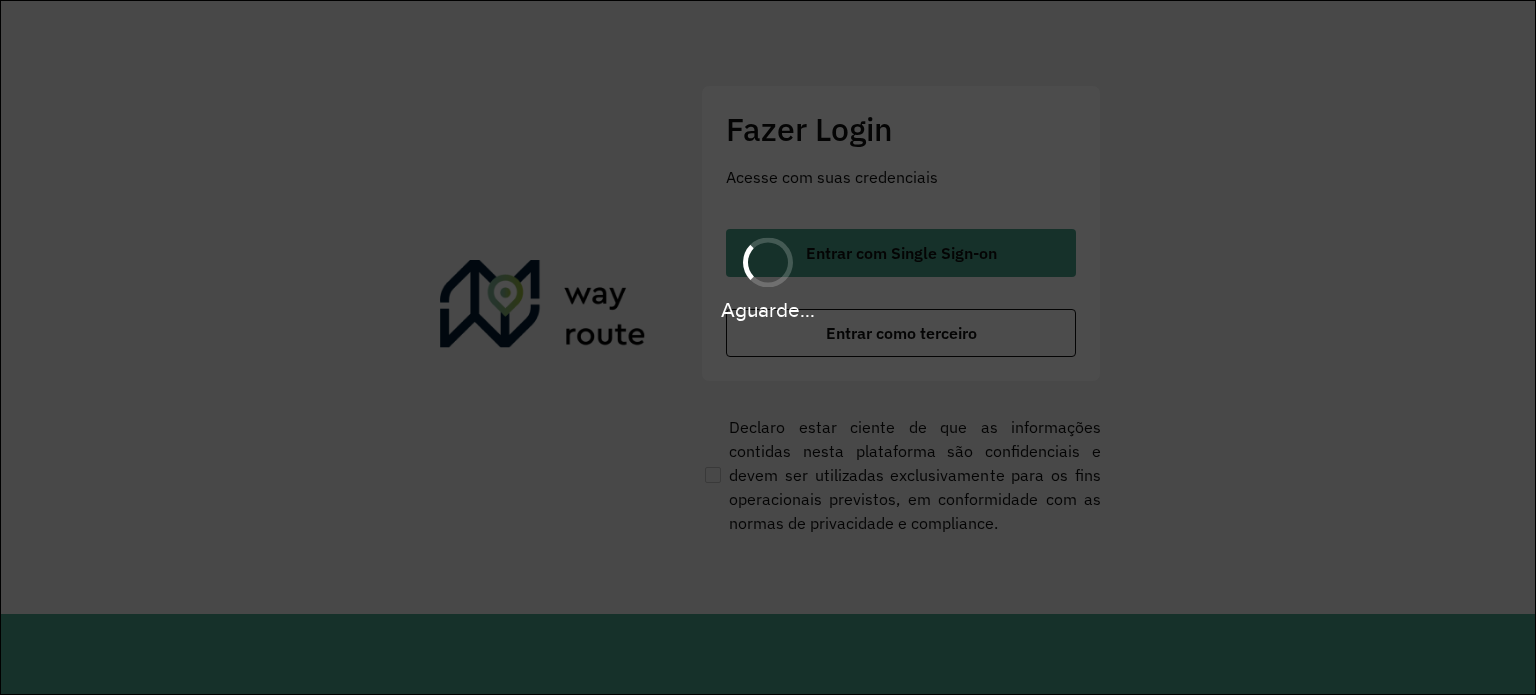scroll, scrollTop: 0, scrollLeft: 0, axis: both 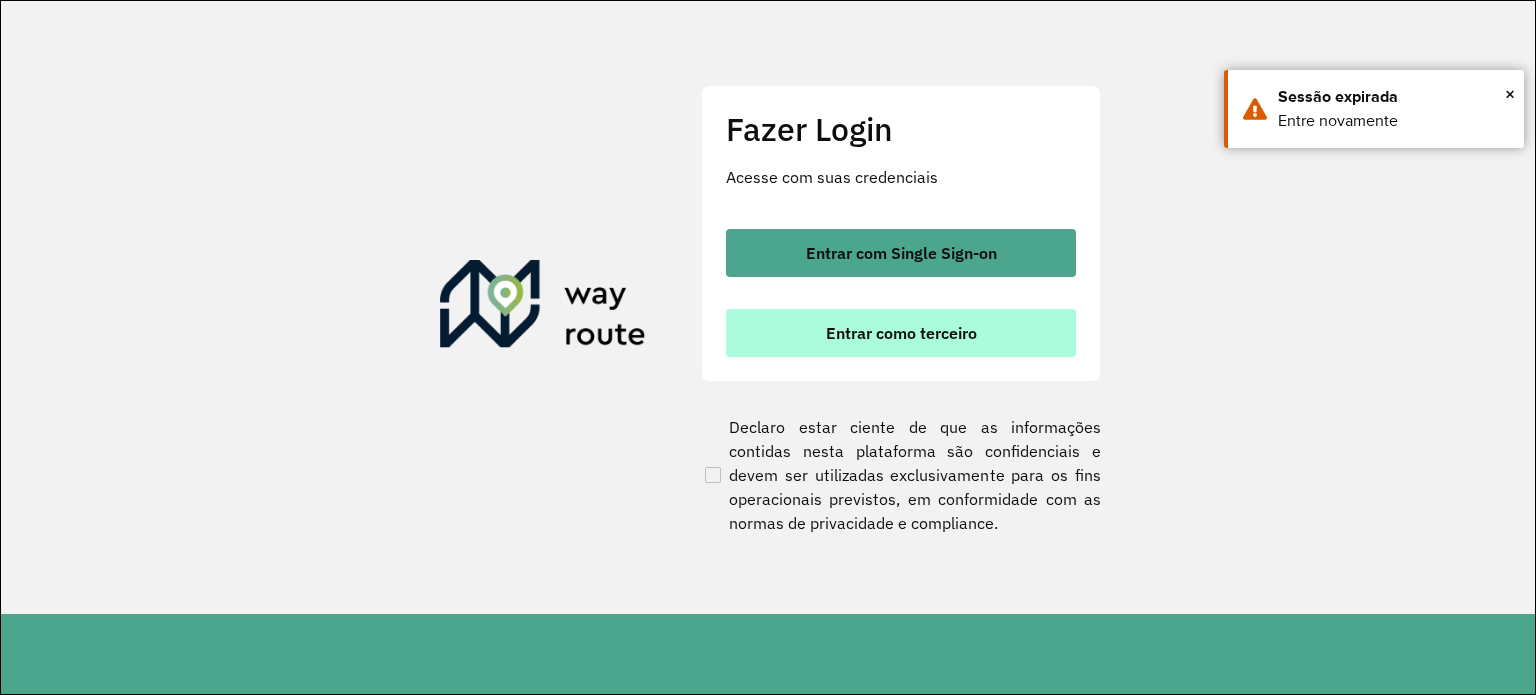 click on "Entrar como terceiro" at bounding box center [901, 333] 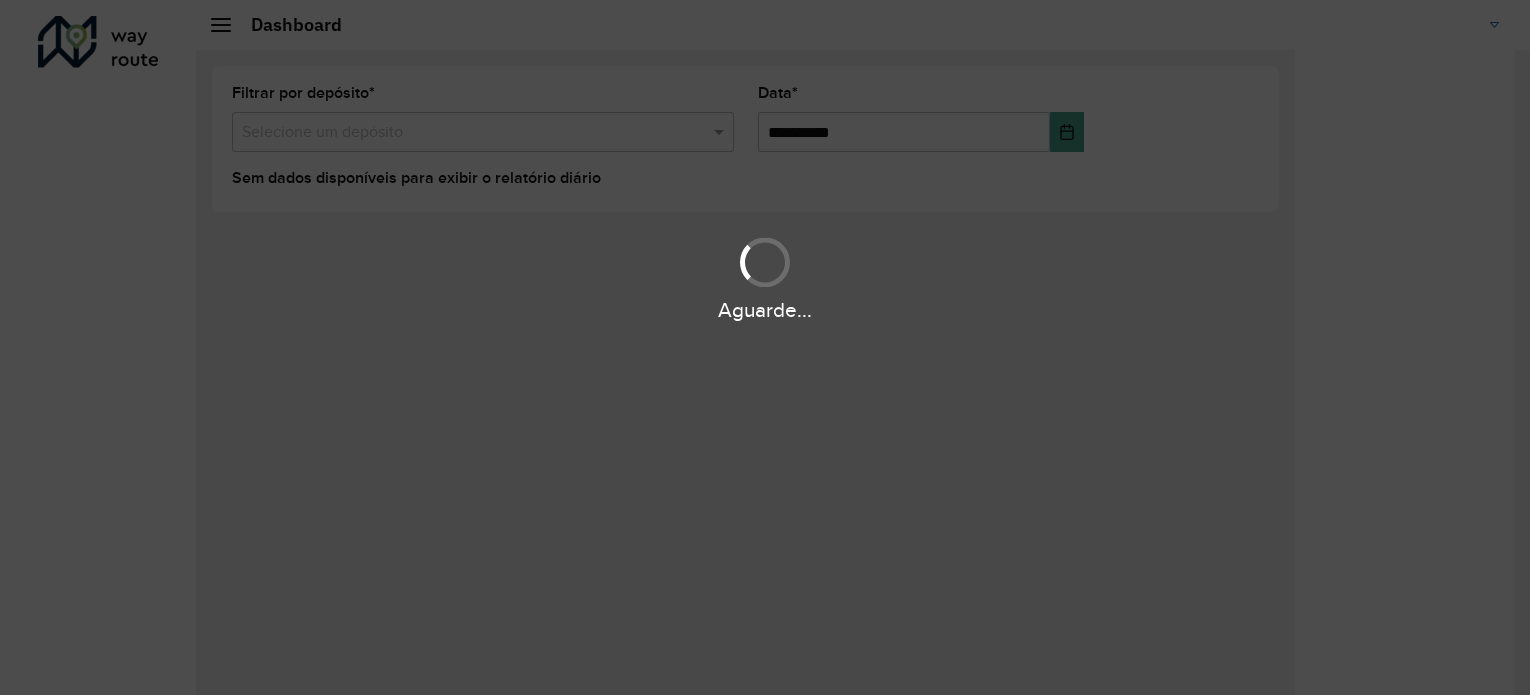 scroll, scrollTop: 0, scrollLeft: 0, axis: both 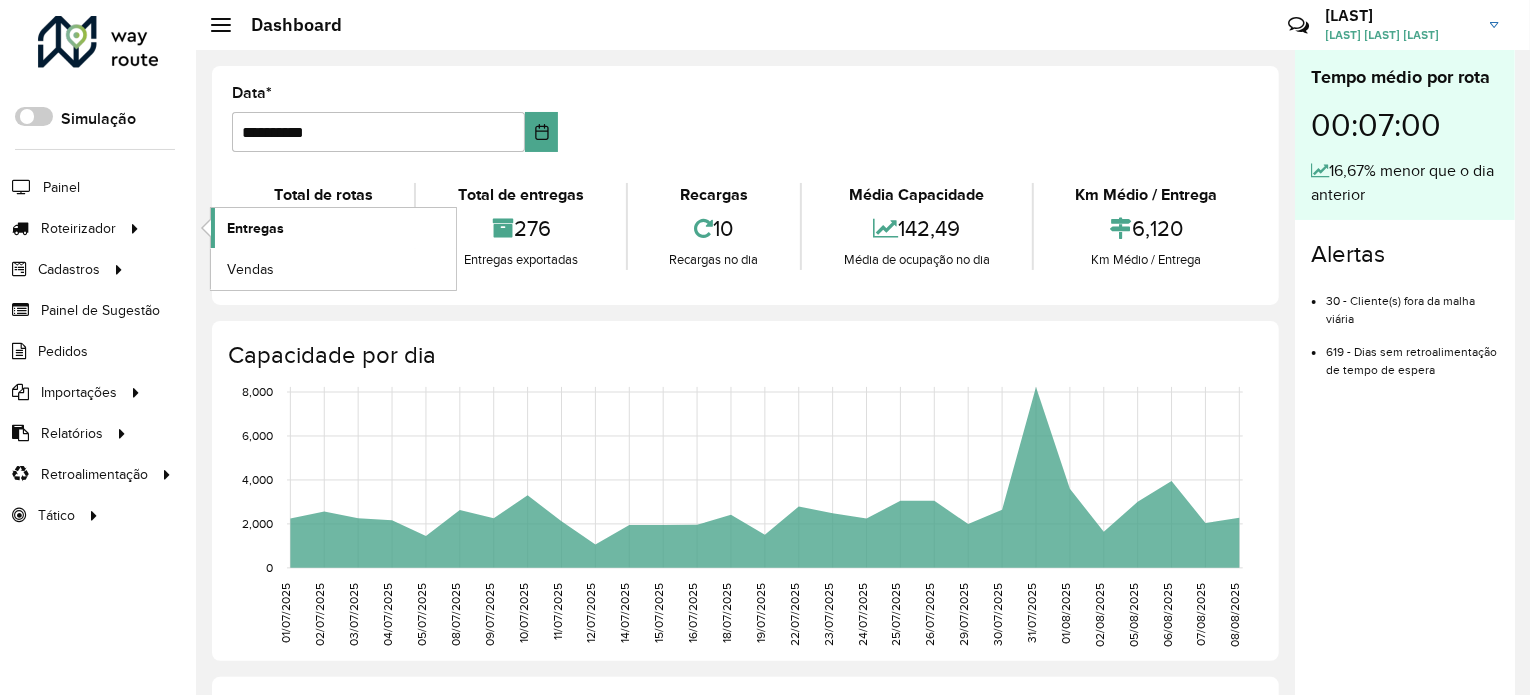 click on "Entregas" 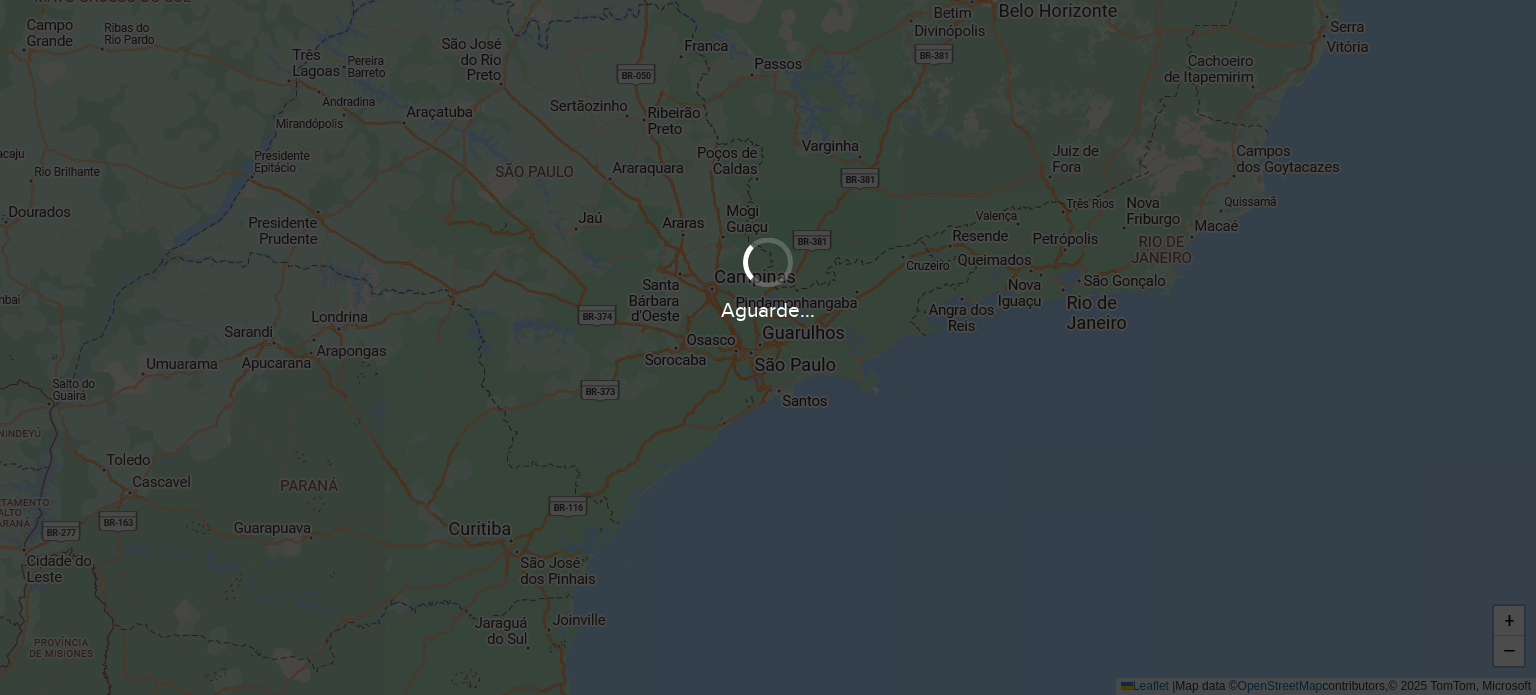 scroll, scrollTop: 0, scrollLeft: 0, axis: both 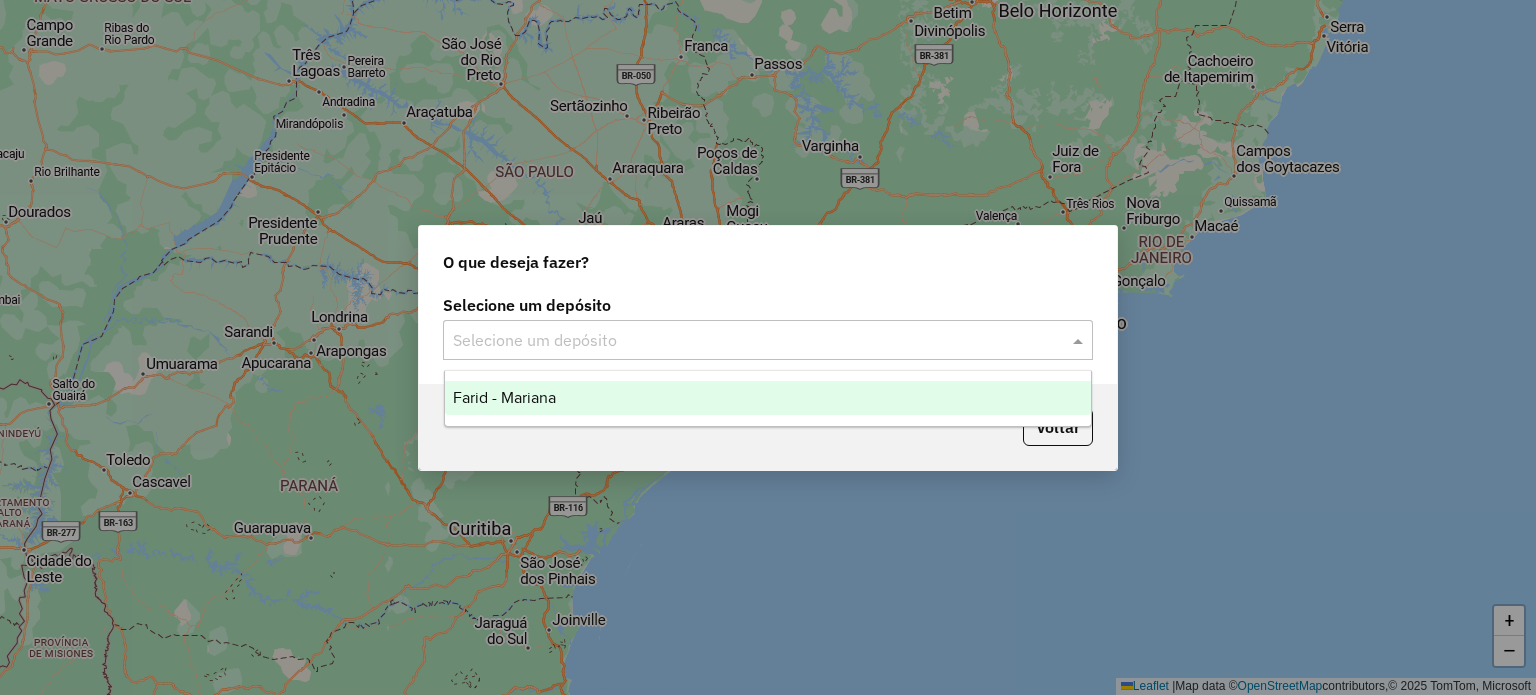 click 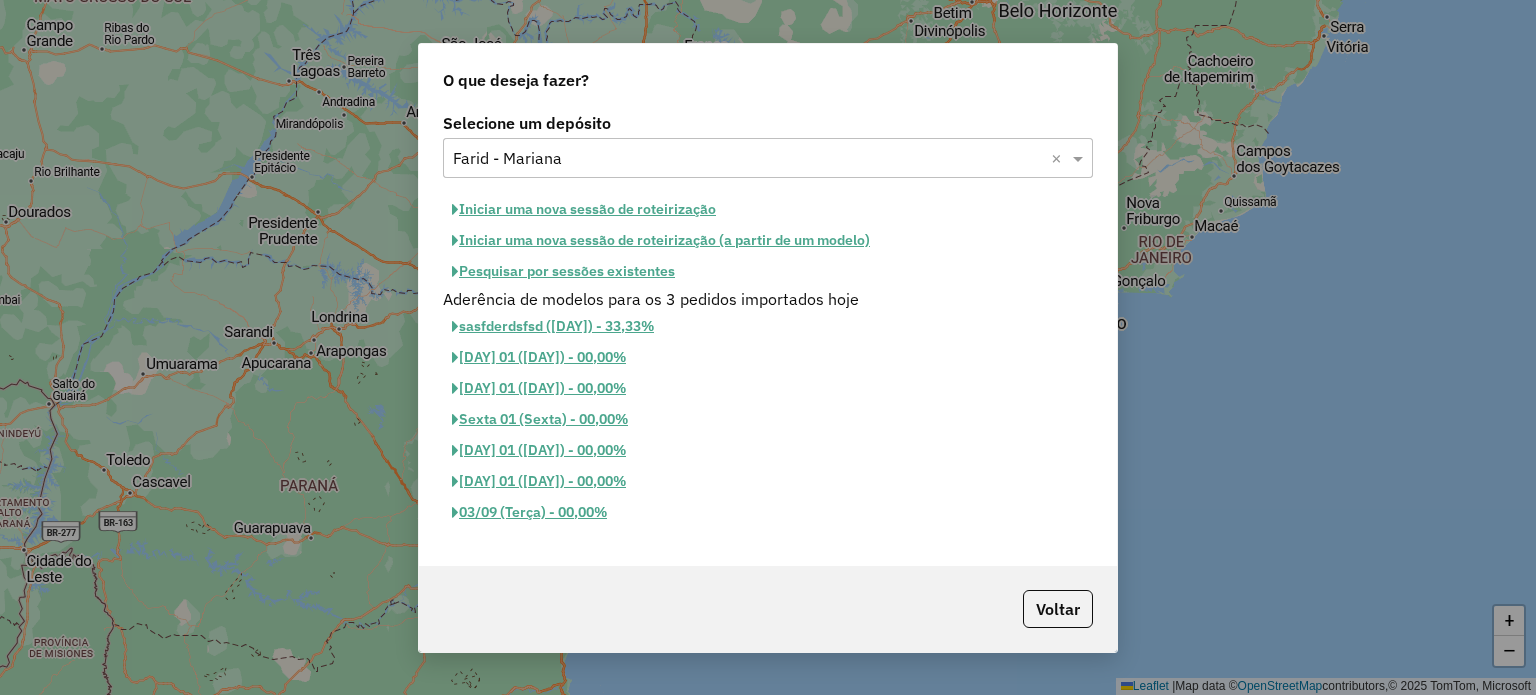 click on "Pesquisar por sessões existentes" 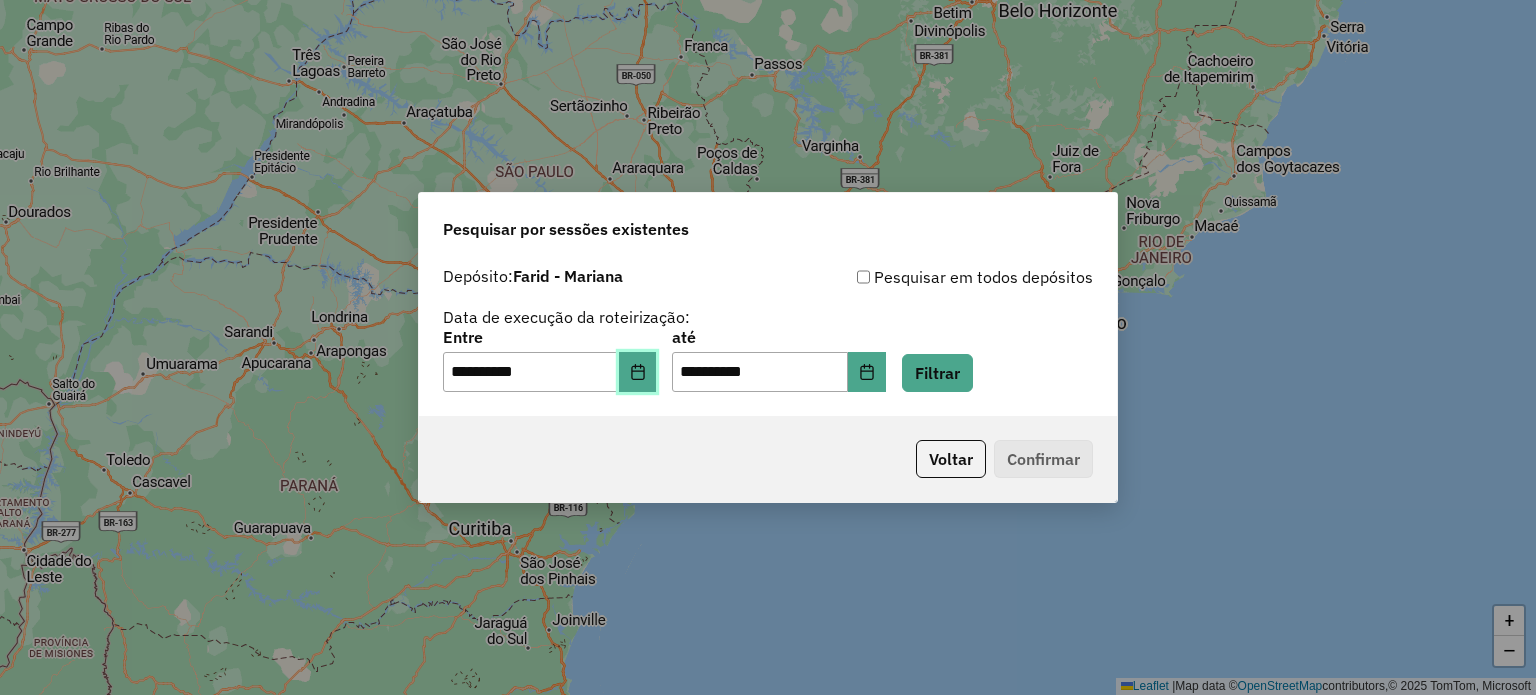click 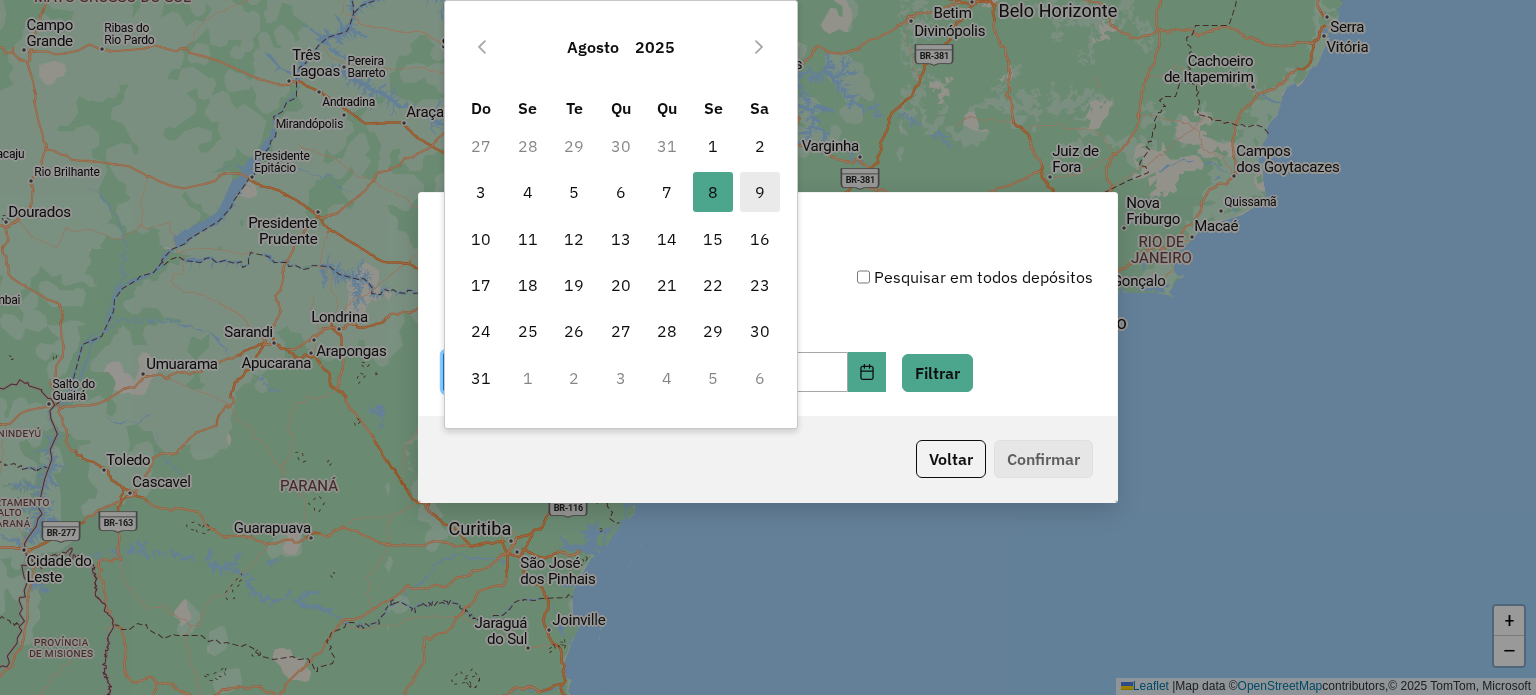 click on "9" at bounding box center [760, 192] 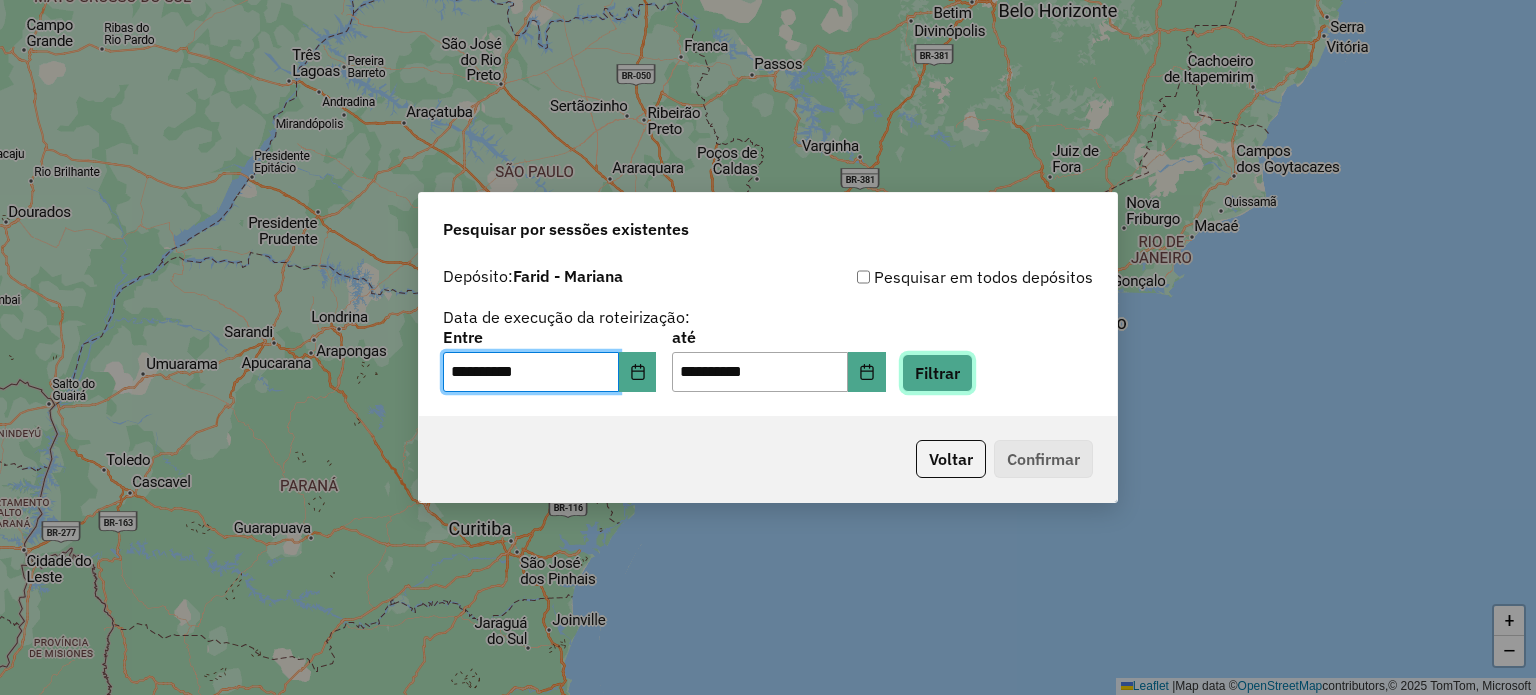 click on "Filtrar" 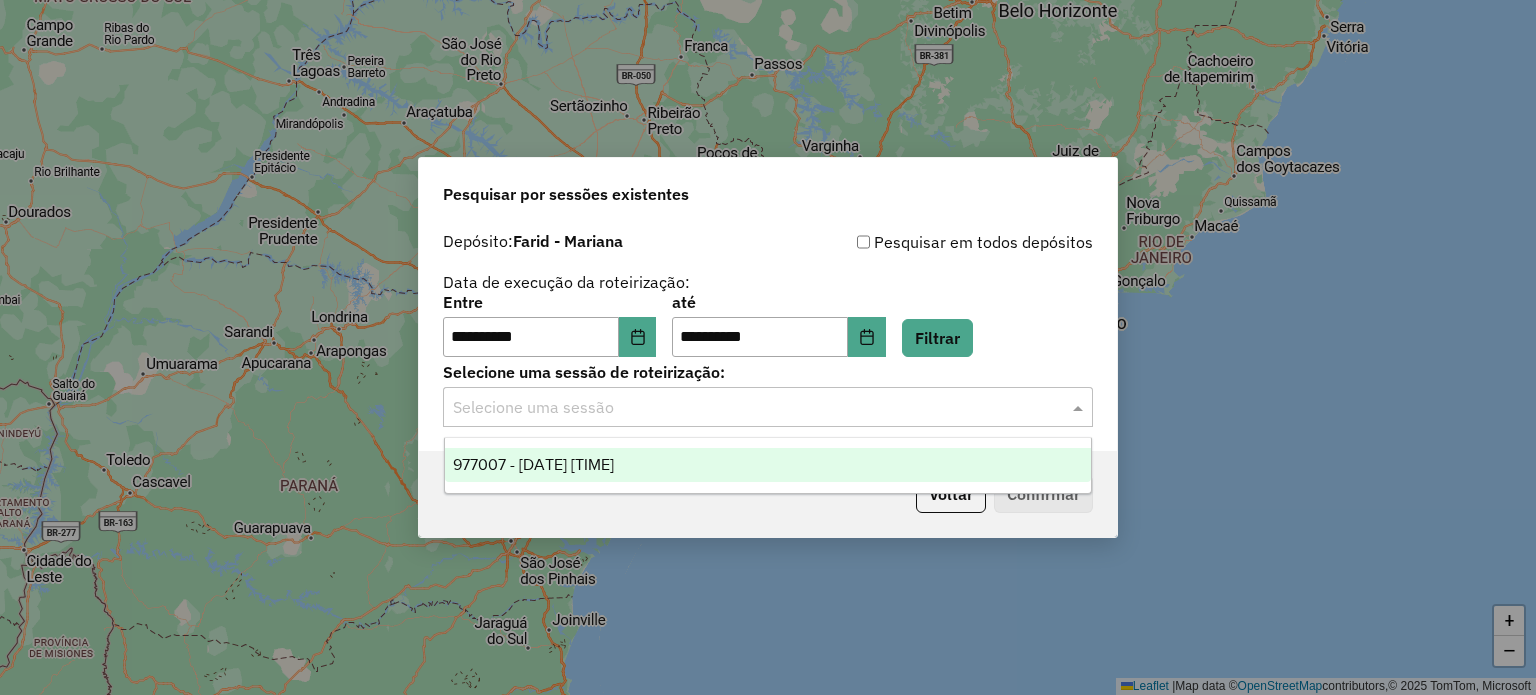 click 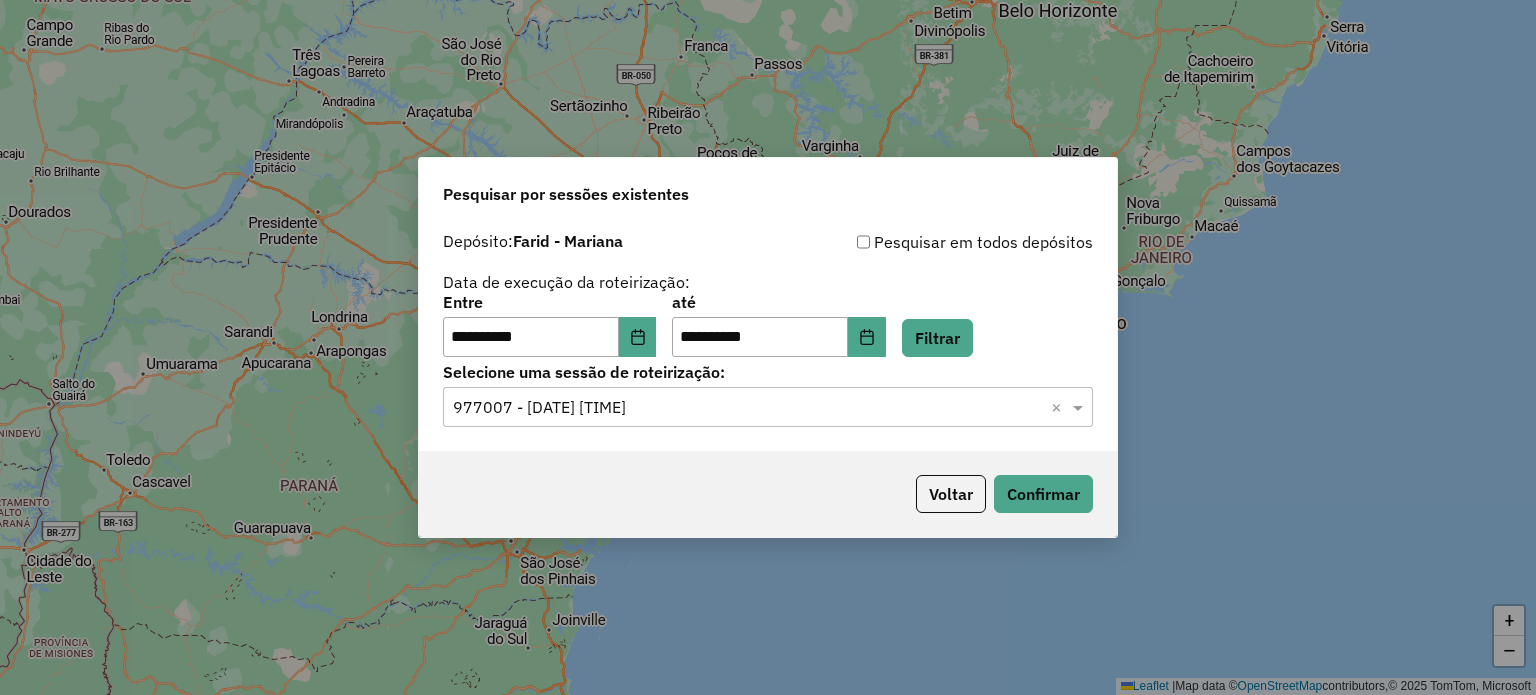 drag, startPoint x: 1057, startPoint y: 513, endPoint x: 1032, endPoint y: 530, distance: 30.232433 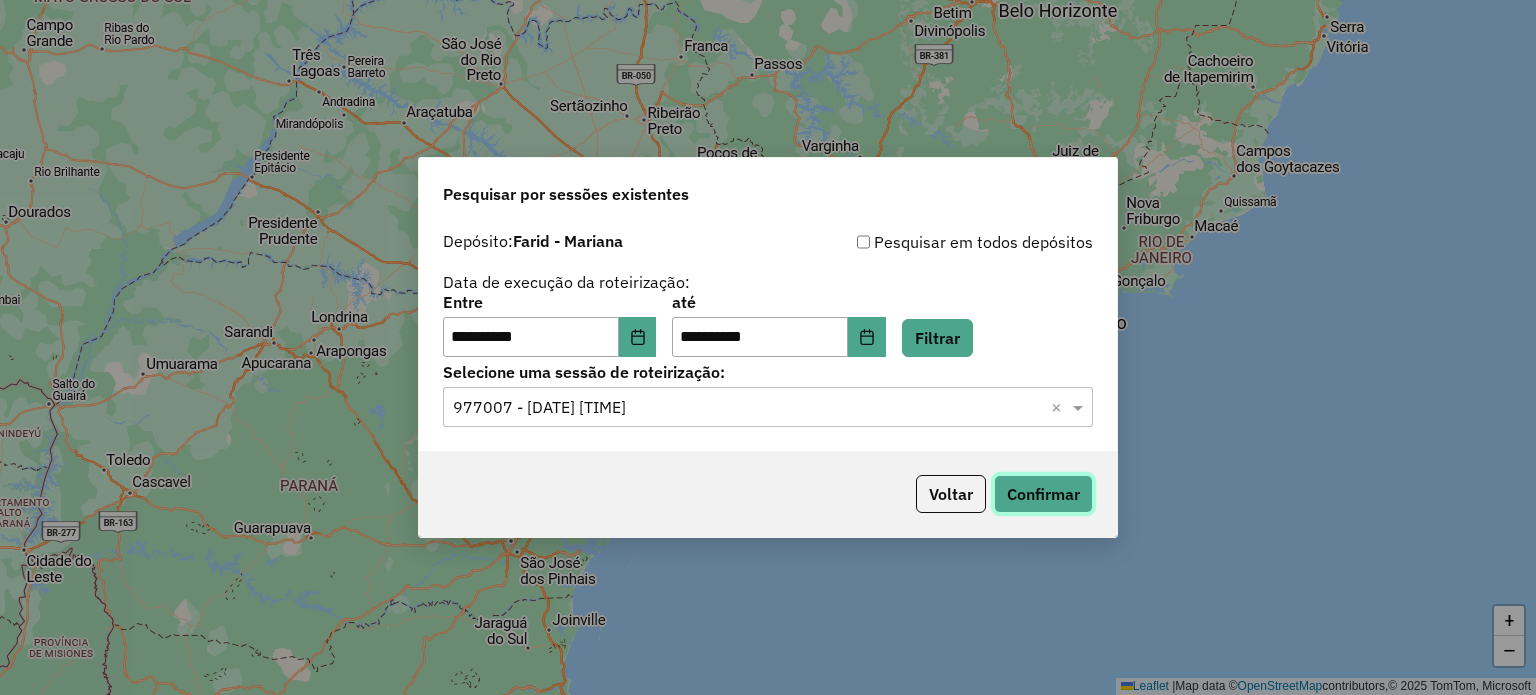 click on "Confirmar" 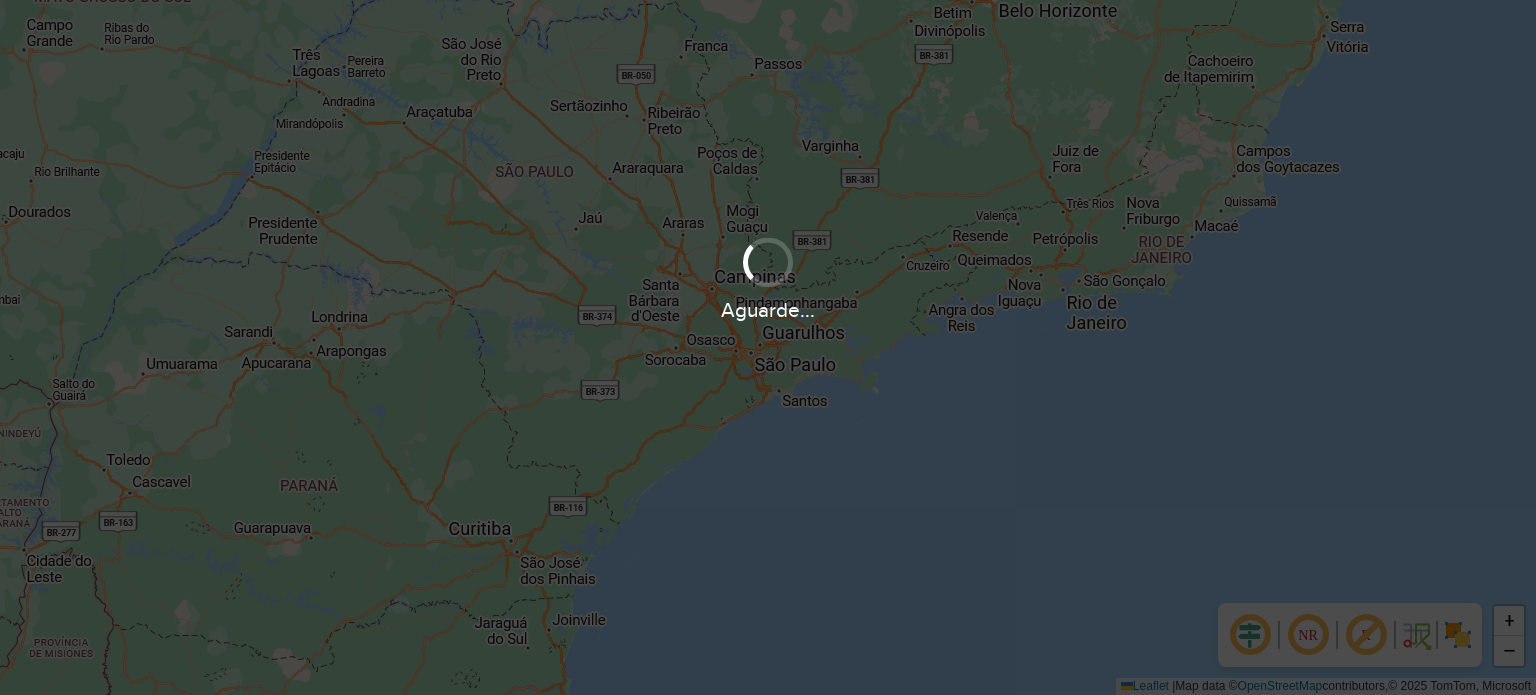 scroll, scrollTop: 0, scrollLeft: 0, axis: both 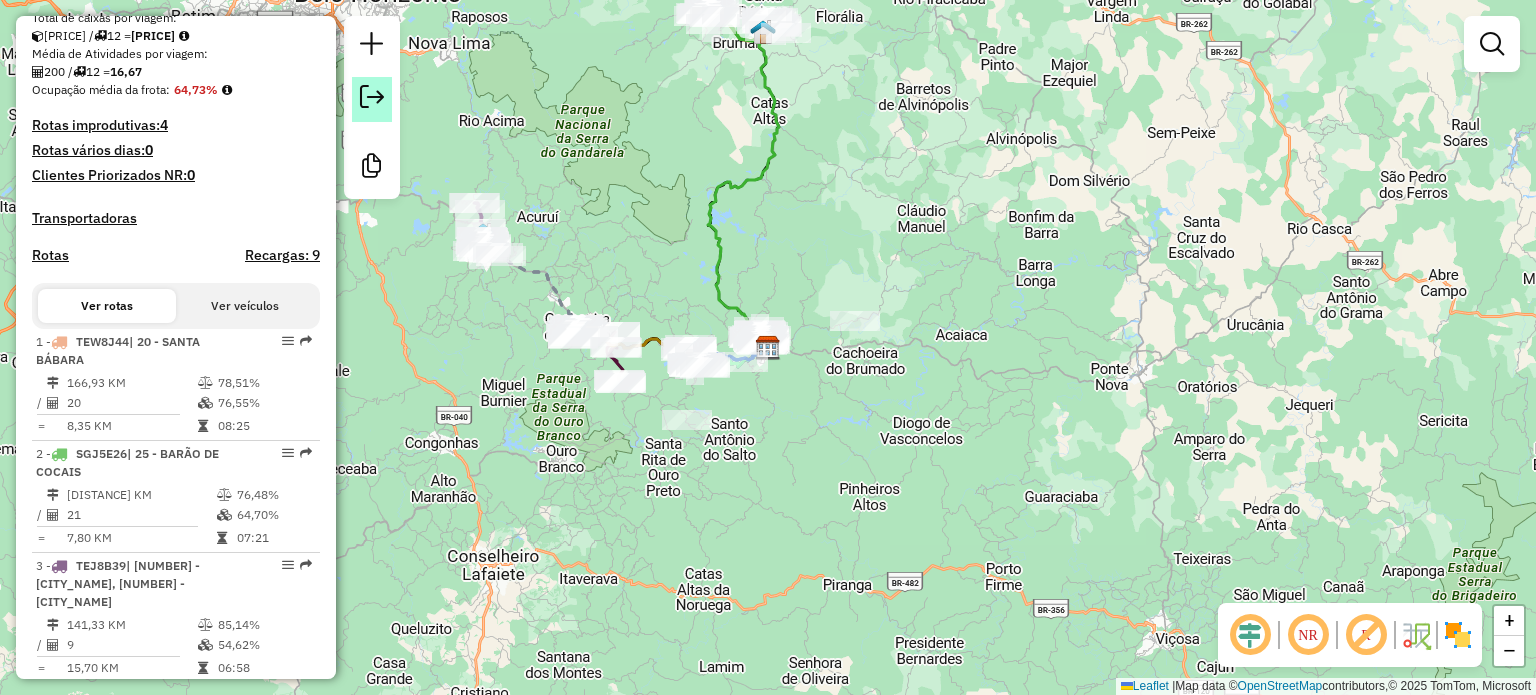 click 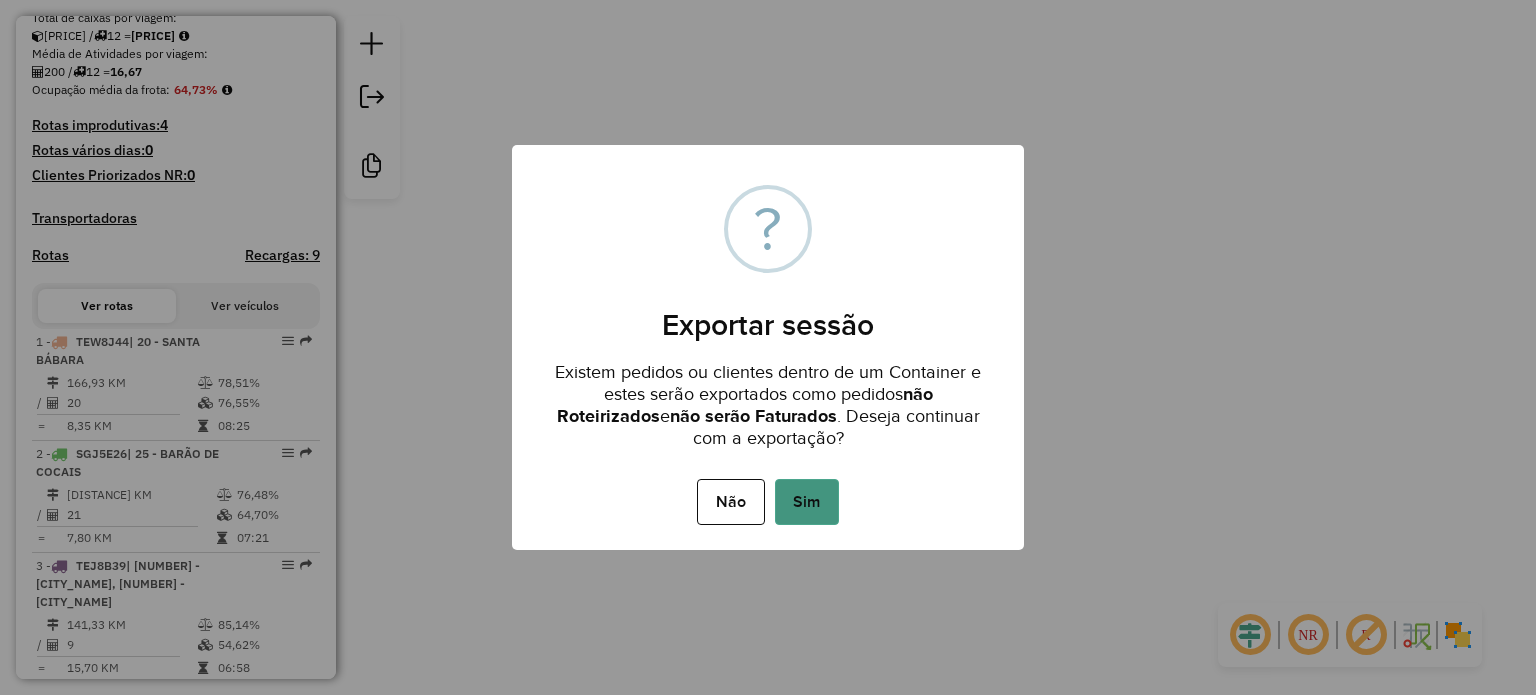 click on "Sim" at bounding box center [807, 502] 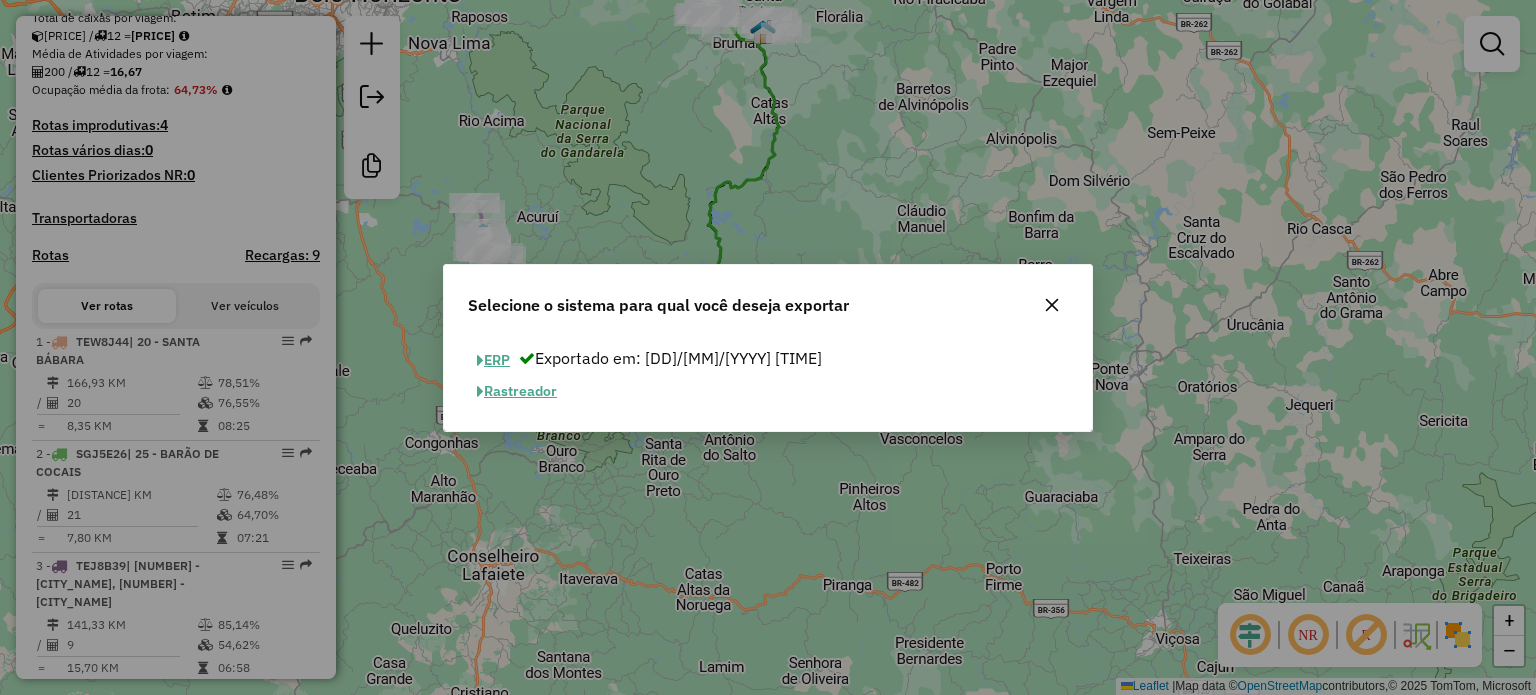 click on "ERP" 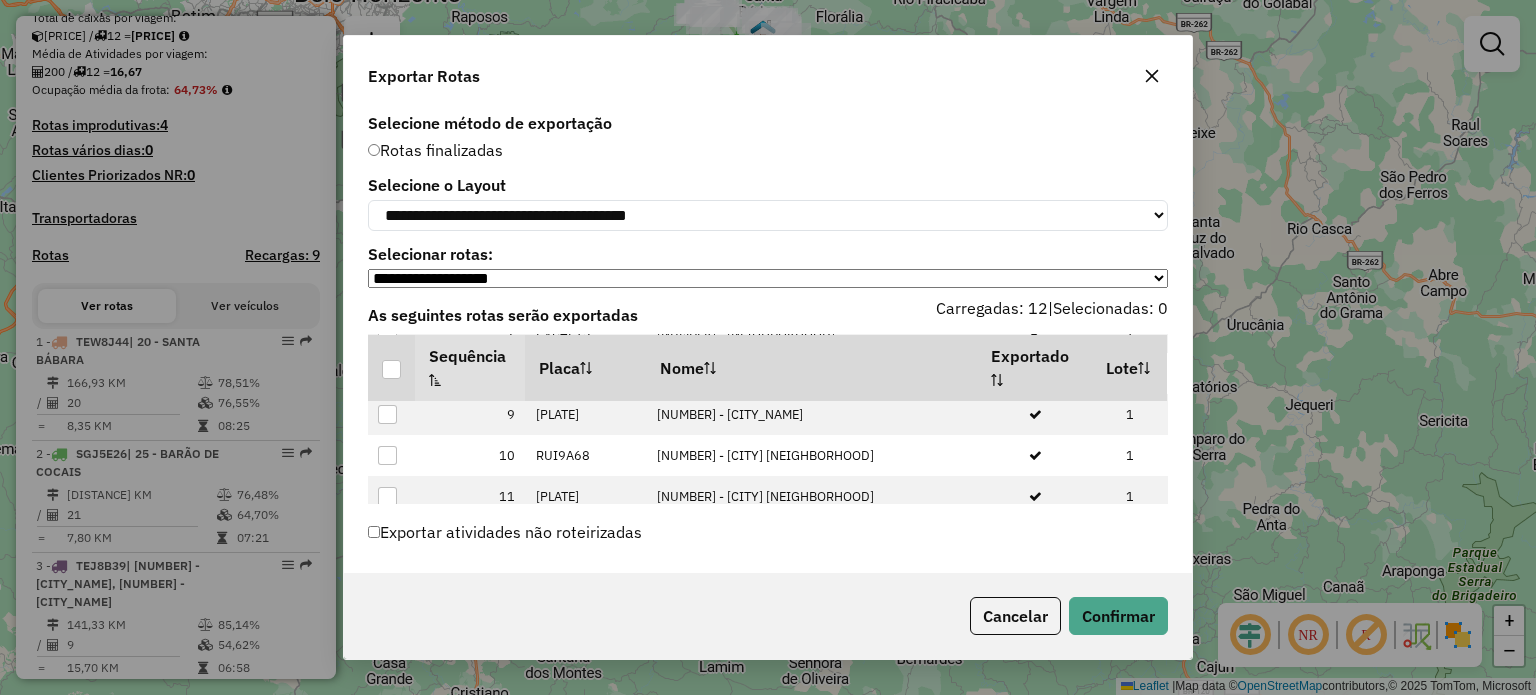 scroll, scrollTop: 405, scrollLeft: 0, axis: vertical 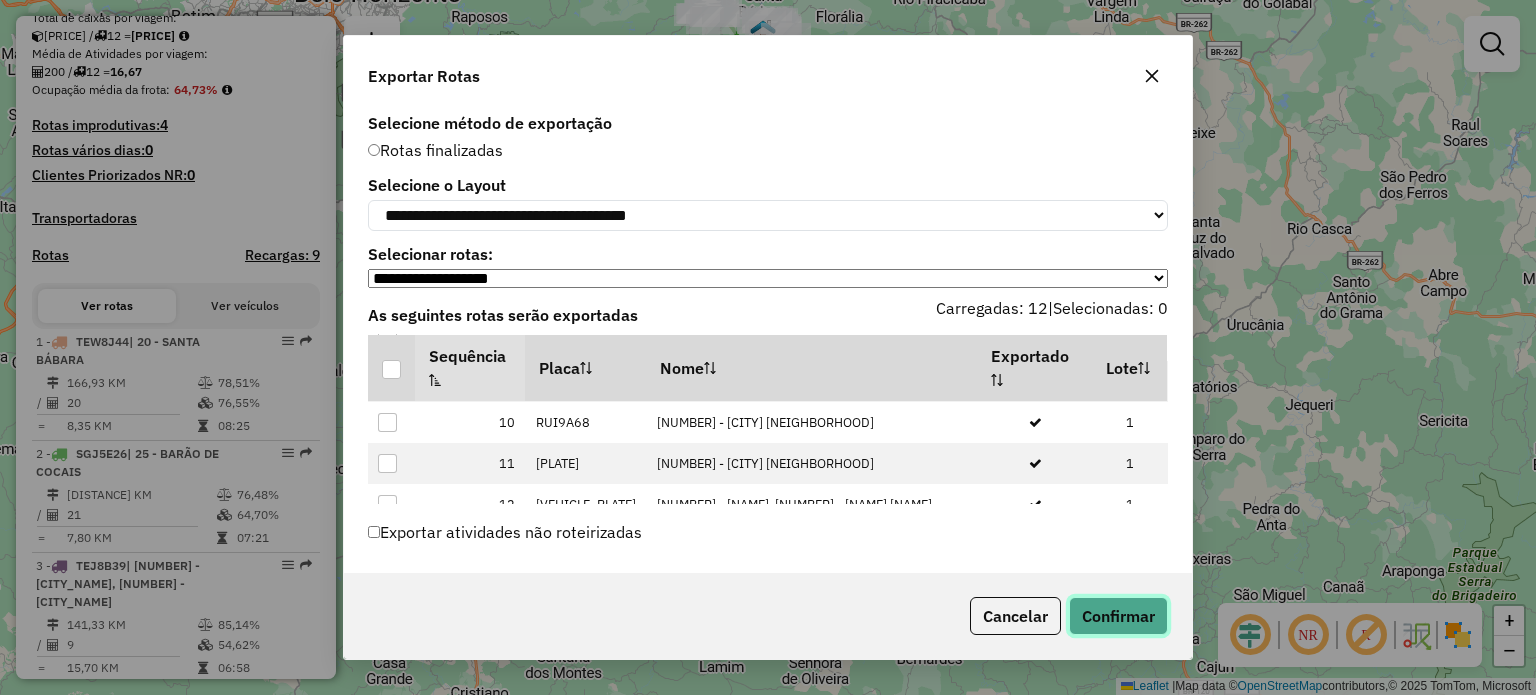 click on "Confirmar" 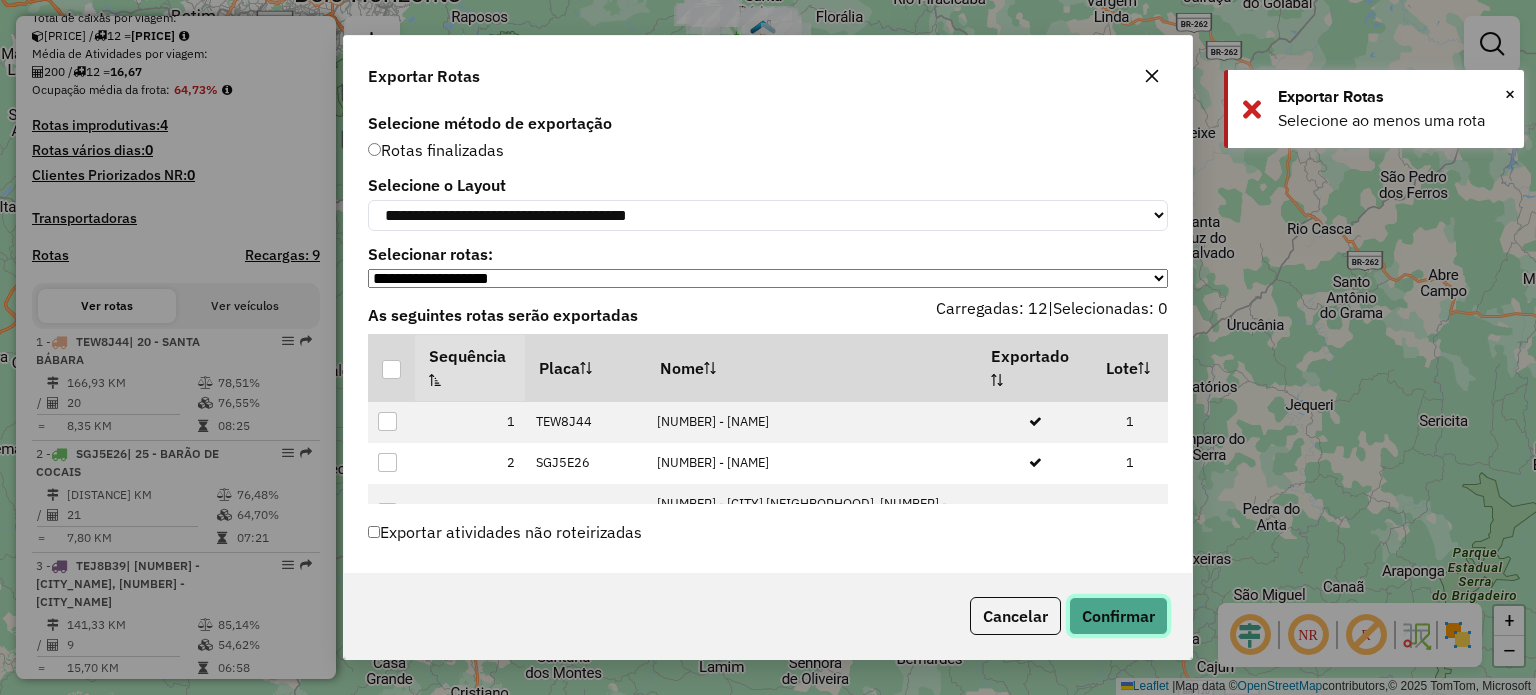 scroll, scrollTop: 0, scrollLeft: 0, axis: both 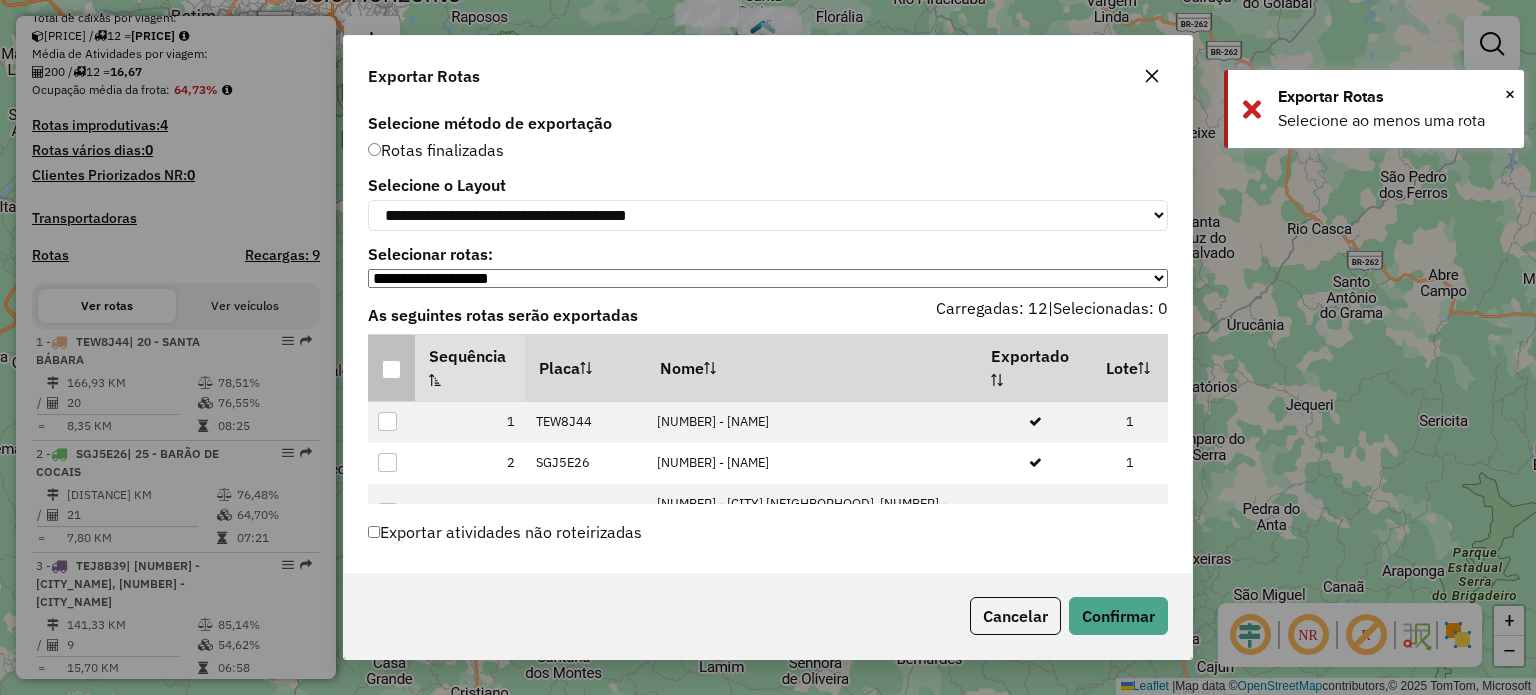 click at bounding box center (391, 369) 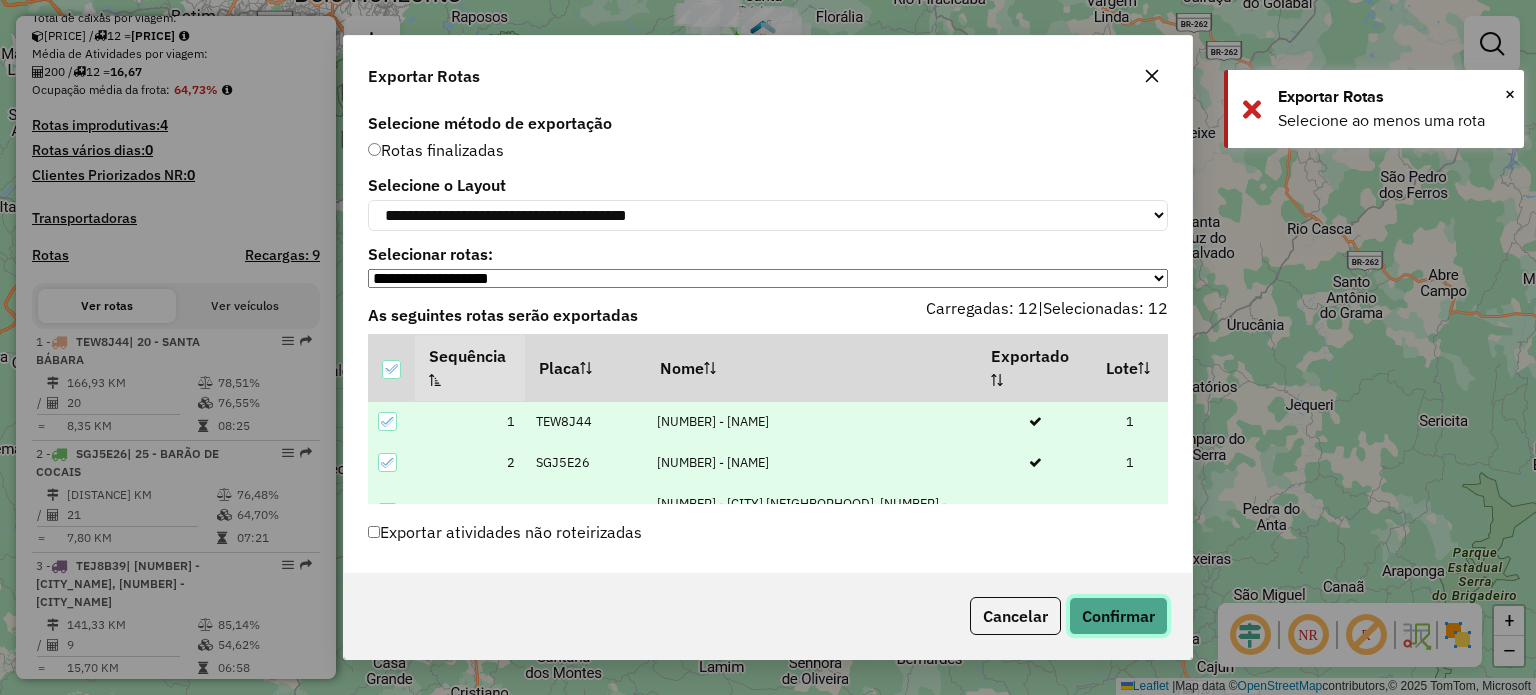 click on "Confirmar" 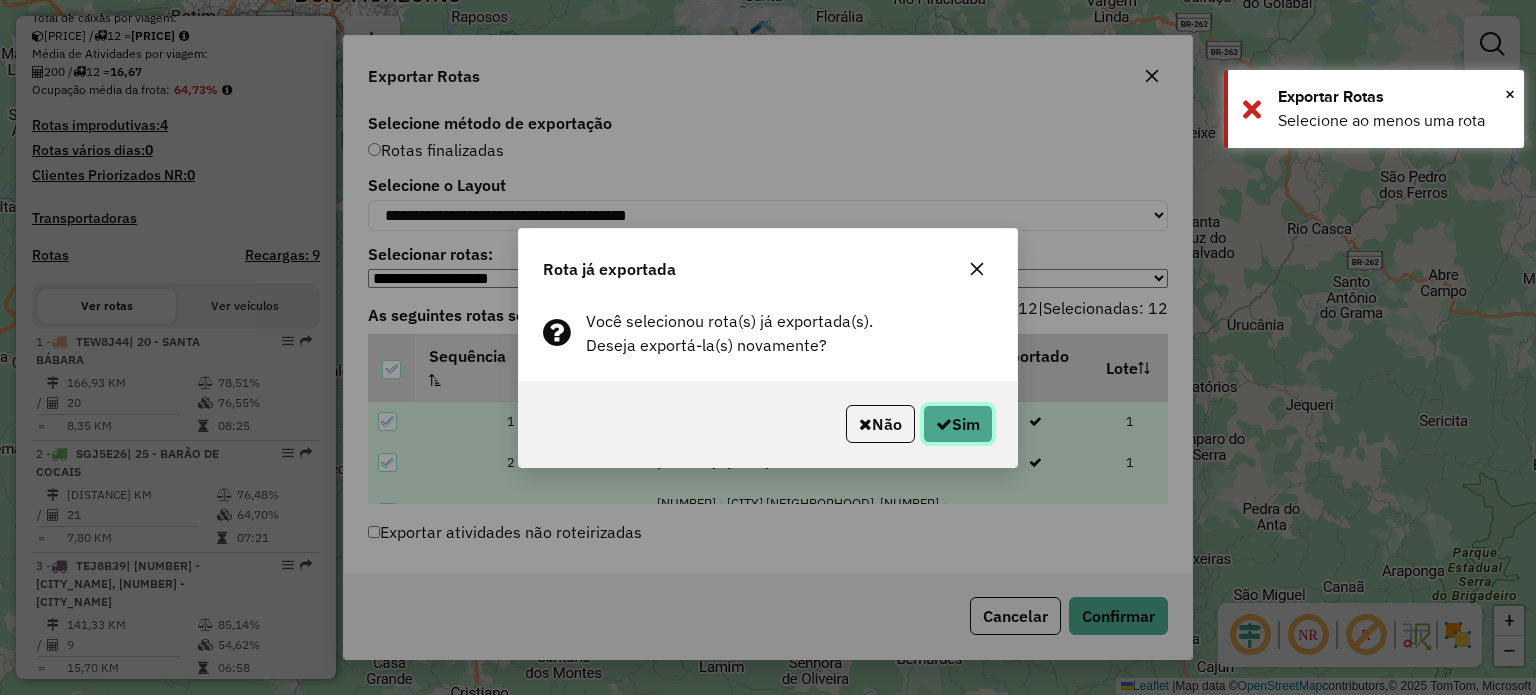 click on "Sim" 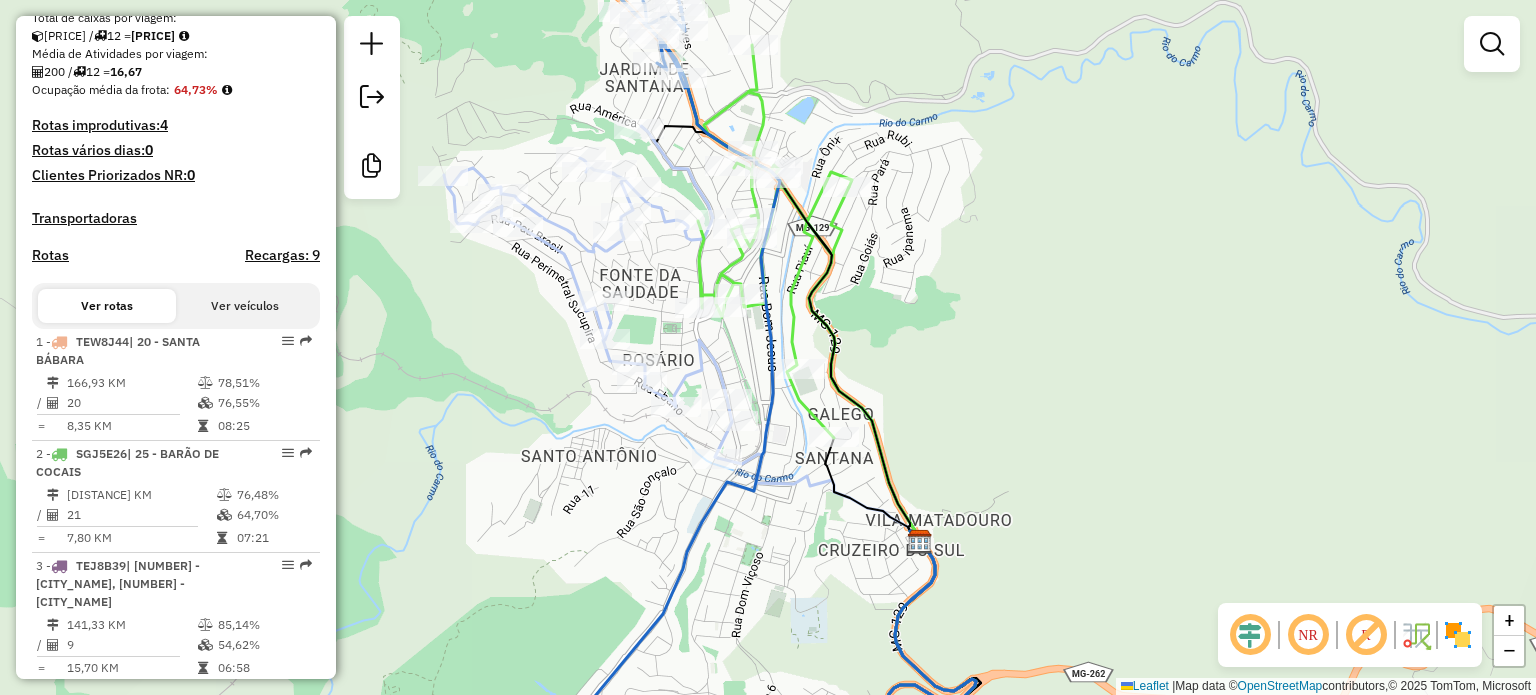 click 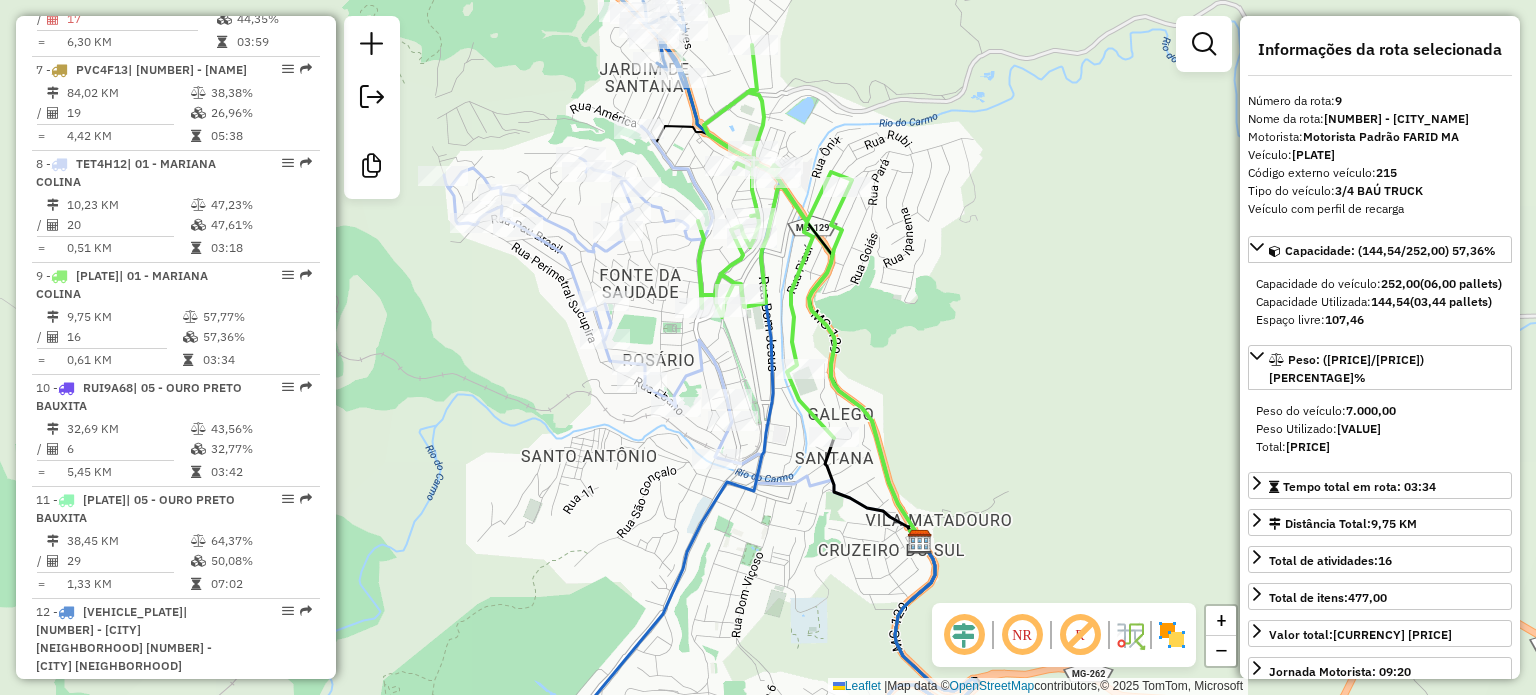 scroll, scrollTop: 1724, scrollLeft: 0, axis: vertical 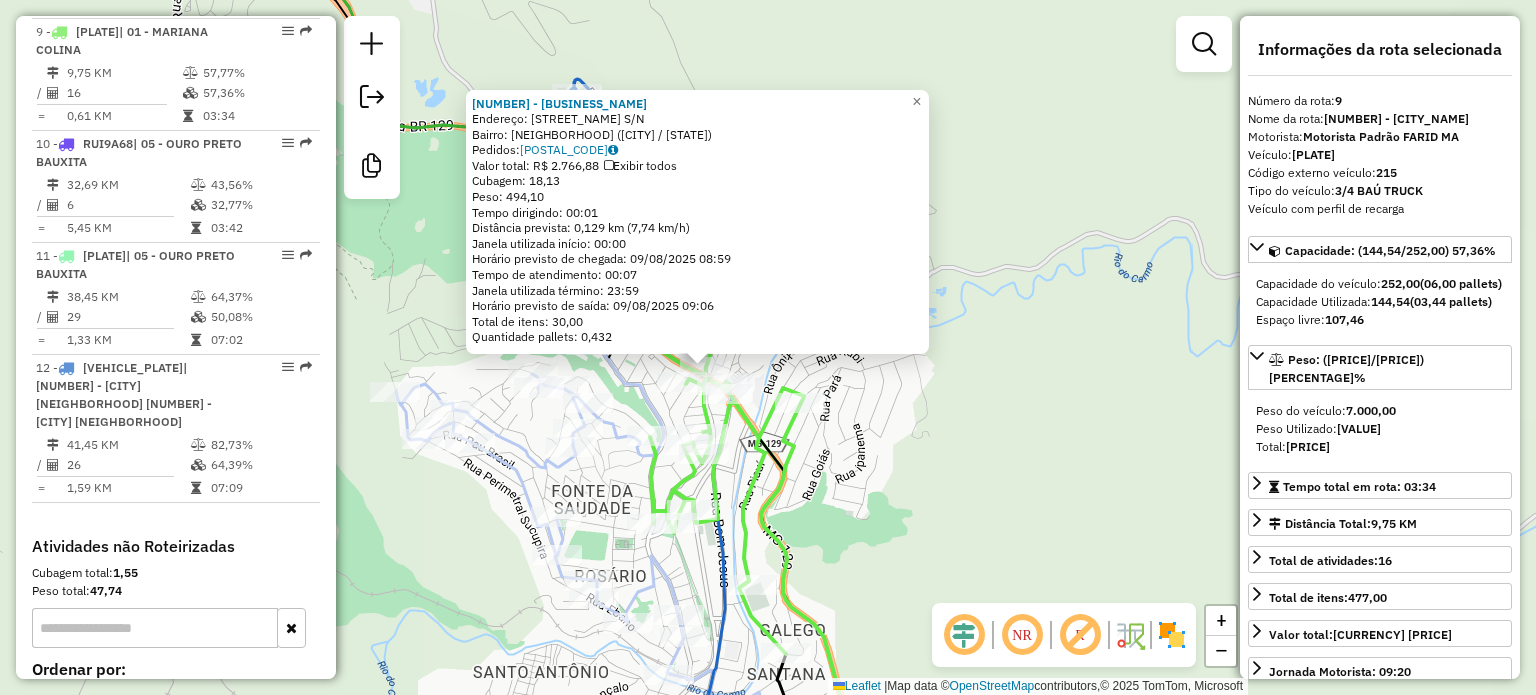 drag, startPoint x: 823, startPoint y: 592, endPoint x: 792, endPoint y: 546, distance: 55.470715 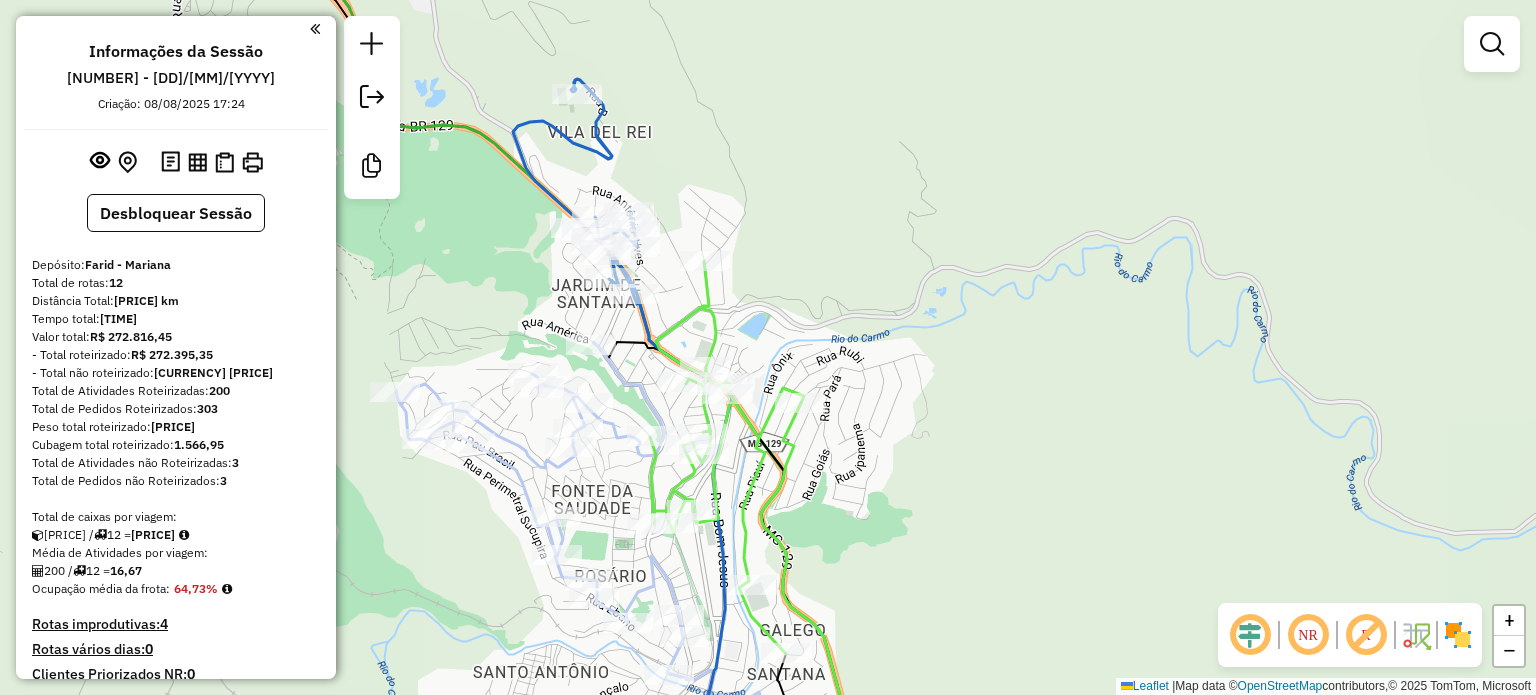 scroll, scrollTop: 0, scrollLeft: 0, axis: both 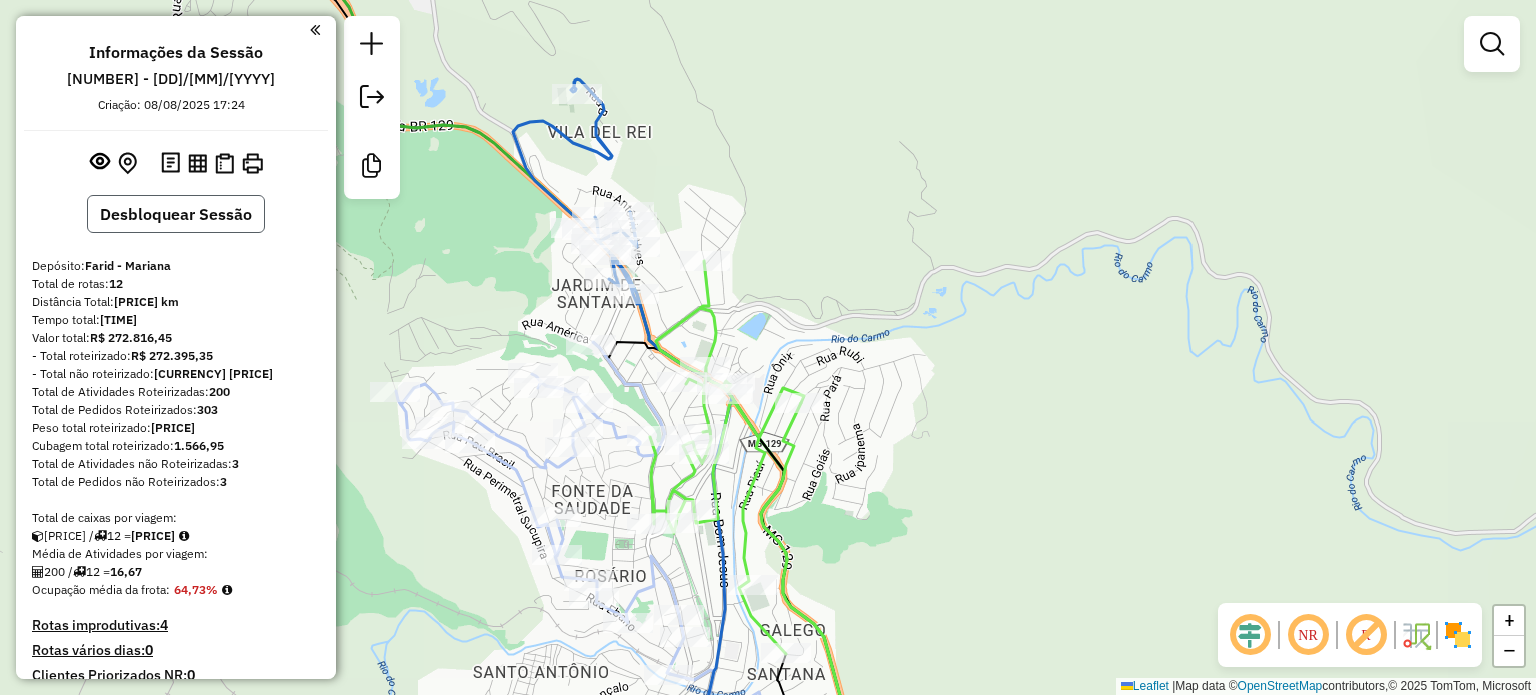 click on "Desbloquear Sessão" at bounding box center (176, 214) 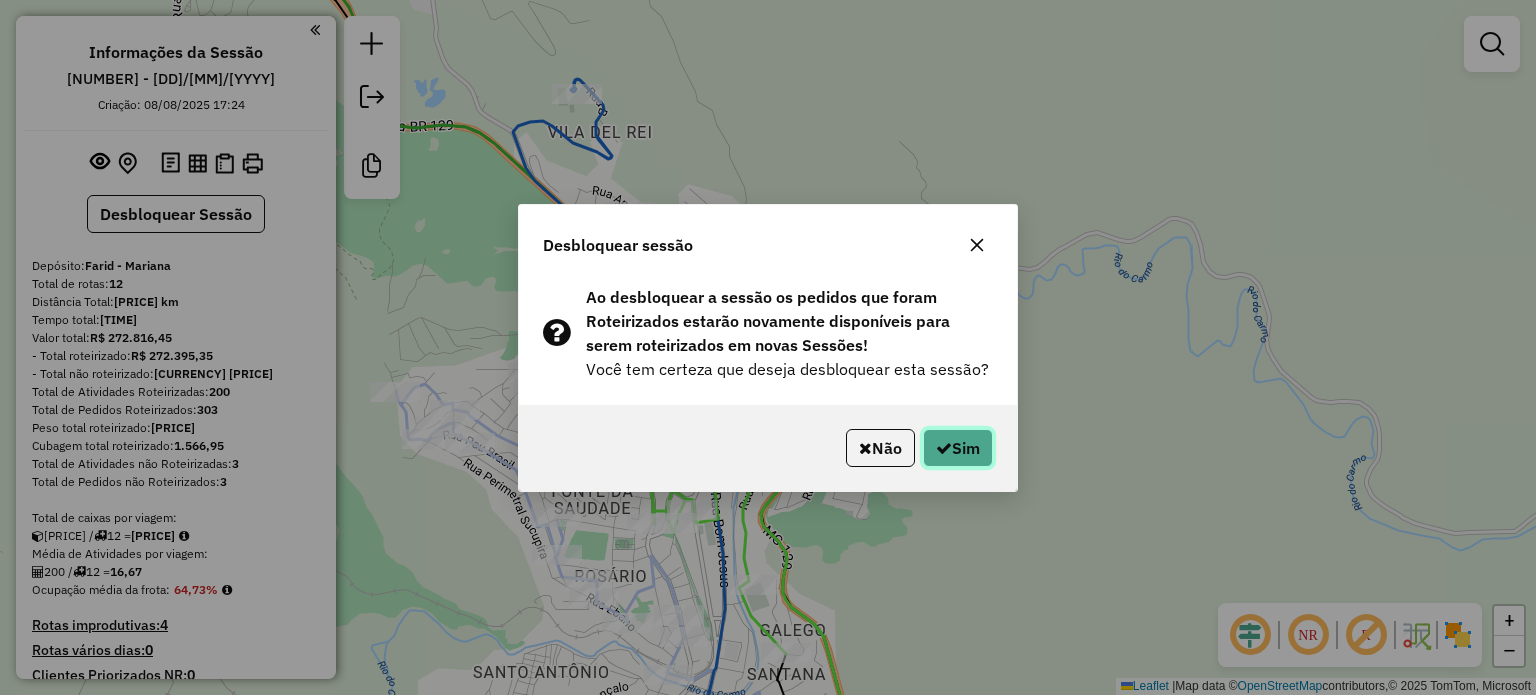 click on "Sim" 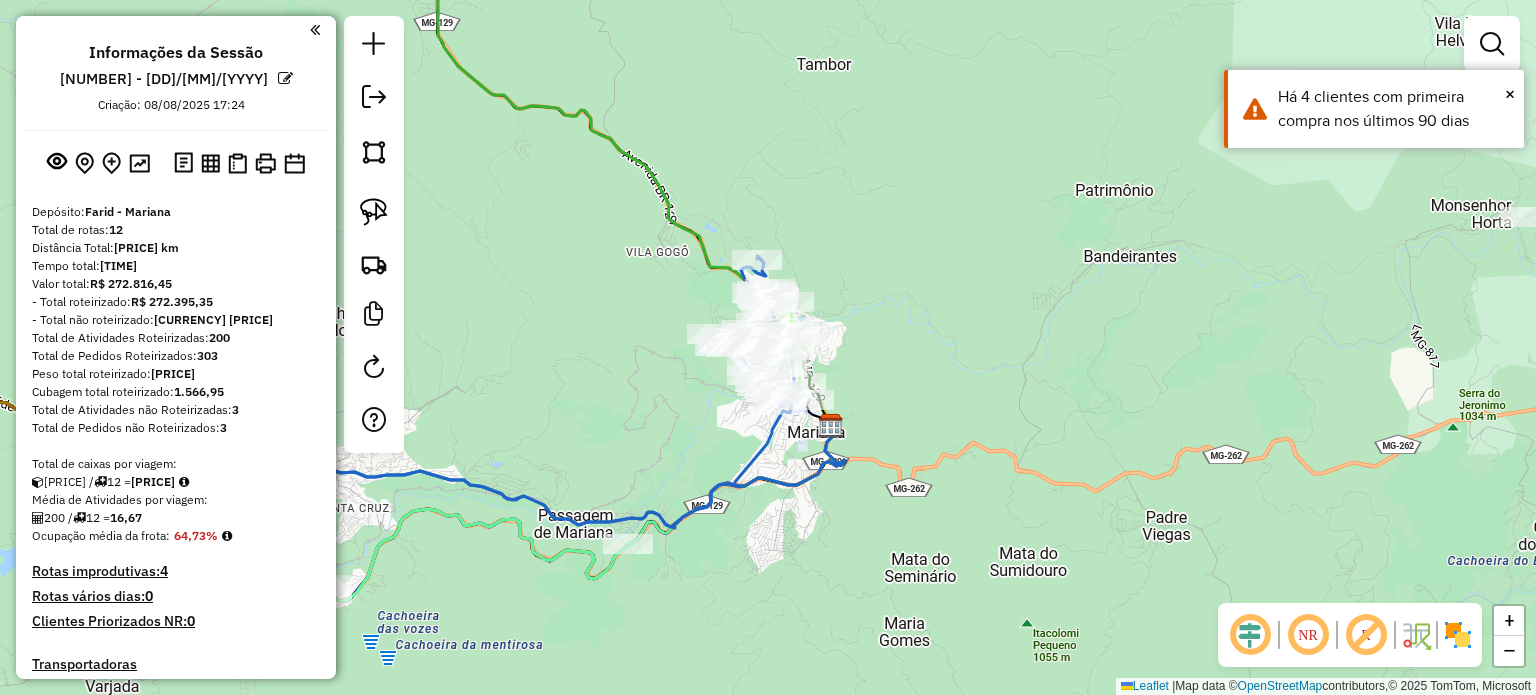 drag, startPoint x: 842, startPoint y: 346, endPoint x: 830, endPoint y: 265, distance: 81.88406 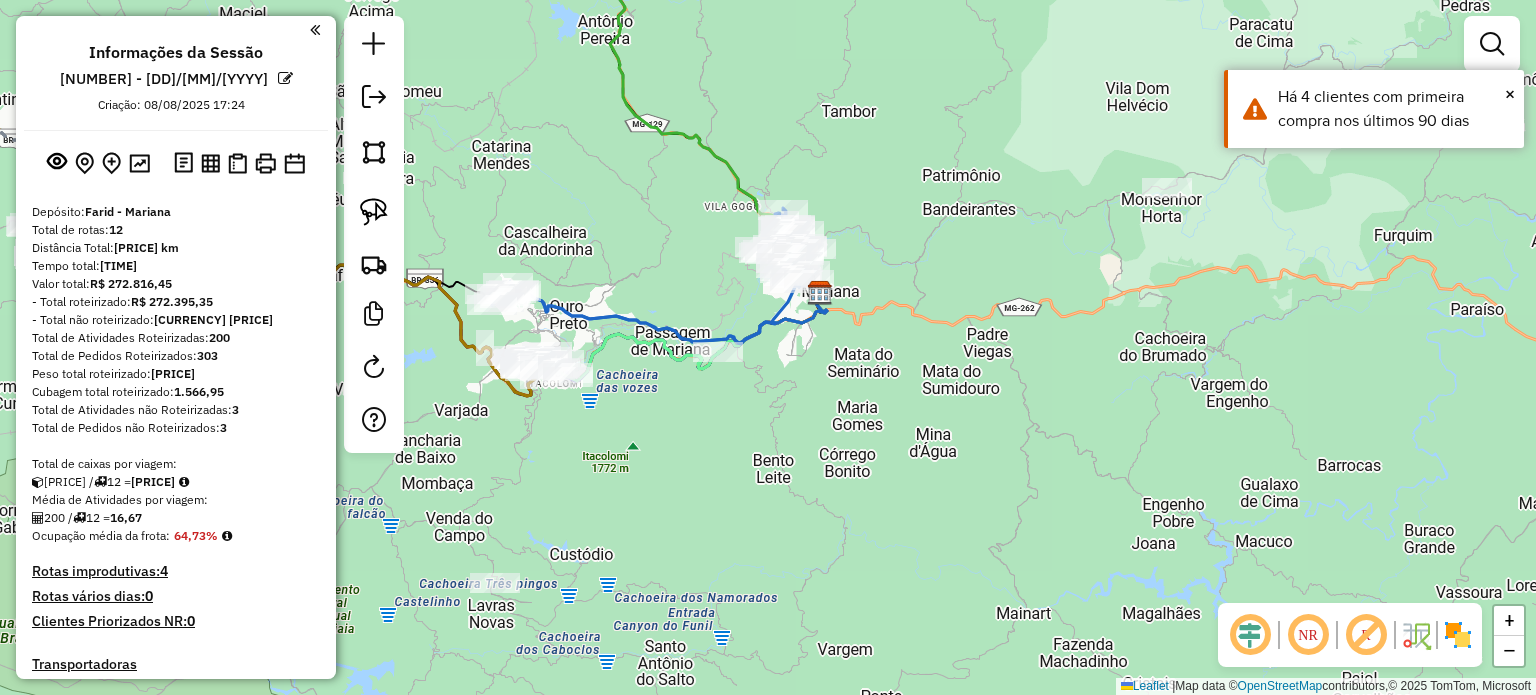 drag, startPoint x: 383, startPoint y: 191, endPoint x: 400, endPoint y: 199, distance: 18.788294 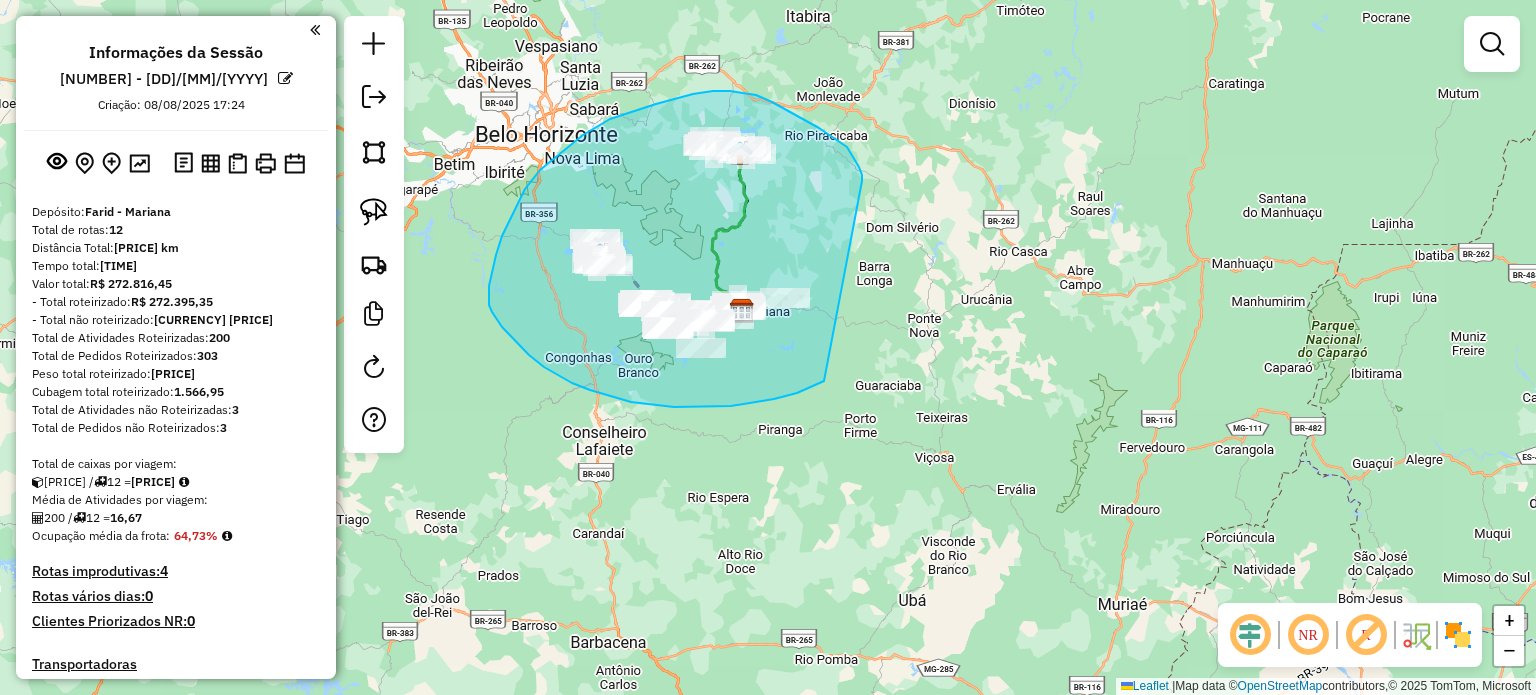 drag, startPoint x: 859, startPoint y: 167, endPoint x: 843, endPoint y: 358, distance: 191.66899 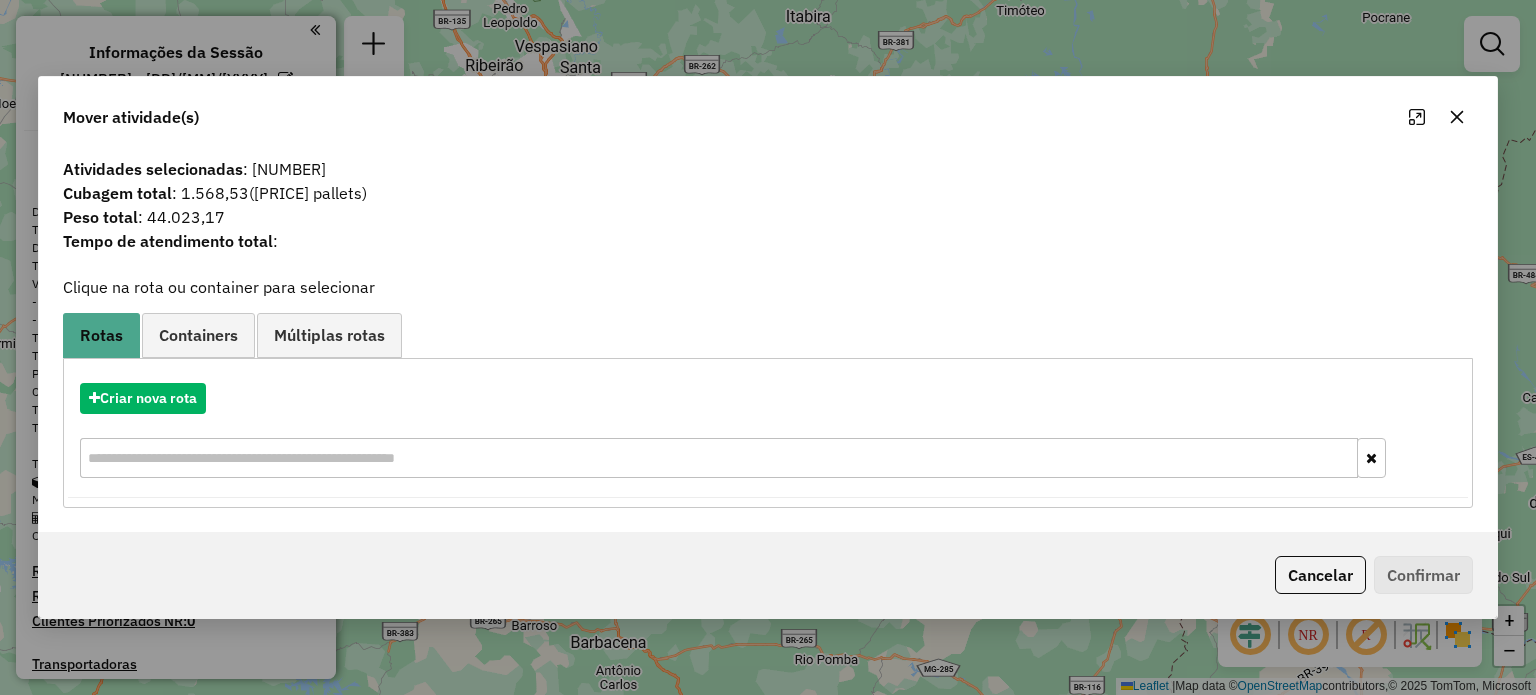 click on "Mover atividade(s) Atividades selecionadas : 203 Cubagem total  : 1.568,53   (37,35 pallets)  Peso total : 44.023,17 Tempo de atendimento total :   Clique na rota ou container para selecionar   Rotas Containers Múltiplas rotas  Criar nova rota   Criar novo container  Container Padrão  Peso total: 47,74   Cubagem total: 1,55   Total de atividades/pedidos: 3  Selecione os Veículos  (é necessário selecionar ao menos 1 veículo) : Disponíveis: 70  [PLATE] - FRETEIRO 2 (C: 252,00 - P: 5000,00) (VD)   [PLATE] - 3/4 ABERTO (C: 252,00 - P: 4000,00) (VD)   [PLATE] - FRETE DU (C: 252,00 - P: 3500,00) (VD)   [PLATE] - FRETEIRO TORRES 2 (C: 210,00 - P: 4500,00) (VD)   [PLATE] - FRETEIRO 2 (C: 252,00 - P: 5000,00) (VD)   [PLATE] - BAÚ - CARGA SECA (C: 252,00 - P: 5000,00) (VD)   [PLATE] - FRETEIRO 2 (C: 252,00 - P: 5000,00) (VD)   [PLATE] - FRETEIRO 2 (C: 252,00 - P: 5000,00)      [PLATE] - 3/4 BAÚ TRUCK (C: 252,00 - P: 7000,00)    [PLATE] - BAU TOCO 3 (C: 420,00 - P: 7860,00) (VD)  Selecionados: 3  Cancelar" 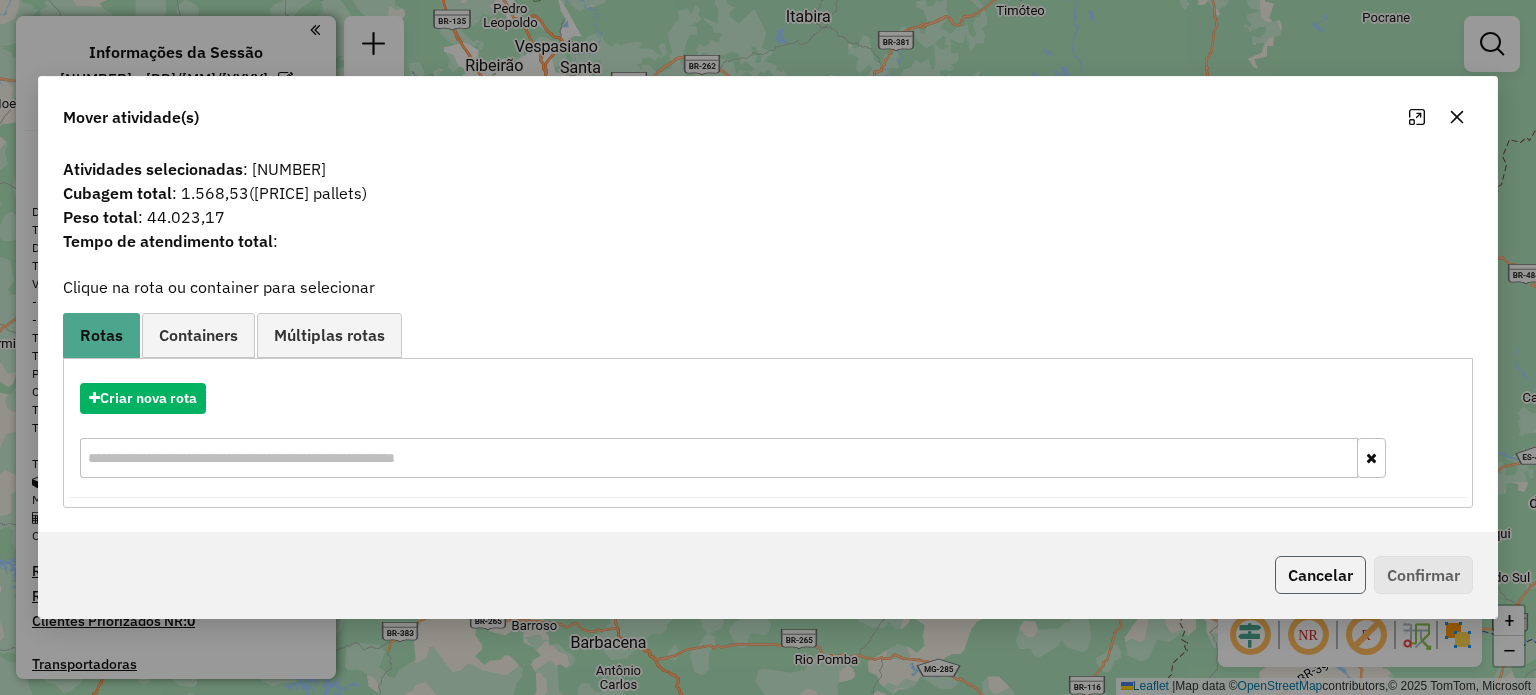 click on "Cancelar" 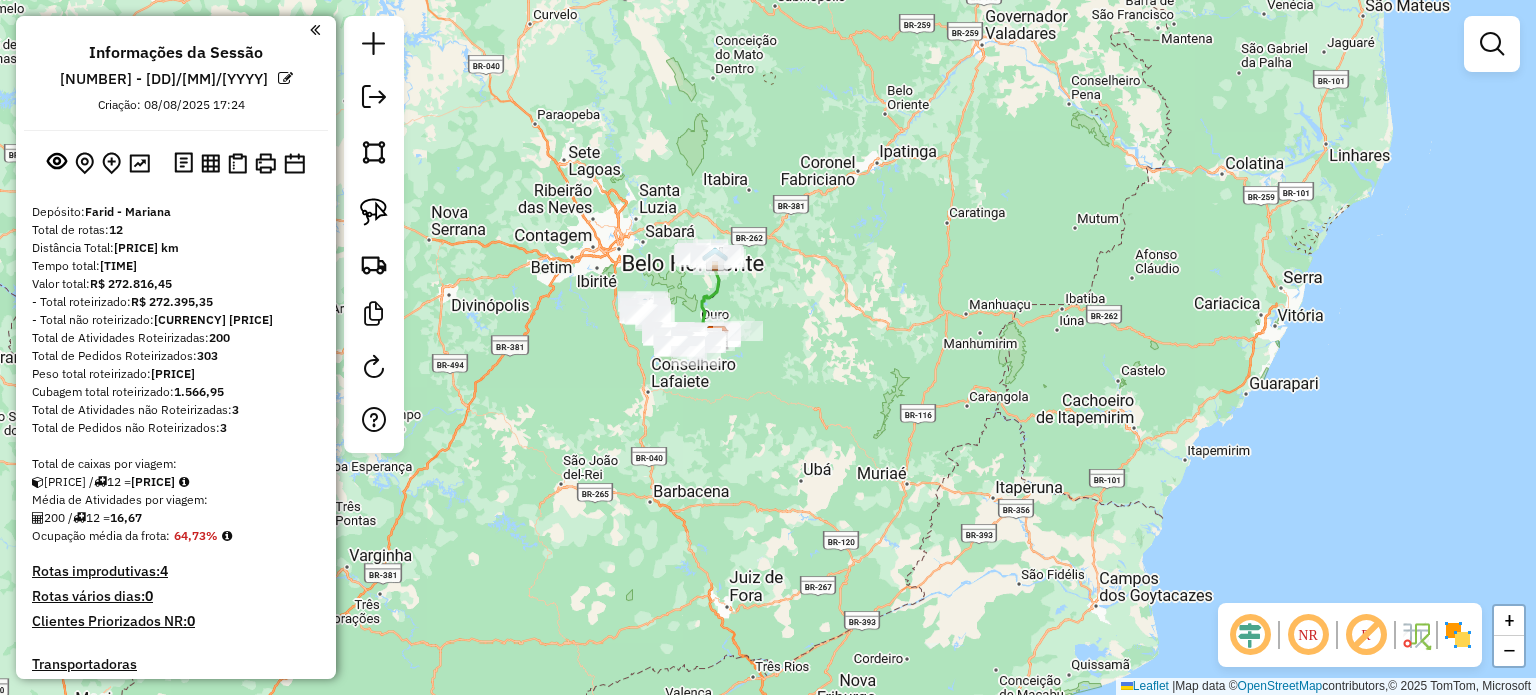 drag, startPoint x: 813, startPoint y: 327, endPoint x: 735, endPoint y: 260, distance: 102.825096 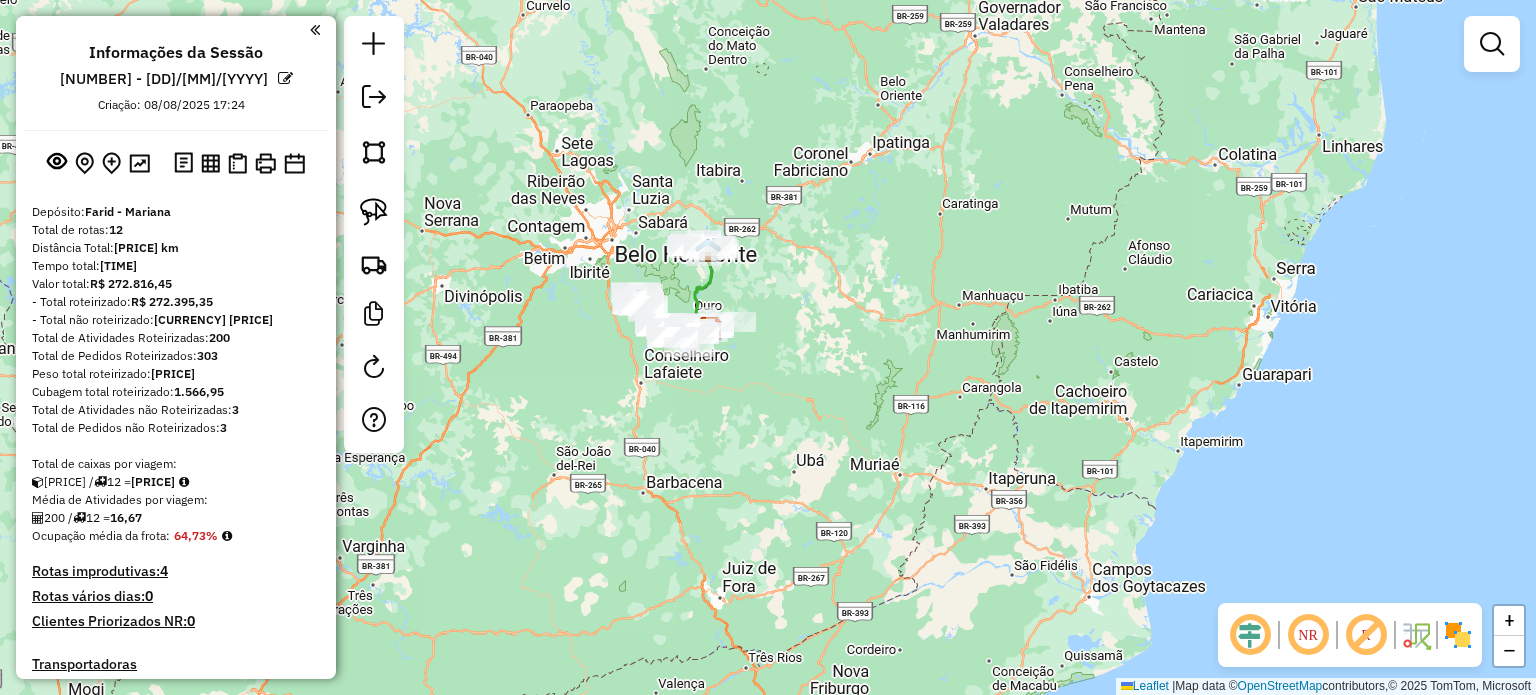 drag, startPoint x: 362, startPoint y: 219, endPoint x: 400, endPoint y: 219, distance: 38 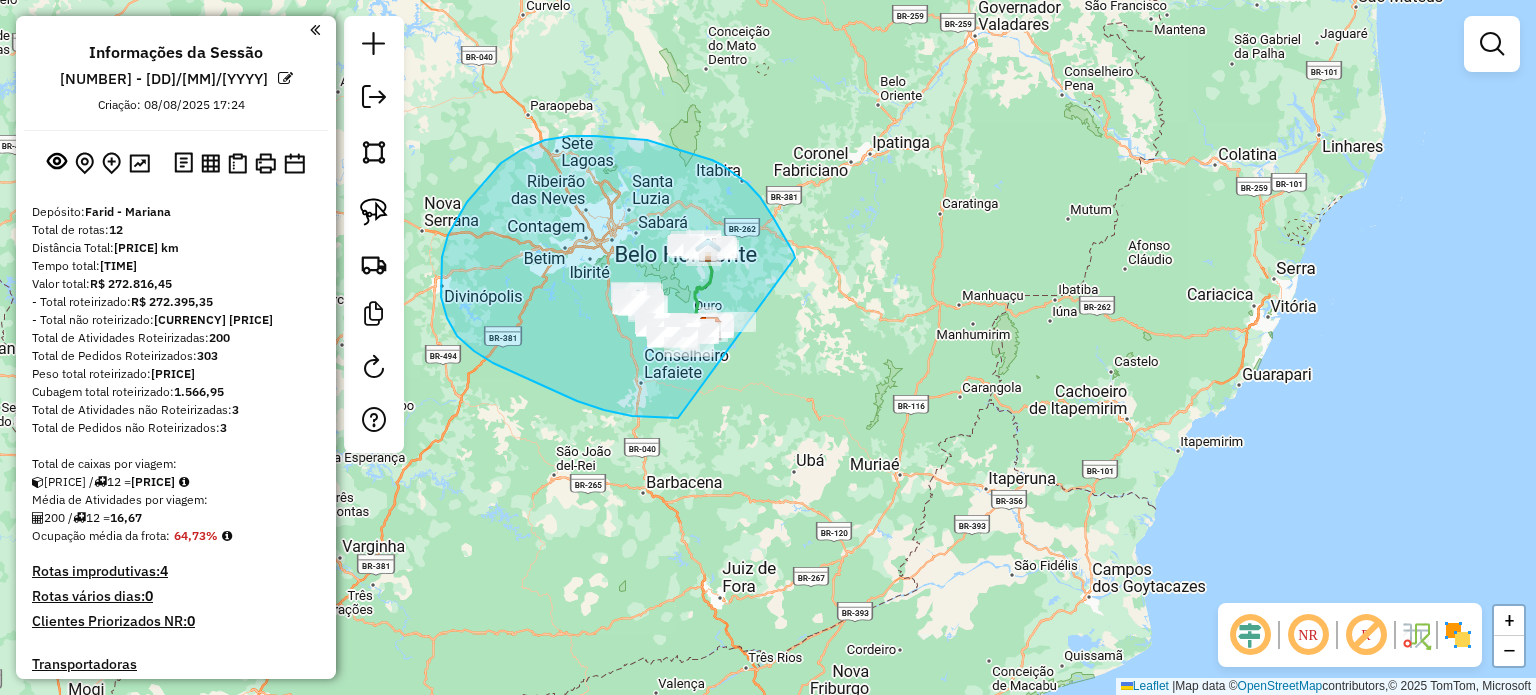 drag, startPoint x: 794, startPoint y: 259, endPoint x: 868, endPoint y: 327, distance: 100.49876 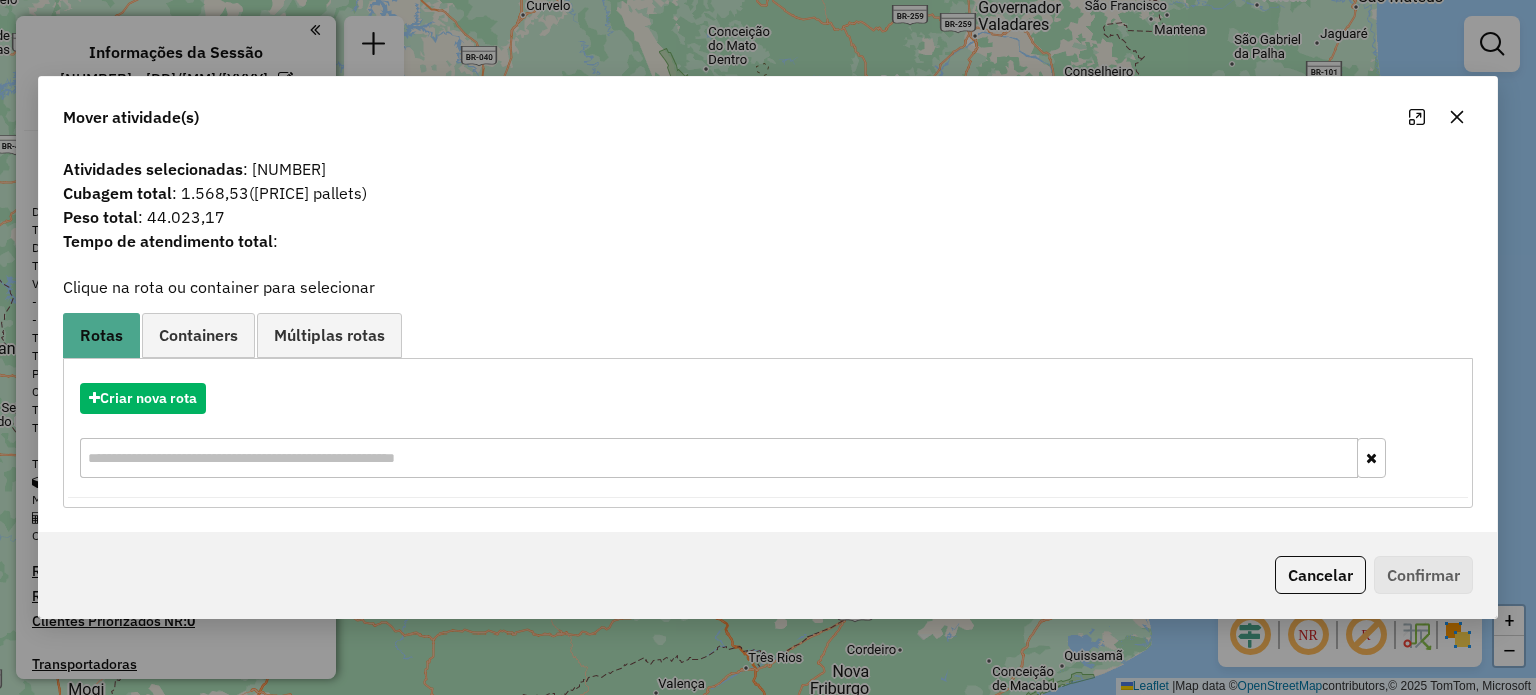 click on "Cancelar" 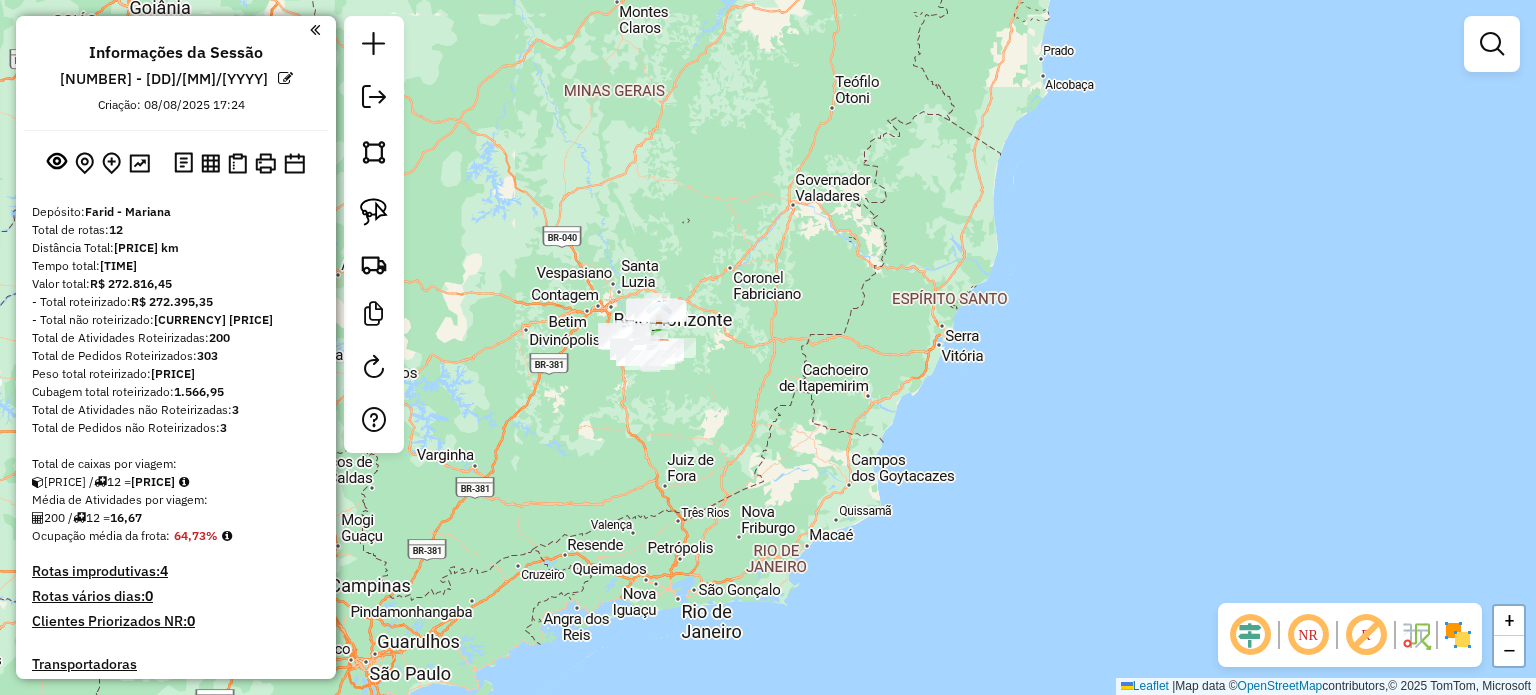 click on "Janela de atendimento Grade de atendimento Capacidade Transportadoras Veículos Cliente Pedidos  Rotas Selecione os dias de semana para filtrar as janelas de atendimento  Seg   Ter   Qua   Qui   Sex   Sáb   Dom  Informe o período da janela de atendimento: De: Até:  Filtrar exatamente a janela do cliente  Considerar janela de atendimento padrão  Selecione os dias de semana para filtrar as grades de atendimento  Seg   Ter   Qua   Qui   Sex   Sáb   Dom   Considerar clientes sem dia de atendimento cadastrado  Clientes fora do dia de atendimento selecionado Filtrar as atividades entre os valores definidos abaixo:  Peso mínimo:   Peso máximo:   Cubagem mínima:   Cubagem máxima:   De:   Até:  Filtrar as atividades entre o tempo de atendimento definido abaixo:  De:   Até:   Considerar capacidade total dos clientes não roteirizados Transportadora: Selecione um ou mais itens Tipo de veículo: Selecione um ou mais itens Veículo: Selecione um ou mais itens Motorista: Selecione um ou mais itens Nome: Rótulo:" 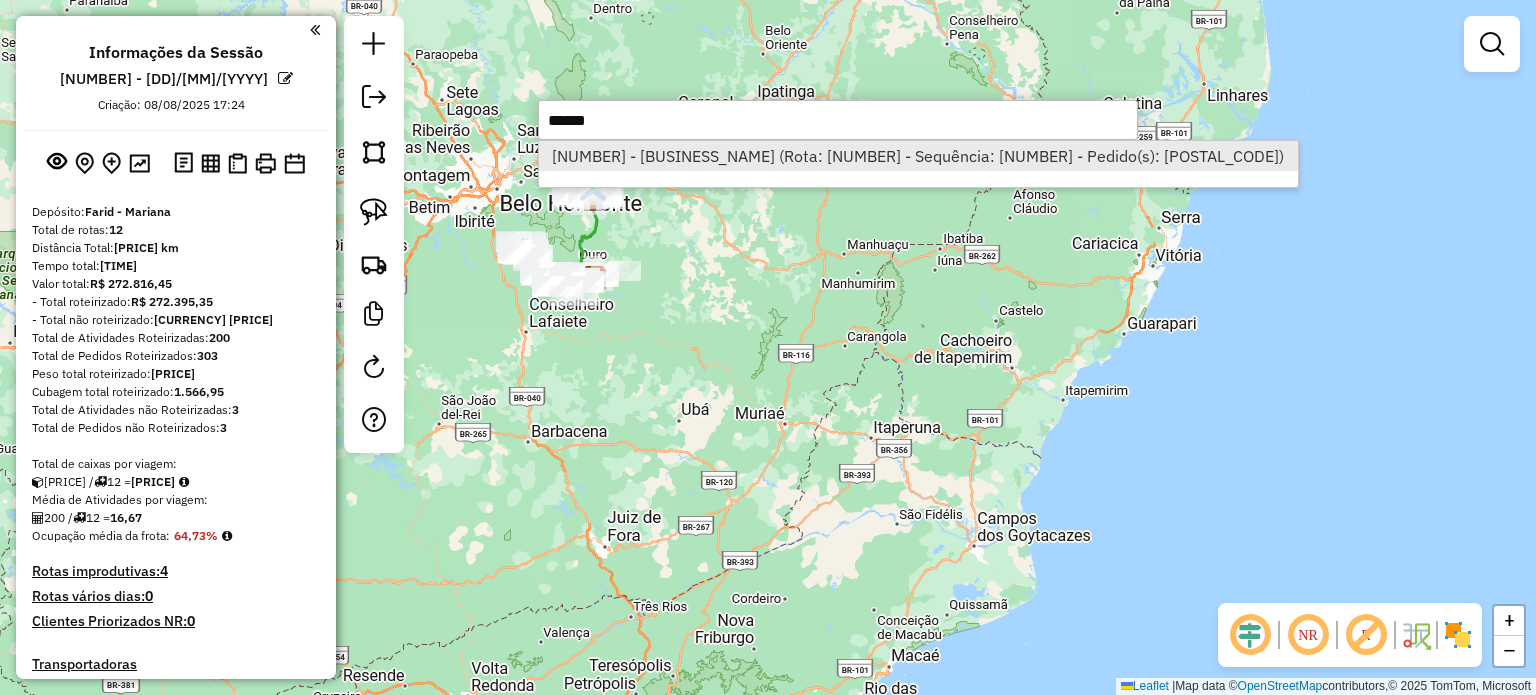type on "******" 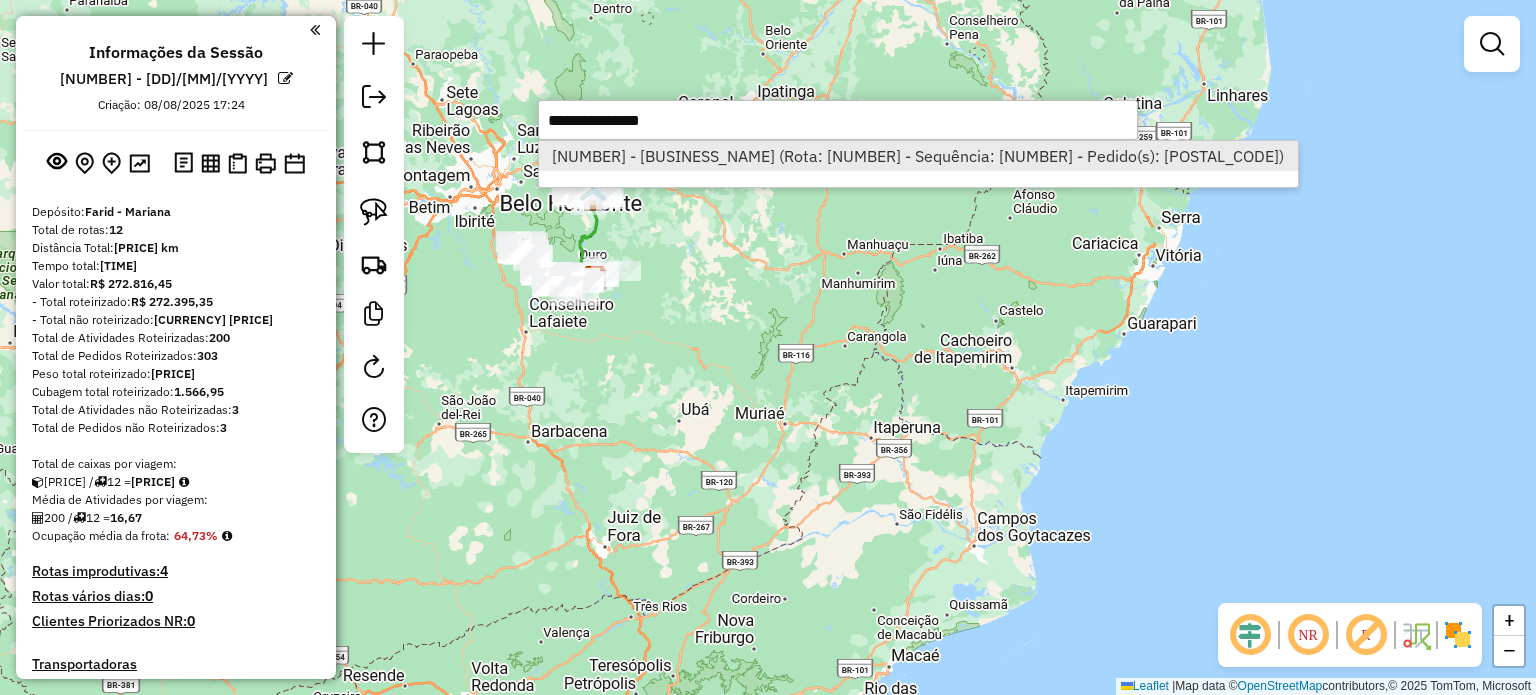 select on "**********" 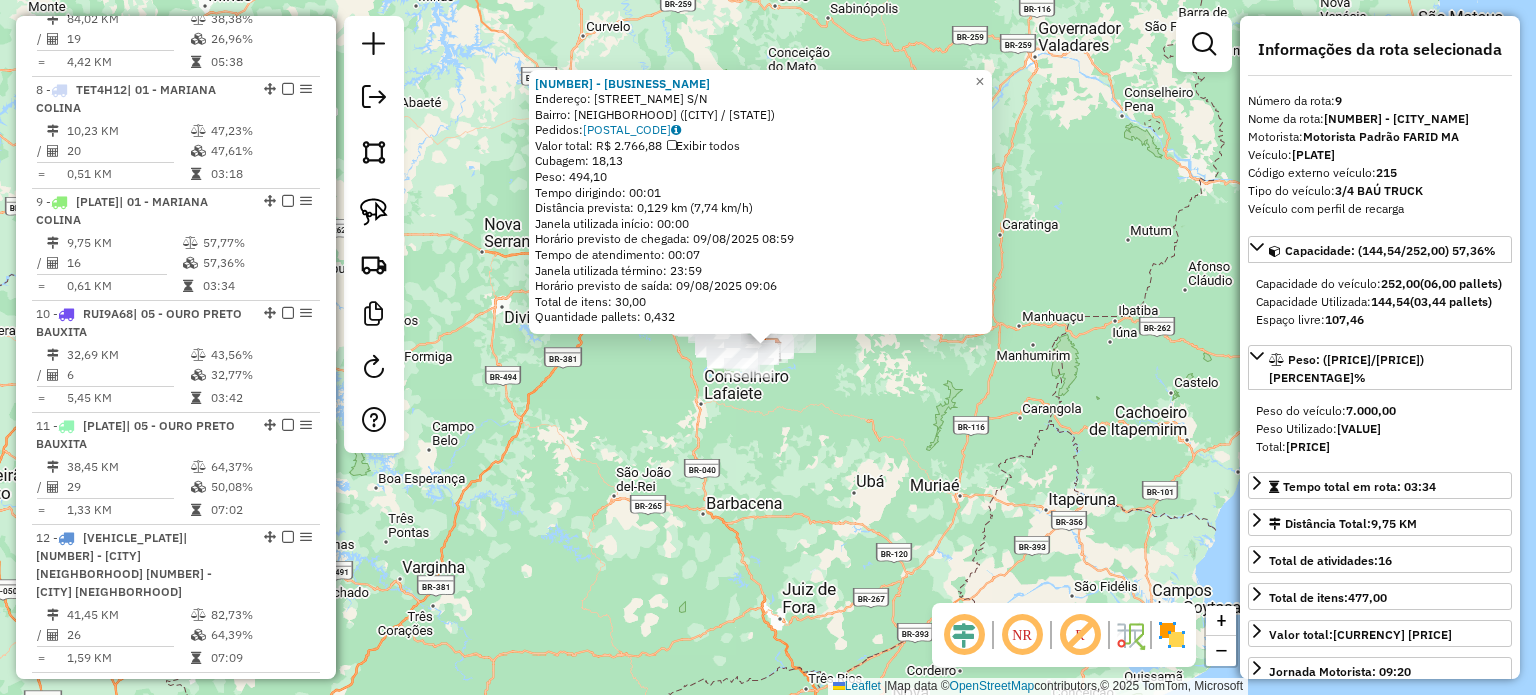 scroll, scrollTop: 1711, scrollLeft: 0, axis: vertical 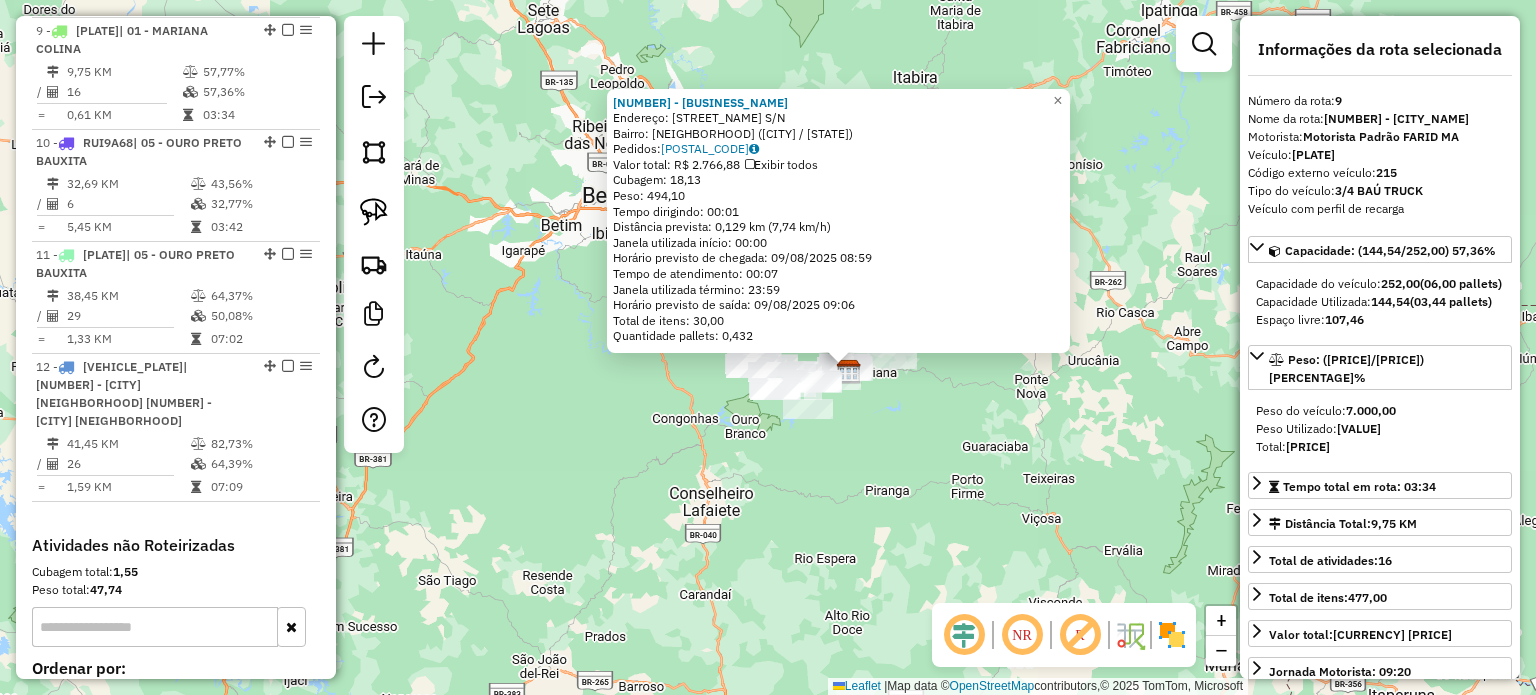 click on "[NUMBER] - [BUSINESS_NAME]  BAR  Endereço:  [STREET] S/N   Bairro: [NEIGHBORHOOD] ([CITY] / [STATE])   Pedidos:  [ORDER_ID]   Valor total: R$ 2.766,88   Exibir todos   Cubagem: 18,13  Peso: 494,10  Tempo dirigindo: 00:01   Distância prevista: 0,129 km (7,74 km/h)   Janela utilizada início: 00:00   Horário previsto de chegada: 09/08/2025 08:59   Tempo de atendimento: 00:07   Janela utilizada término: 23:59   Horário previsto de saída: 09/08/2025 09:06   Total de itens: 30,00   Quantidade pallets: 0,432  × Janela de atendimento Grade de atendimento Capacidade Transportadoras Veículos Cliente Pedidos  Rotas Selecione os dias de semana para filtrar as janelas de atendimento  Seg   Ter   Qua   Qui   Sex   Sáb   Dom  Informe o período da janela de atendimento: De: Até:  Filtrar exatamente a janela do cliente  Considerar janela de atendimento padrão  Selecione os dias de semana para filtrar as grades de atendimento  Seg   Ter   Qua   Qui   Sex   Sáb   Dom   Considerar clientes sem dia de atendimento cadastrado +" 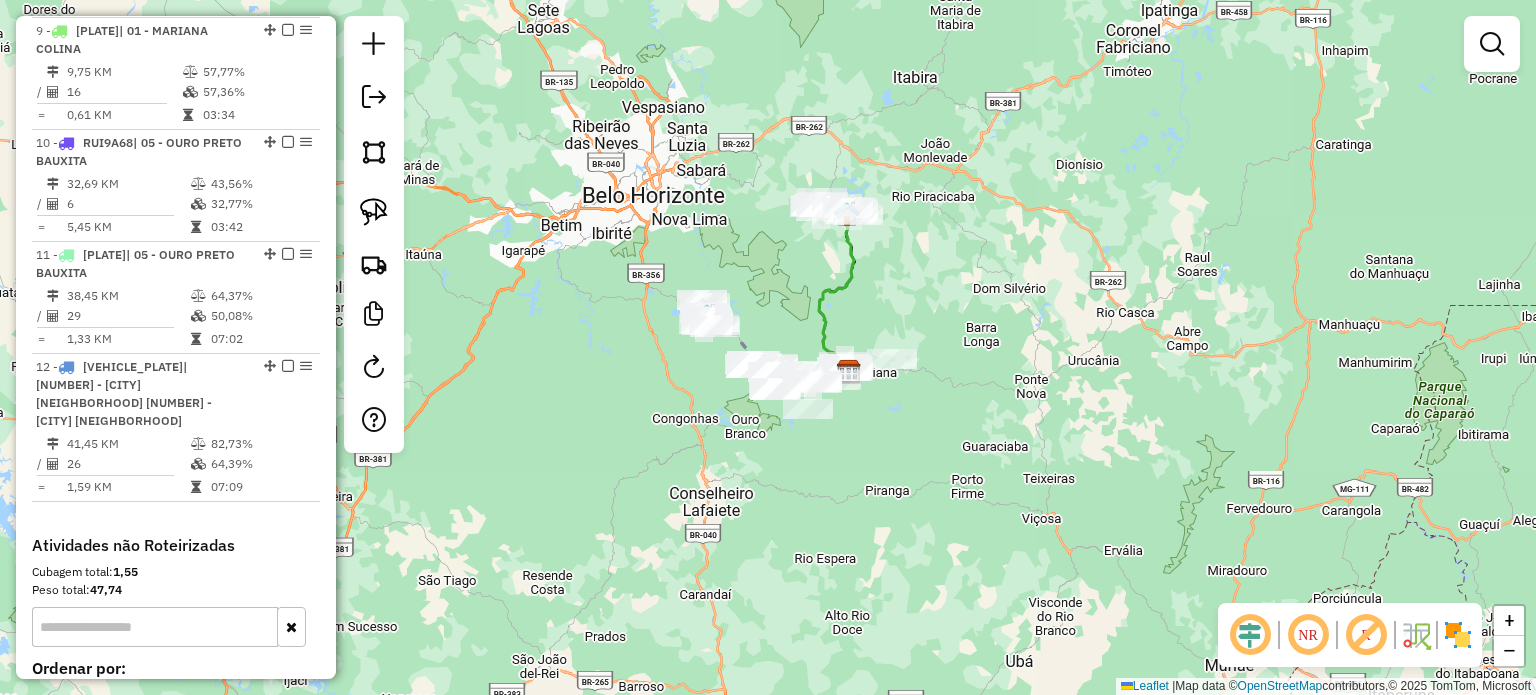click on "Janela de atendimento Grade de atendimento Capacidade Transportadoras Veículos Cliente Pedidos  Rotas Selecione os dias de semana para filtrar as janelas de atendimento  Seg   Ter   Qua   Qui   Sex   Sáb   Dom  Informe o período da janela de atendimento: De: Até:  Filtrar exatamente a janela do cliente  Considerar janela de atendimento padrão  Selecione os dias de semana para filtrar as grades de atendimento  Seg   Ter   Qua   Qui   Sex   Sáb   Dom   Considerar clientes sem dia de atendimento cadastrado  Clientes fora do dia de atendimento selecionado Filtrar as atividades entre os valores definidos abaixo:  Peso mínimo:   Peso máximo:   Cubagem mínima:   Cubagem máxima:   De:   Até:  Filtrar as atividades entre o tempo de atendimento definido abaixo:  De:   Até:   Considerar capacidade total dos clientes não roteirizados Transportadora: Selecione um ou mais itens Tipo de veículo: Selecione um ou mais itens Veículo: Selecione um ou mais itens Motorista: Selecione um ou mais itens Nome: Rótulo:" 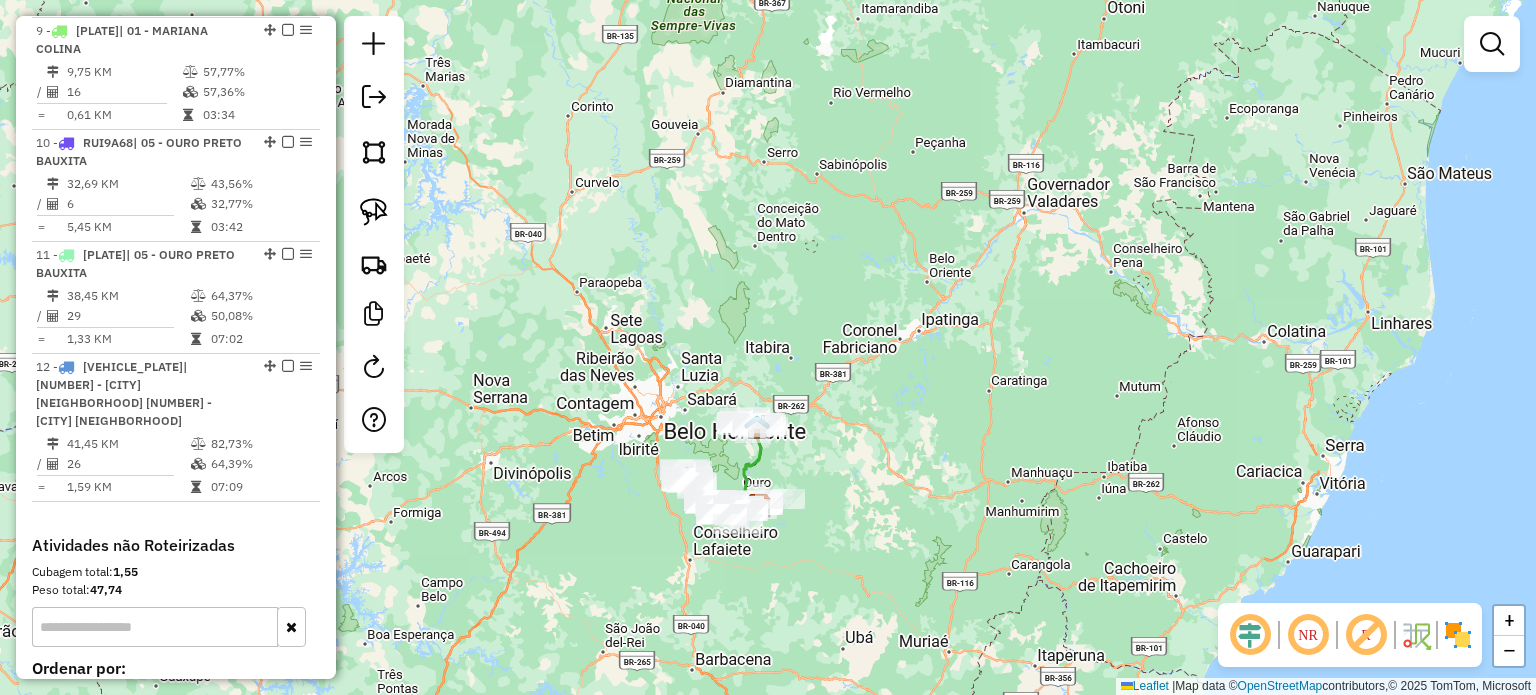 click on "Janela de atendimento Grade de atendimento Capacidade Transportadoras Veículos Cliente Pedidos  Rotas Selecione os dias de semana para filtrar as janelas de atendimento  Seg   Ter   Qua   Qui   Sex   Sáb   Dom  Informe o período da janela de atendimento: De: Até:  Filtrar exatamente a janela do cliente  Considerar janela de atendimento padrão  Selecione os dias de semana para filtrar as grades de atendimento  Seg   Ter   Qua   Qui   Sex   Sáb   Dom   Considerar clientes sem dia de atendimento cadastrado  Clientes fora do dia de atendimento selecionado Filtrar as atividades entre os valores definidos abaixo:  Peso mínimo:   Peso máximo:   Cubagem mínima:   Cubagem máxima:   De:   Até:  Filtrar as atividades entre o tempo de atendimento definido abaixo:  De:   Até:   Considerar capacidade total dos clientes não roteirizados Transportadora: Selecione um ou mais itens Tipo de veículo: Selecione um ou mais itens Veículo: Selecione um ou mais itens Motorista: Selecione um ou mais itens Nome: Rótulo:" 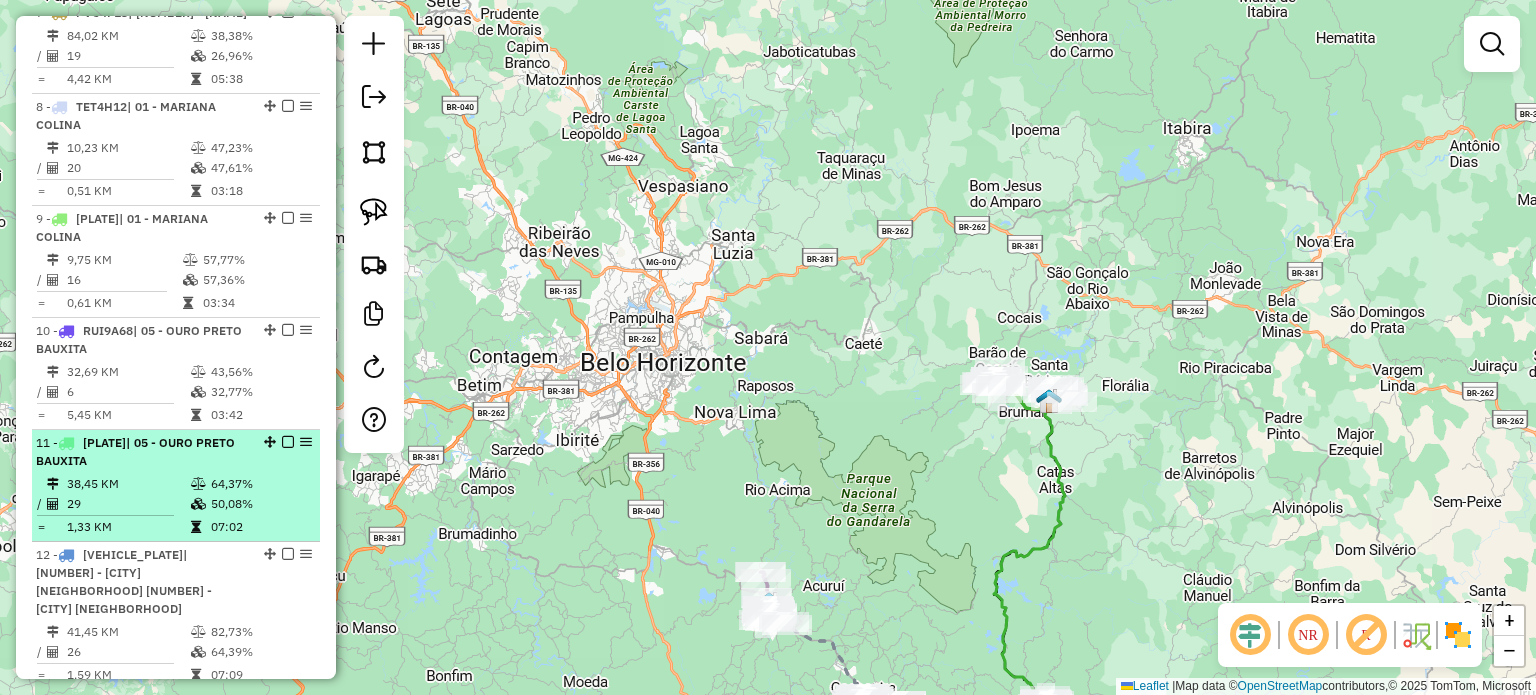 scroll, scrollTop: 1511, scrollLeft: 0, axis: vertical 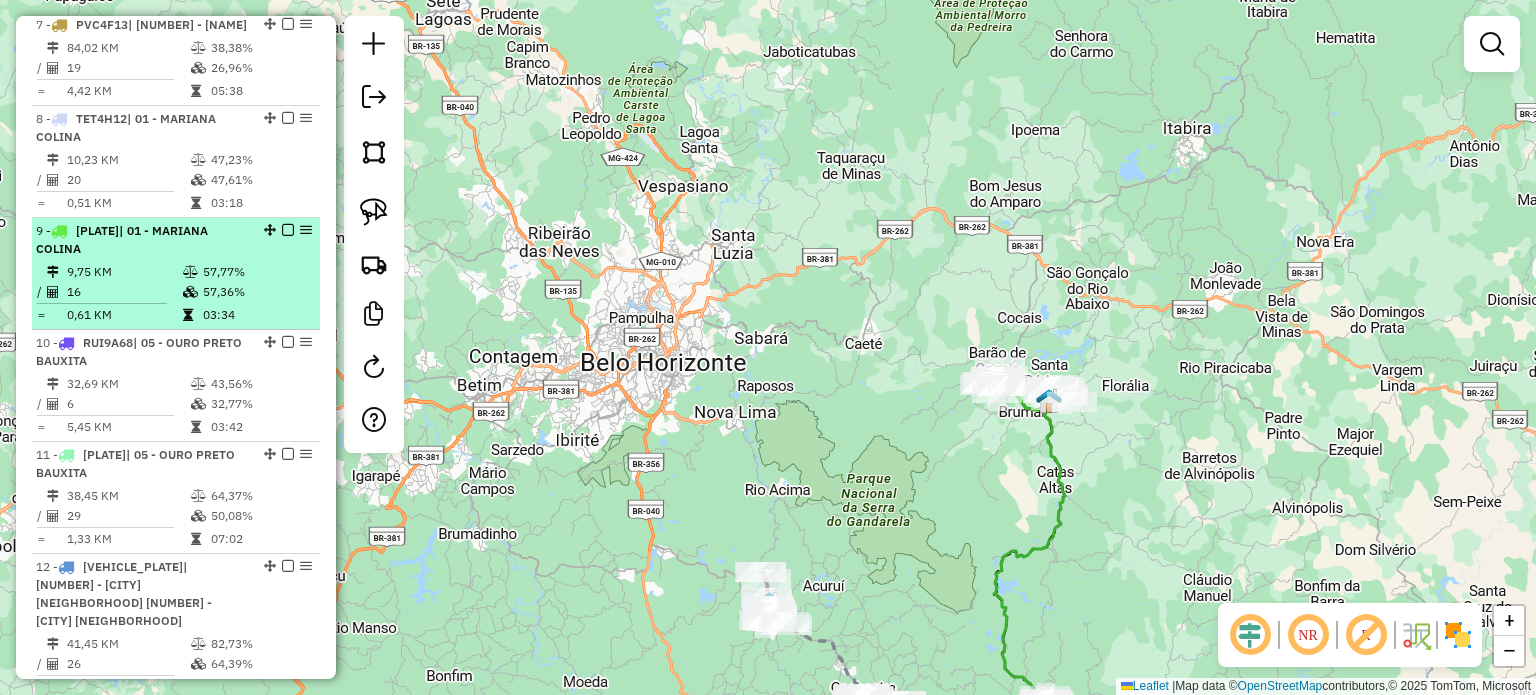 click on "[NUMBER] -      [PLATE]   | [NUMBER] - [NAME] [NUMBER] [PERCENTAGE]%  /  [NUMBER]   [PERCENTAGE]%     =  [NUMBER] [TIME]" at bounding box center [176, 274] 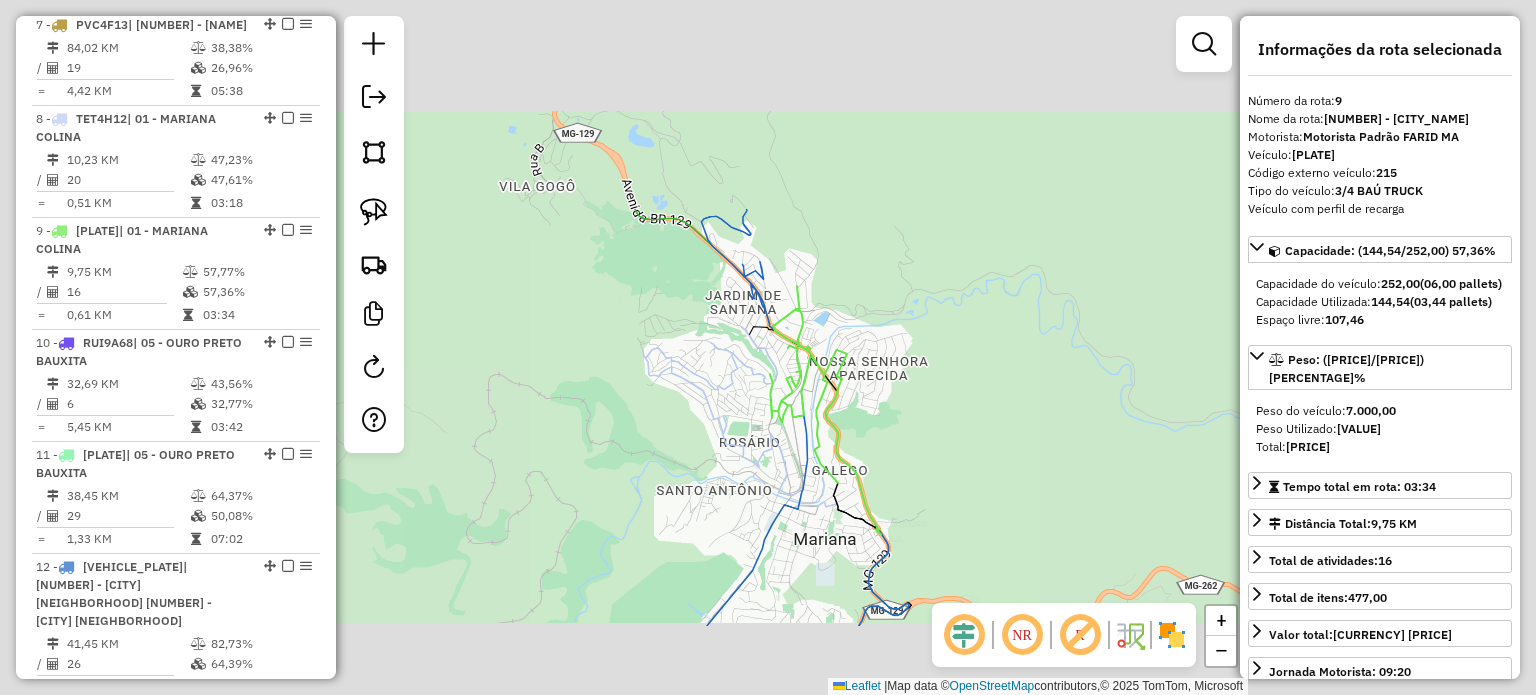 drag, startPoint x: 923, startPoint y: 439, endPoint x: 709, endPoint y: 314, distance: 247.83261 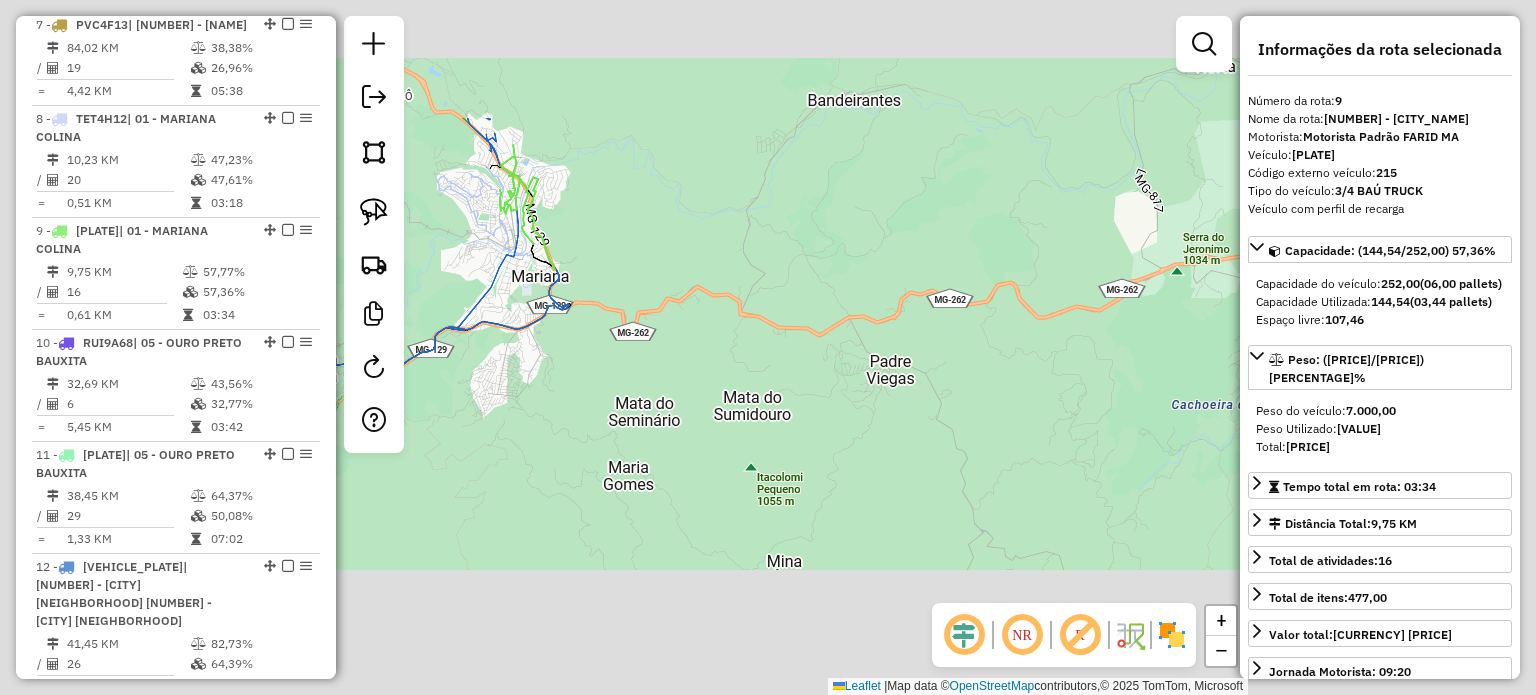 click on "Janela de atendimento Grade de atendimento Capacidade Transportadoras Veículos Cliente Pedidos  Rotas Selecione os dias de semana para filtrar as janelas de atendimento  Seg   Ter   Qua   Qui   Sex   Sáb   Dom  Informe o período da janela de atendimento: De: Até:  Filtrar exatamente a janela do cliente  Considerar janela de atendimento padrão  Selecione os dias de semana para filtrar as grades de atendimento  Seg   Ter   Qua   Qui   Sex   Sáb   Dom   Considerar clientes sem dia de atendimento cadastrado  Clientes fora do dia de atendimento selecionado Filtrar as atividades entre os valores definidos abaixo:  Peso mínimo:   Peso máximo:   Cubagem mínima:   Cubagem máxima:   De:   Até:  Filtrar as atividades entre o tempo de atendimento definido abaixo:  De:   Até:   Considerar capacidade total dos clientes não roteirizados Transportadora: Selecione um ou mais itens Tipo de veículo: Selecione um ou mais itens Veículo: Selecione um ou mais itens Motorista: Selecione um ou mais itens Nome: Rótulo:" 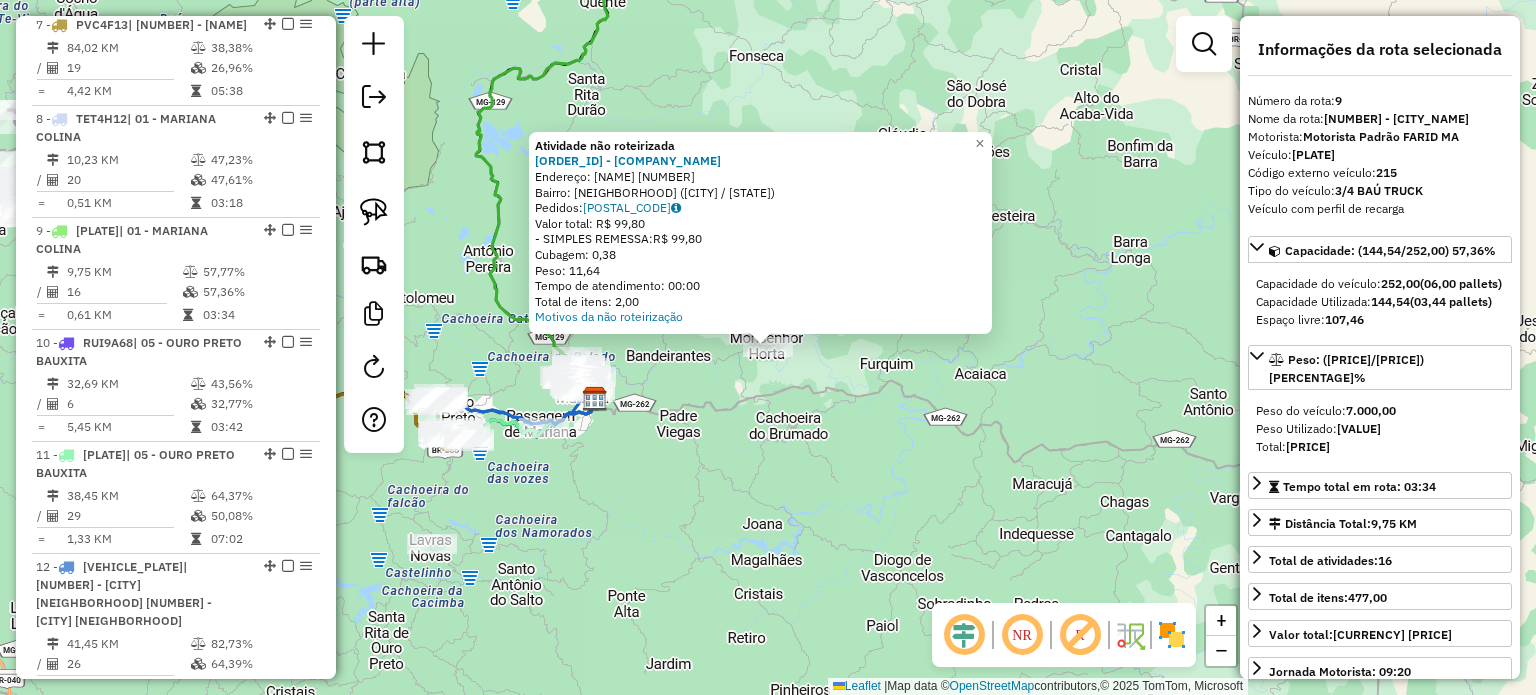 click on "Atividade não roteirizada [NUMBER] - [BUSINESS_NAME]  Endereço:  [STREET] [NUMBER]   Bairro: [NEIGHBORHOOD] ([CITY] / [STATE])   Pedidos:  [ORDER_ID]   Valor total: R$ [VALUE]   - SIMPLES REMESSA:  R$ [VALUE]   Cubagem: [VALUE]   Peso: [VALUE]   Tempo de atendimento: [TIME]   Total de itens: [VALUE]  Motivos da não roteirização × Janela de atendimento Grade de atendimento Capacidade Transportadoras Veículos Cliente Pedidos  Rotas Selecione os dias de semana para filtrar as janelas de atendimento  Seg   Ter   Qua   Qui   Sex   Sáb   Dom  Informe o período da janela de atendimento: De: Até:  Filtrar exatamente a janela do cliente  Considerar janela de atendimento padrão  Selecione os dias de semana para filtrar as grades de atendimento  Seg   Ter   Qua   Qui   Sex   Sáb   Dom   Considerar clientes sem dia de atendimento cadastrado  Clientes fora do dia de atendimento selecionado Filtrar as atividades entre os valores definidos abaixo:  Peso mínimo:   Peso máximo:   Cubagem mínima:   Cubagem máxima:   De:   Até:" 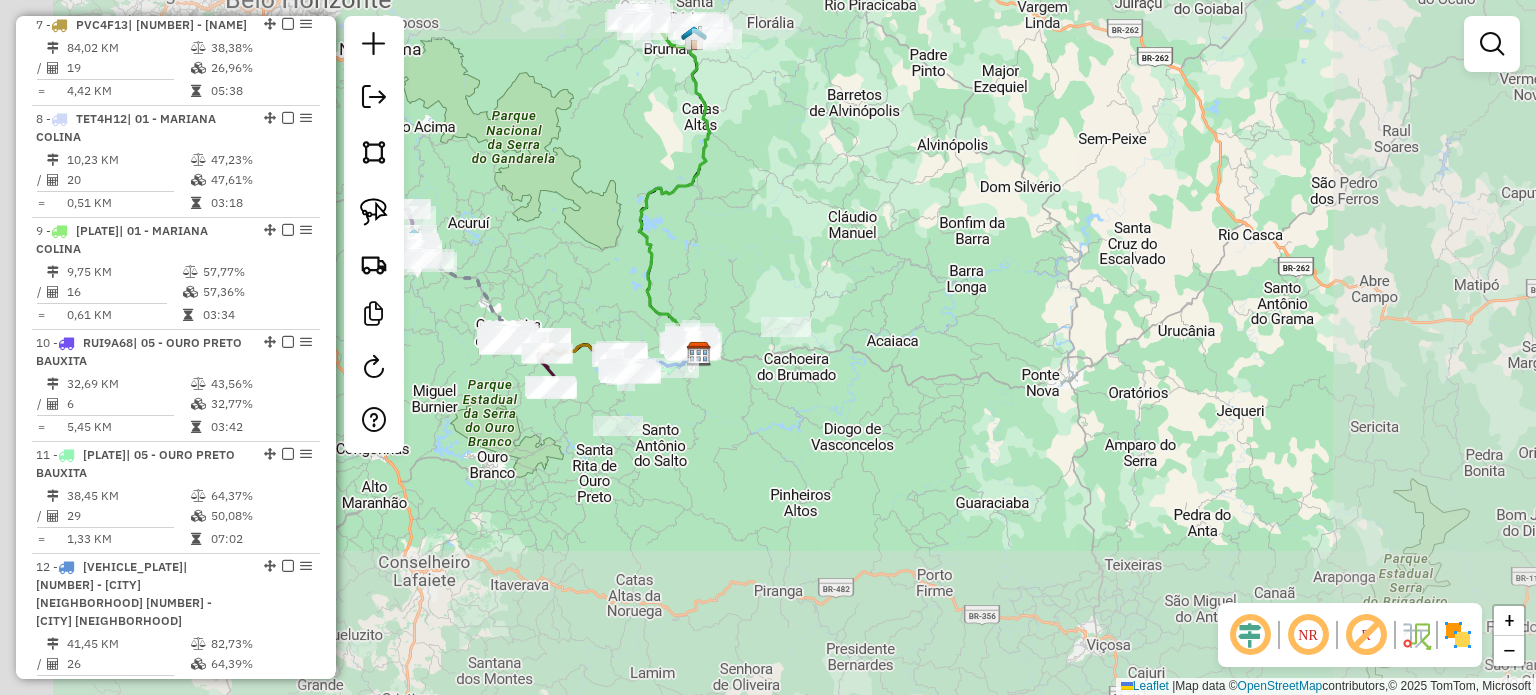 drag, startPoint x: 622, startPoint y: 436, endPoint x: 766, endPoint y: 399, distance: 148.6775 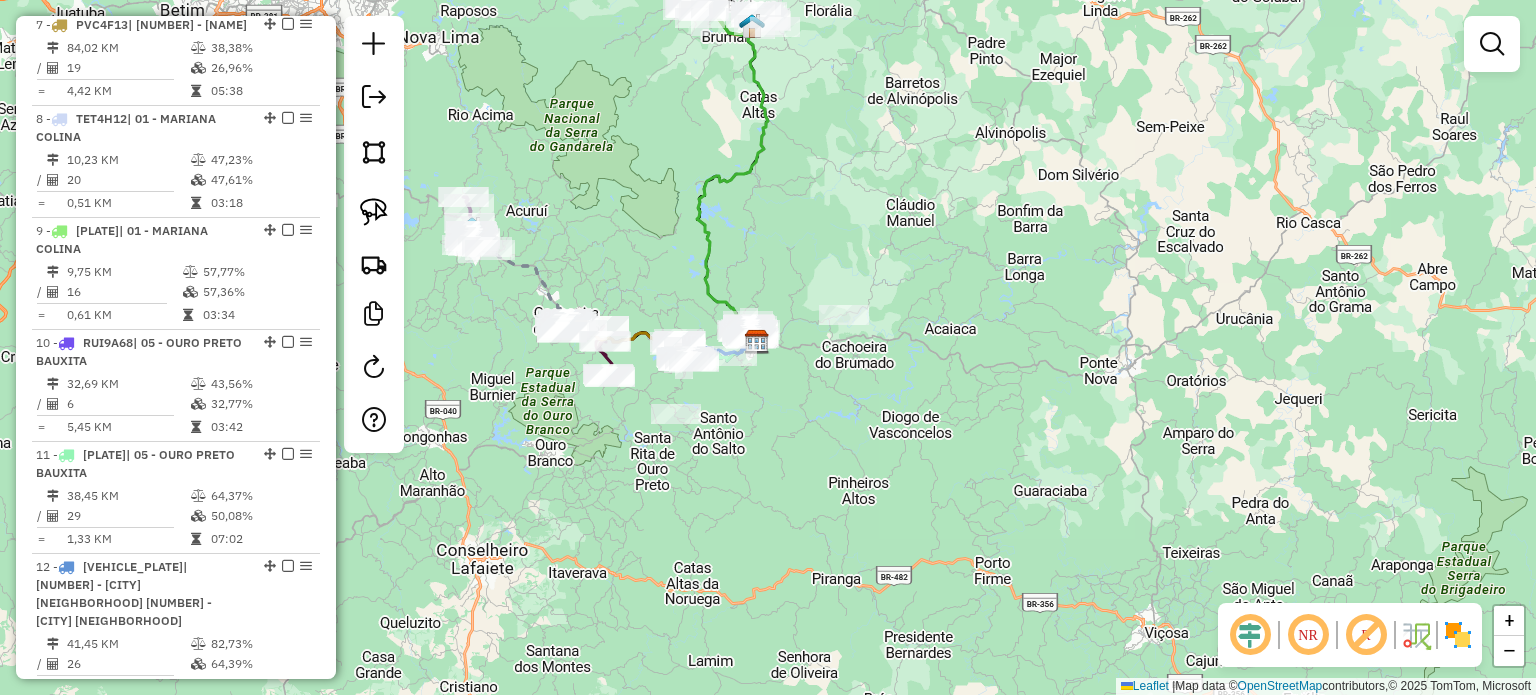 drag, startPoint x: 756, startPoint y: 166, endPoint x: 751, endPoint y: 297, distance: 131.09538 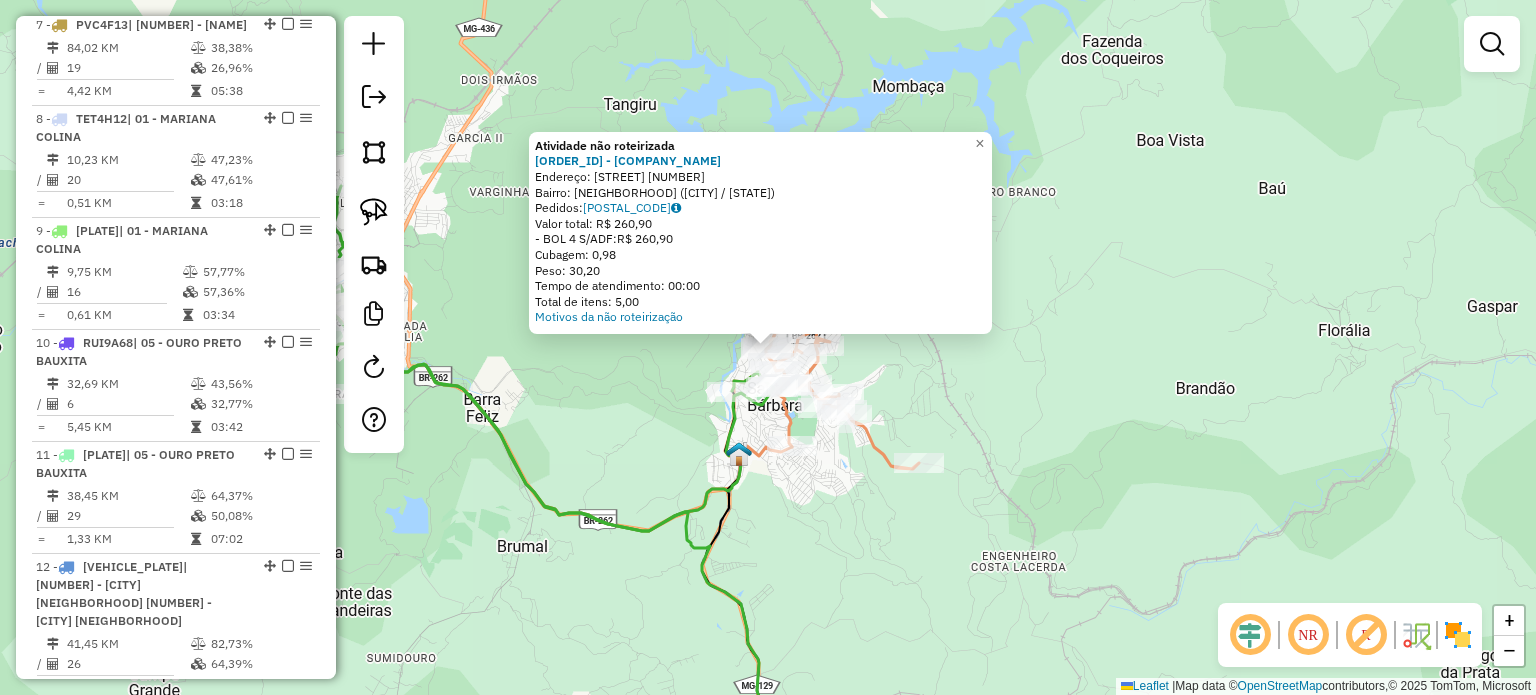 drag, startPoint x: 1200, startPoint y: 522, endPoint x: 1033, endPoint y: 399, distance: 207.4078 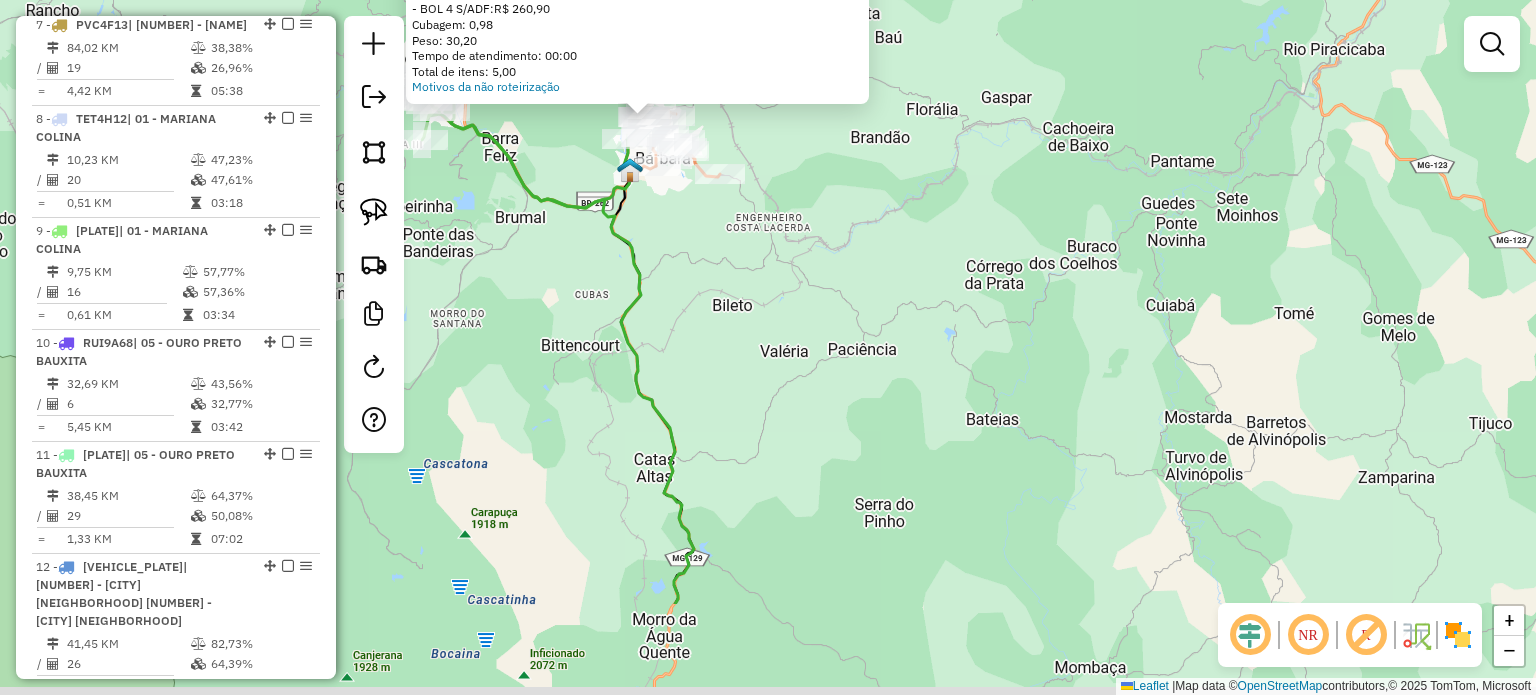 drag, startPoint x: 1243, startPoint y: 491, endPoint x: 1049, endPoint y: 276, distance: 289.58765 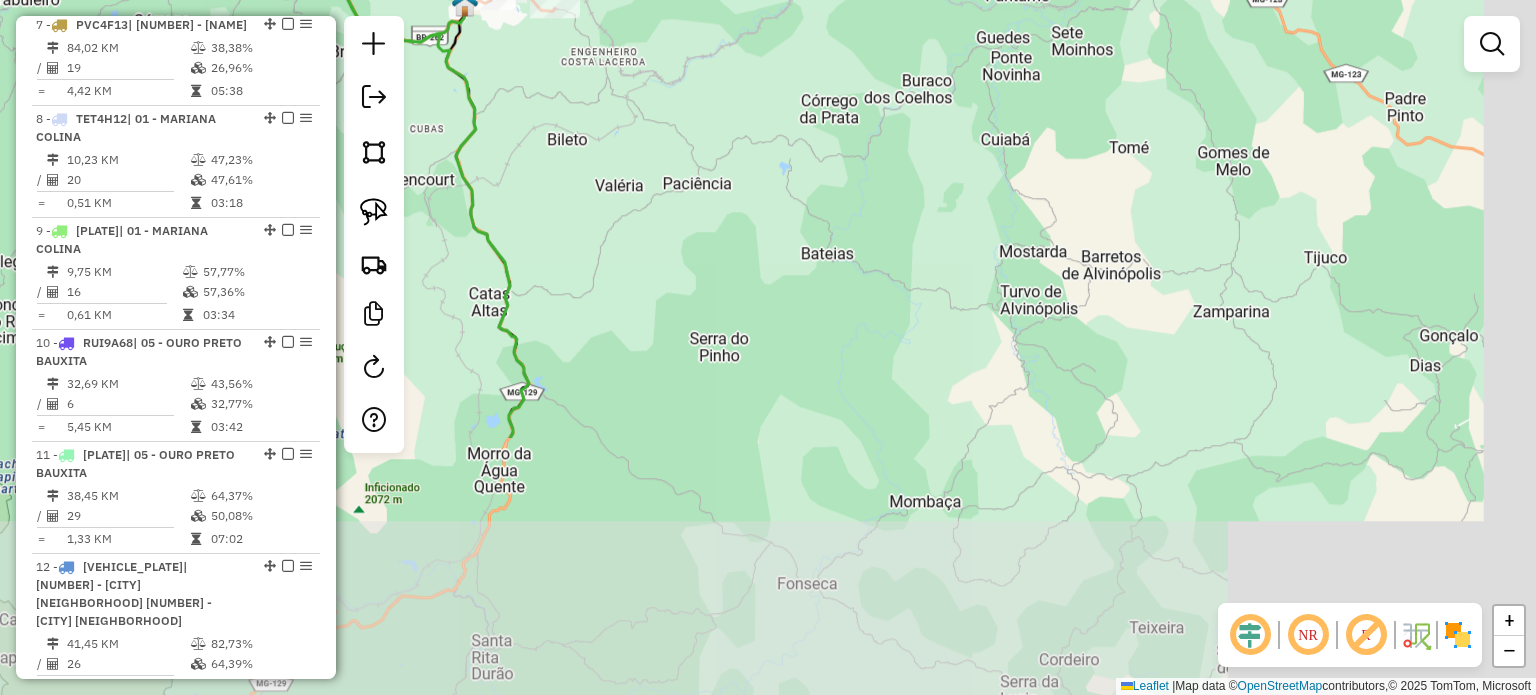 click on "Atividade não roteirizada [NUMBER] - [BUSINESS_NAME]  Endereço: [STREET_NAME] [NUMBER]  Bairro: [NEIGHBORHOOD] ([CITY] / [STATE])  Pedidos:  [POSTAL_CODE]  Valor total: [CURRENCY] [PRICE]  -BOL 4 S/ADF:  [CURRENCY] [PRICE]  Cubagem: [PRICE]  Peso: [PRICE]  Tempo de atendimento: 00:00  Total de itens: 5,00  Motivos da não roteirização × Janela de atendimento Grade de atendimento Capacidade Transportadoras Veículos Cliente Pedidos  Rotas Selecione os dias de semana para filtrar as janelas de atendimento  Seg   Ter   Qua   Qui   Sex   Sáb   Dom  Informe o período da janela de atendimento: De: Até:  Filtrar exatamente a janela do cliente  Considerar janela de atendimento padrão  Selecione os dias de semana para filtrar as grades de atendimento  Seg   Ter   Qua   Qui   Sex   Sáb   Dom   Considerar clientes sem dia de atendimento cadastrado  Clientes fora do dia de atendimento selecionado Filtrar as atividades entre os valores definidos abaixo:  Peso mínimo:   Peso máximo:   Cubagem mínima:   Cubagem máxima:   De:   Até:  De:" 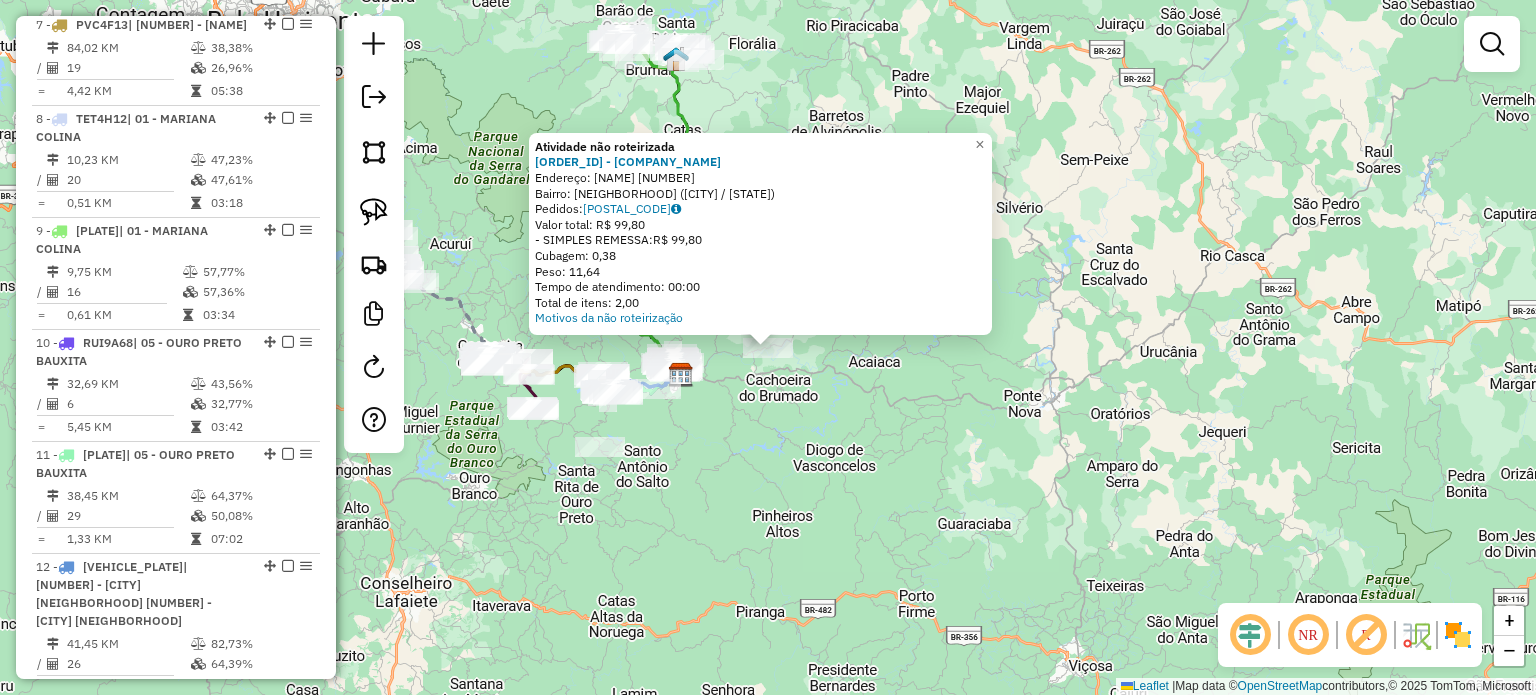 click on "Atividade não roteirizada [NUMBER] - [BUSINESS_NAME]  Endereço:  [STREET] [NUMBER]   Bairro: [NEIGHBORHOOD] ([CITY] / [STATE])   Pedidos:  [ORDER_ID]   Valor total: R$ [VALUE]   - SIMPLES REMESSA:  R$ [VALUE]   Cubagem: [VALUE]   Peso: [VALUE]   Tempo de atendimento: [TIME]   Total de itens: [VALUE]  Motivos da não roteirização × Janela de atendimento Grade de atendimento Capacidade Transportadoras Veículos Cliente Pedidos  Rotas Selecione os dias de semana para filtrar as janelas de atendimento  Seg   Ter   Qua   Qui   Sex   Sáb   Dom  Informe o período da janela de atendimento: De: Até:  Filtrar exatamente a janela do cliente  Considerar janela de atendimento padrão  Selecione os dias de semana para filtrar as grades de atendimento  Seg   Ter   Qua   Qui   Sex   Sáb   Dom   Considerar clientes sem dia de atendimento cadastrado  Clientes fora do dia de atendimento selecionado Filtrar as atividades entre os valores definidos abaixo:  Peso mínimo:   Peso máximo:   Cubagem mínima:   Cubagem máxima:   De:   Até:" 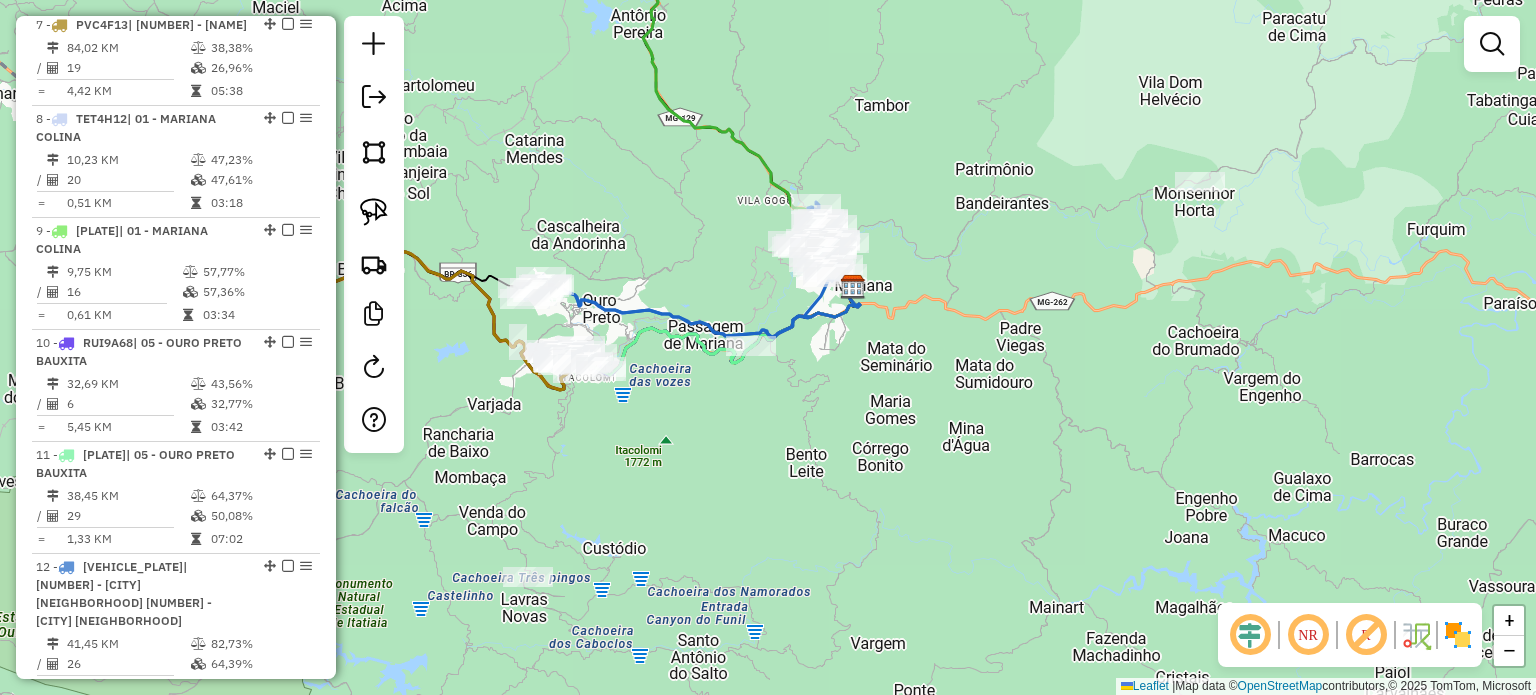 click 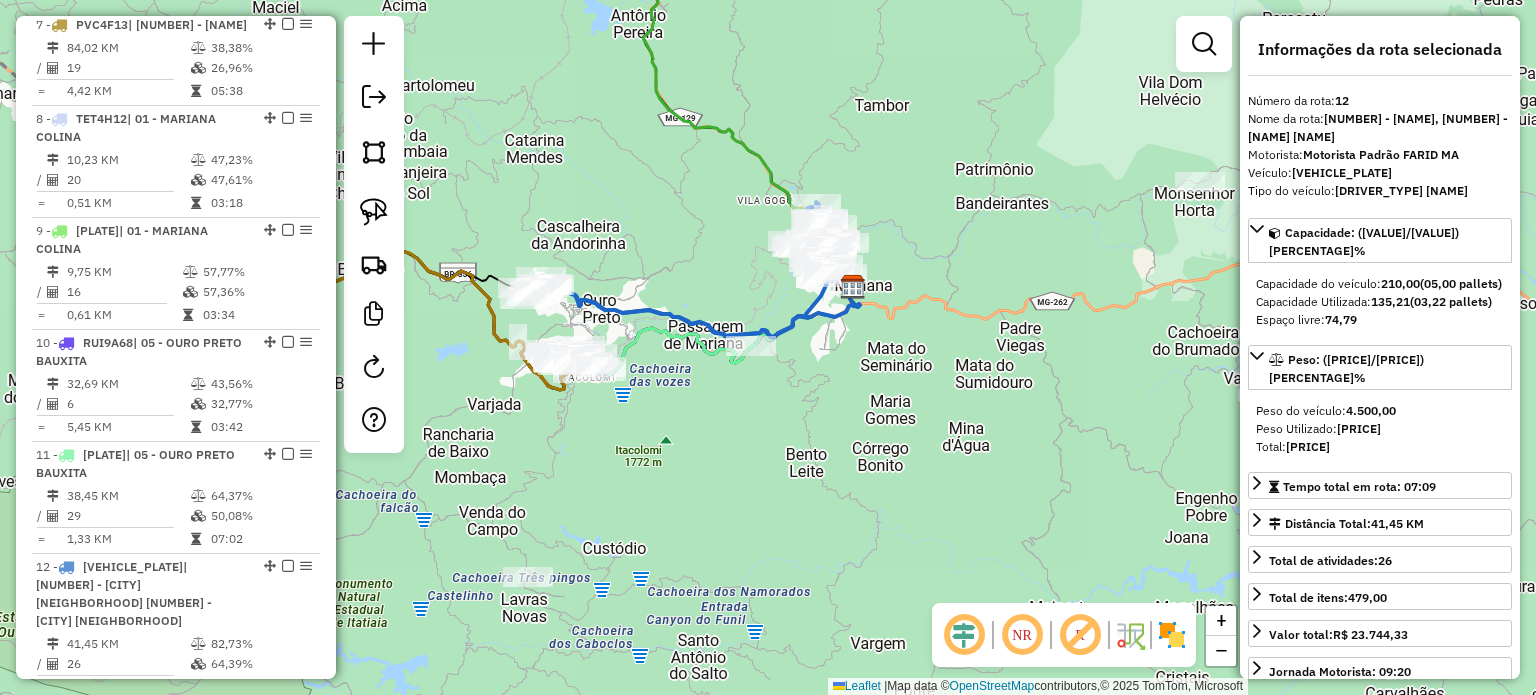 scroll, scrollTop: 1906, scrollLeft: 0, axis: vertical 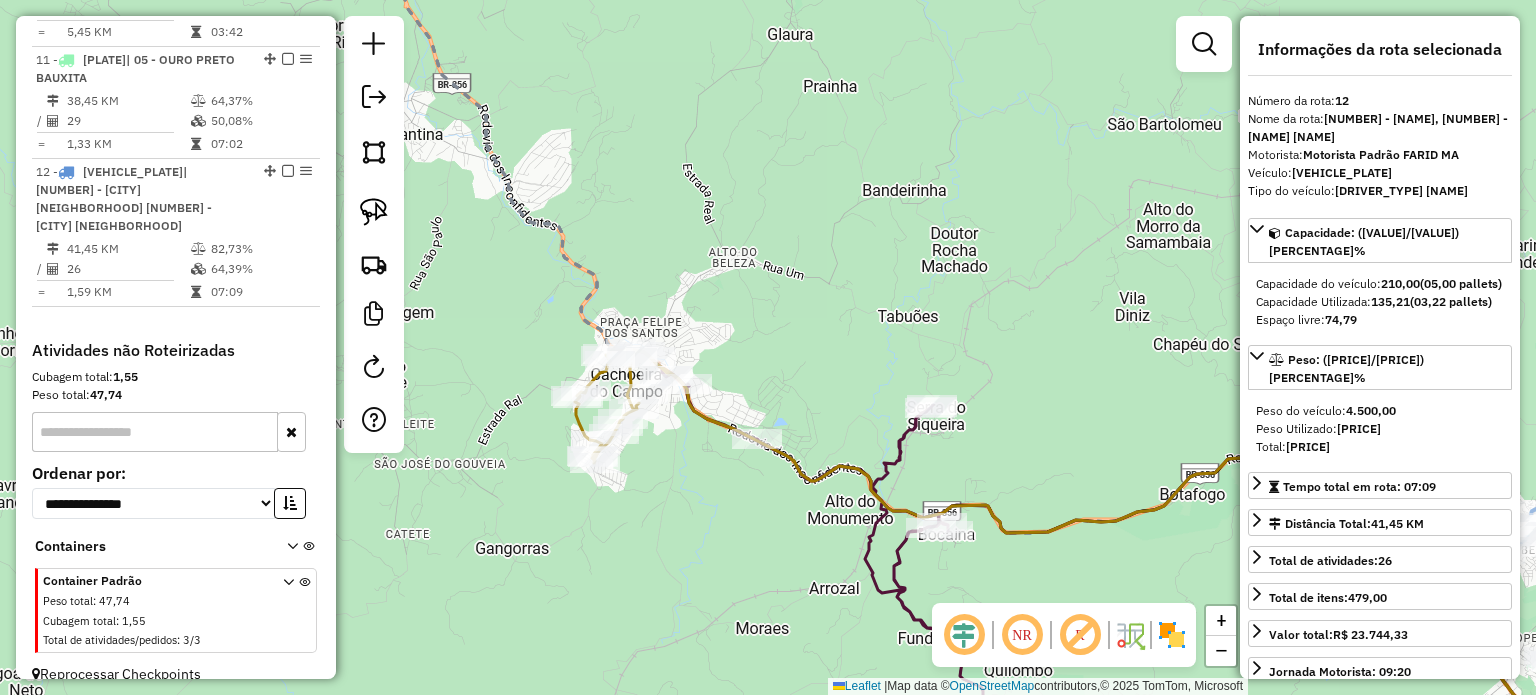 click 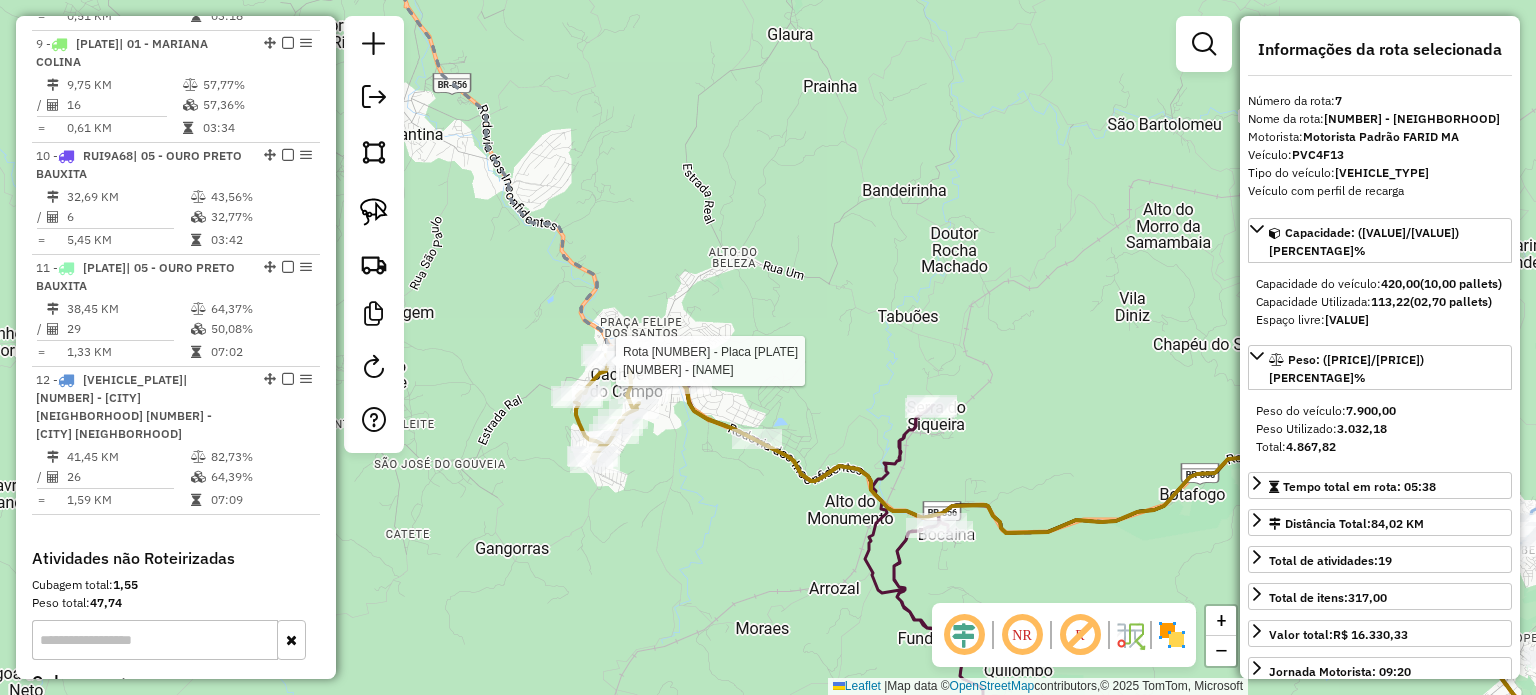 scroll, scrollTop: 1488, scrollLeft: 0, axis: vertical 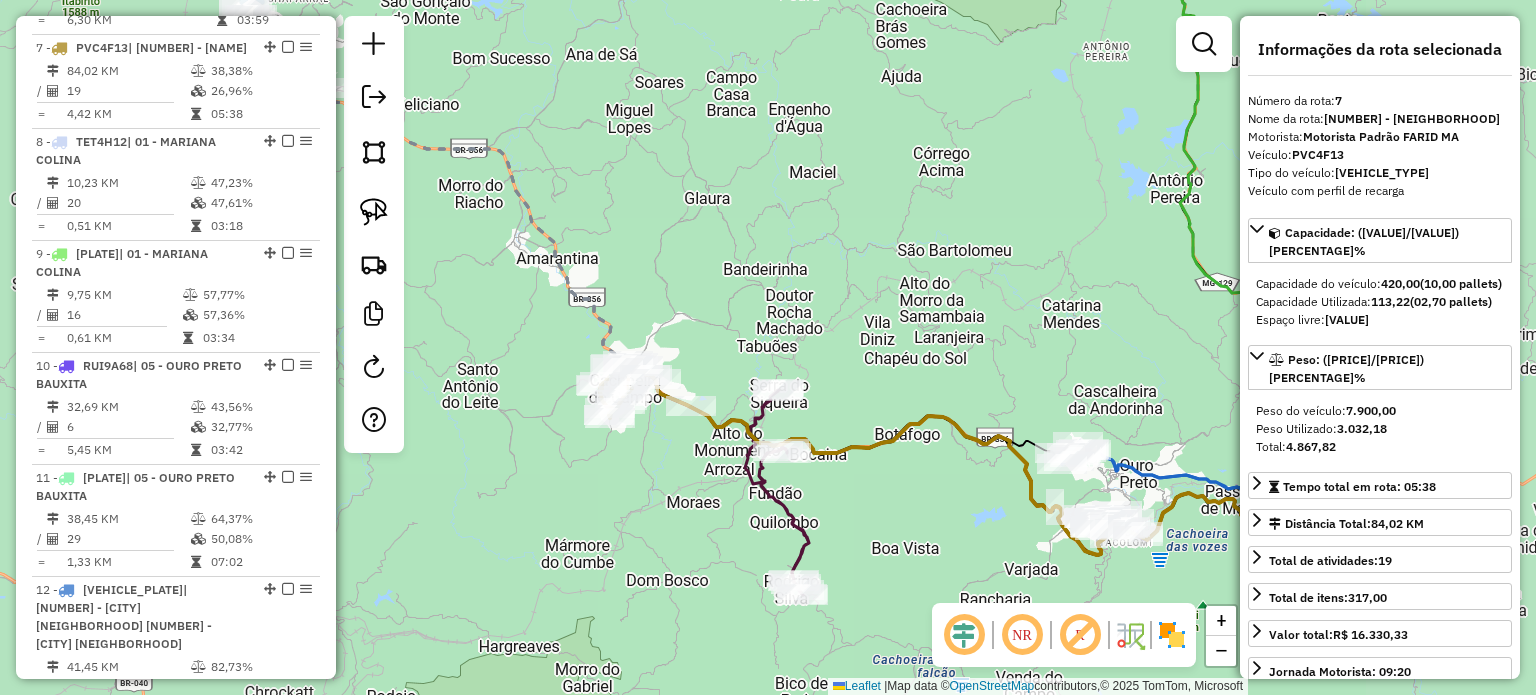 click on "Rota [NUMBER] - Placa [PLATE] [NUMBER] - [NAME] Rota [NUMBER] - Placa [PLATE] [NUMBER] - [BUSINESS_NAME] Rota [NUMBER] - Placa [PLATE] [NUMBER] - [BUSINESS_NAME] Rota [NUMBER] - Placa [PLATE] [NUMBER] - [BUSINESS_NAME] Janela de atendimento Grade de atendimento Capacidade Transportadoras Veículos Cliente Pedidos  Rotas Selecione os dias de semana para filtrar as janelas de atendimento  Seg   Ter   Qua   Qui   Sex   Sáb   Dom  Informe o período da janela de atendimento: De: Até:  Filtrar exatamente a janela do cliente  Considerar janela de atendimento padrão  Selecione os dias de semana para filtrar as grades de atendimento  Seg   Ter   Qua   Qui   Sex   Sáb   Dom   Considerar clientes sem dia de atendimento cadastrado  Clientes fora do dia de atendimento selecionado Filtrar as atividades entre os valores definidos abaixo:  Peso mínimo:   Peso máximo:   Cubagem mínima:   Cubagem máxima:   De:   Até:  Filtrar as atividades entre o tempo de atendimento definido abaixo:  De:   Até:  Transportadora: Tipo de veículo: +" 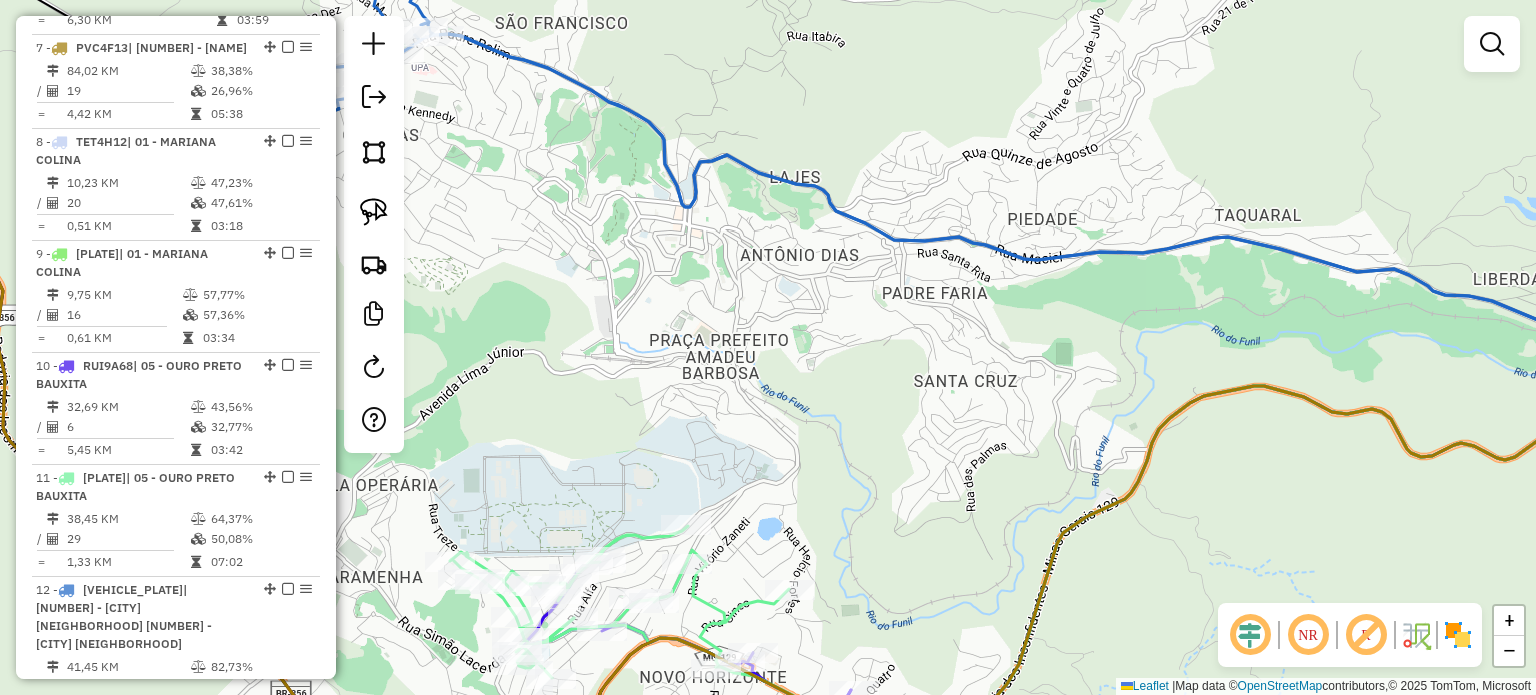 click 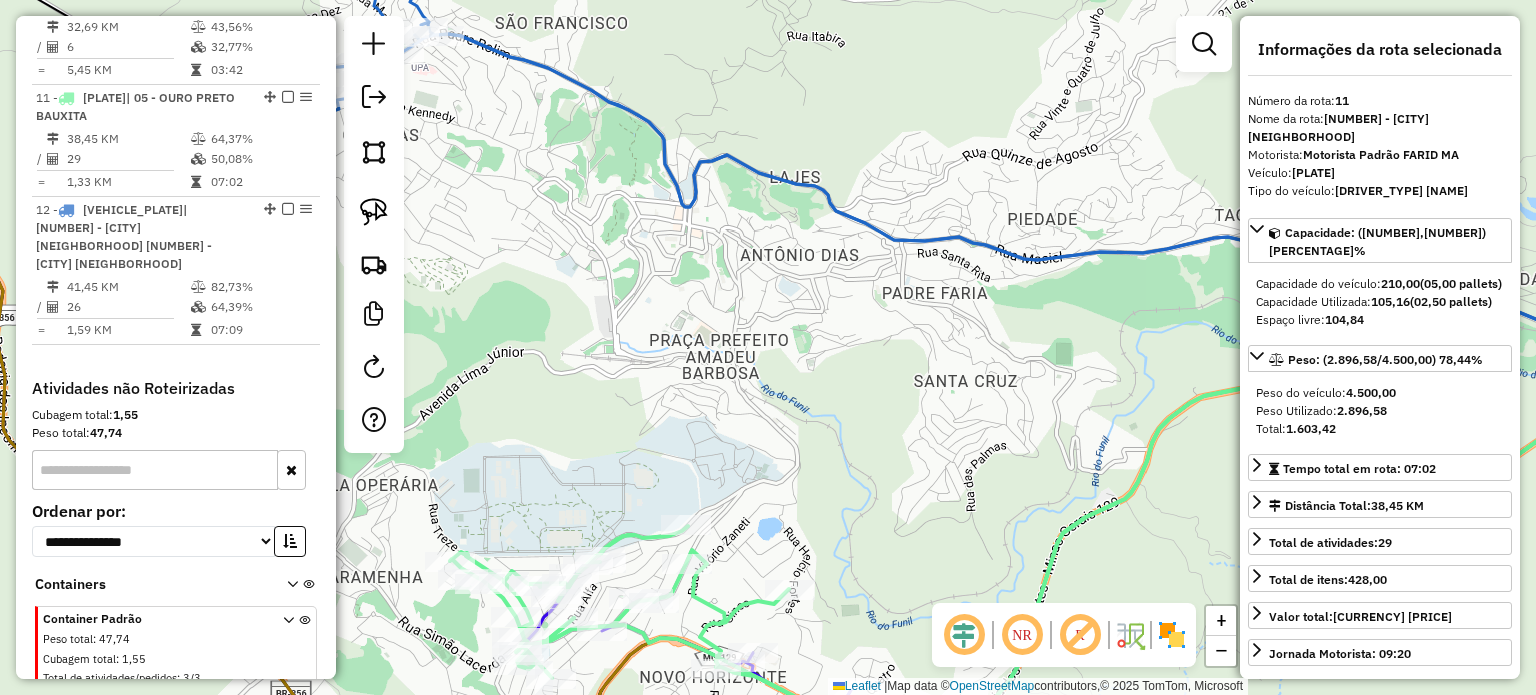 scroll, scrollTop: 1906, scrollLeft: 0, axis: vertical 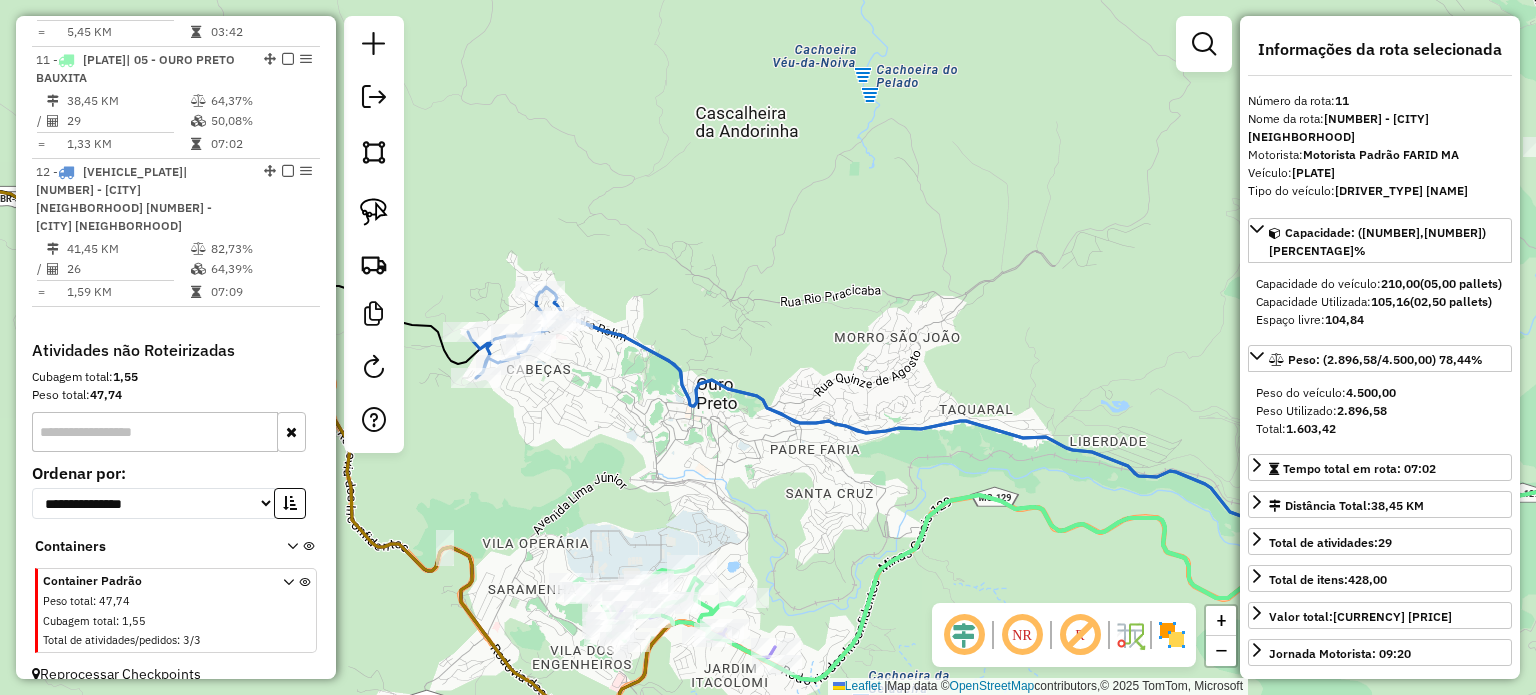 click on "Janela de atendimento Grade de atendimento Capacidade Transportadoras Veículos Cliente Pedidos  Rotas Selecione os dias de semana para filtrar as janelas de atendimento  Seg   Ter   Qua   Qui   Sex   Sáb   Dom  Informe o período da janela de atendimento: De: Até:  Filtrar exatamente a janela do cliente  Considerar janela de atendimento padrão  Selecione os dias de semana para filtrar as grades de atendimento  Seg   Ter   Qua   Qui   Sex   Sáb   Dom   Considerar clientes sem dia de atendimento cadastrado  Clientes fora do dia de atendimento selecionado Filtrar as atividades entre os valores definidos abaixo:  Peso mínimo:   Peso máximo:   Cubagem mínima:   Cubagem máxima:   De:   Até:  Filtrar as atividades entre o tempo de atendimento definido abaixo:  De:   Até:   Considerar capacidade total dos clientes não roteirizados Transportadora: Selecione um ou mais itens Tipo de veículo: Selecione um ou mais itens Veículo: Selecione um ou mais itens Motorista: Selecione um ou mais itens Nome: Rótulo:" 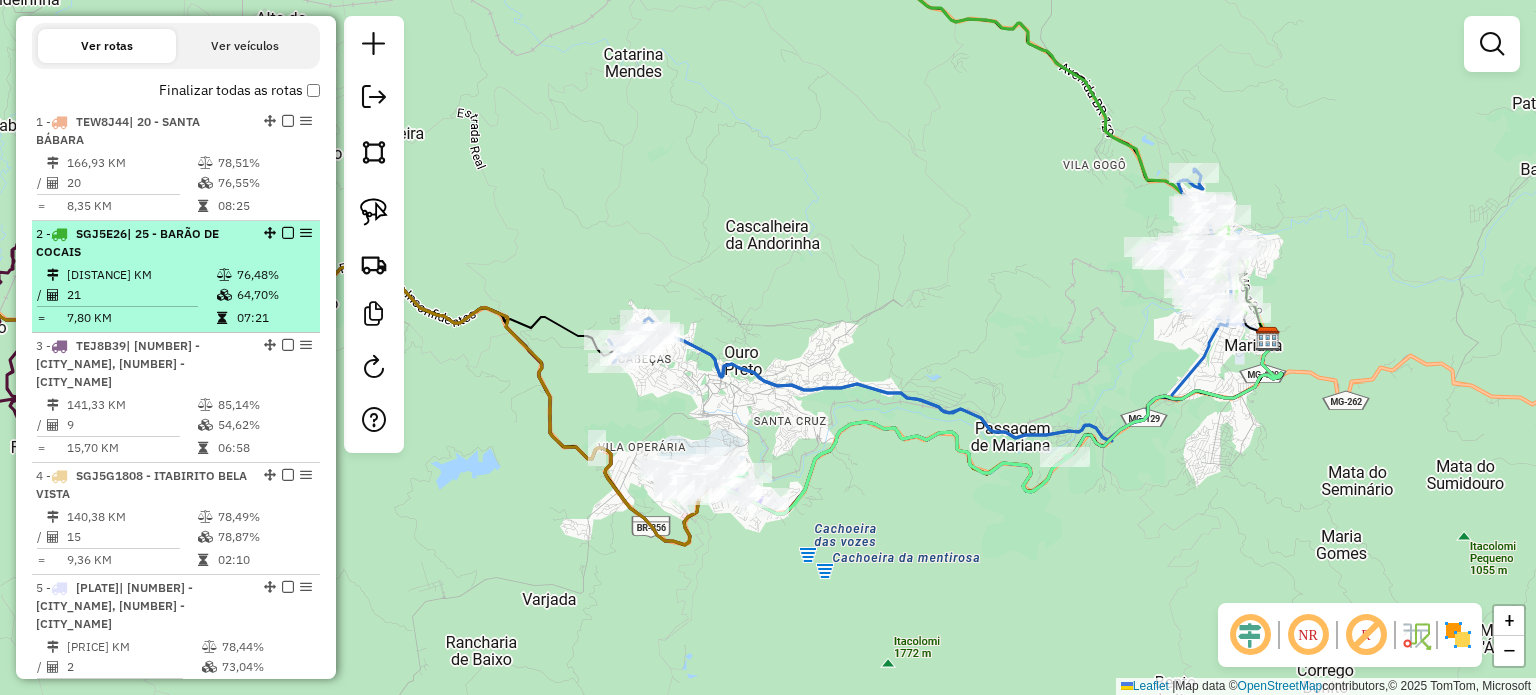 scroll, scrollTop: 906, scrollLeft: 0, axis: vertical 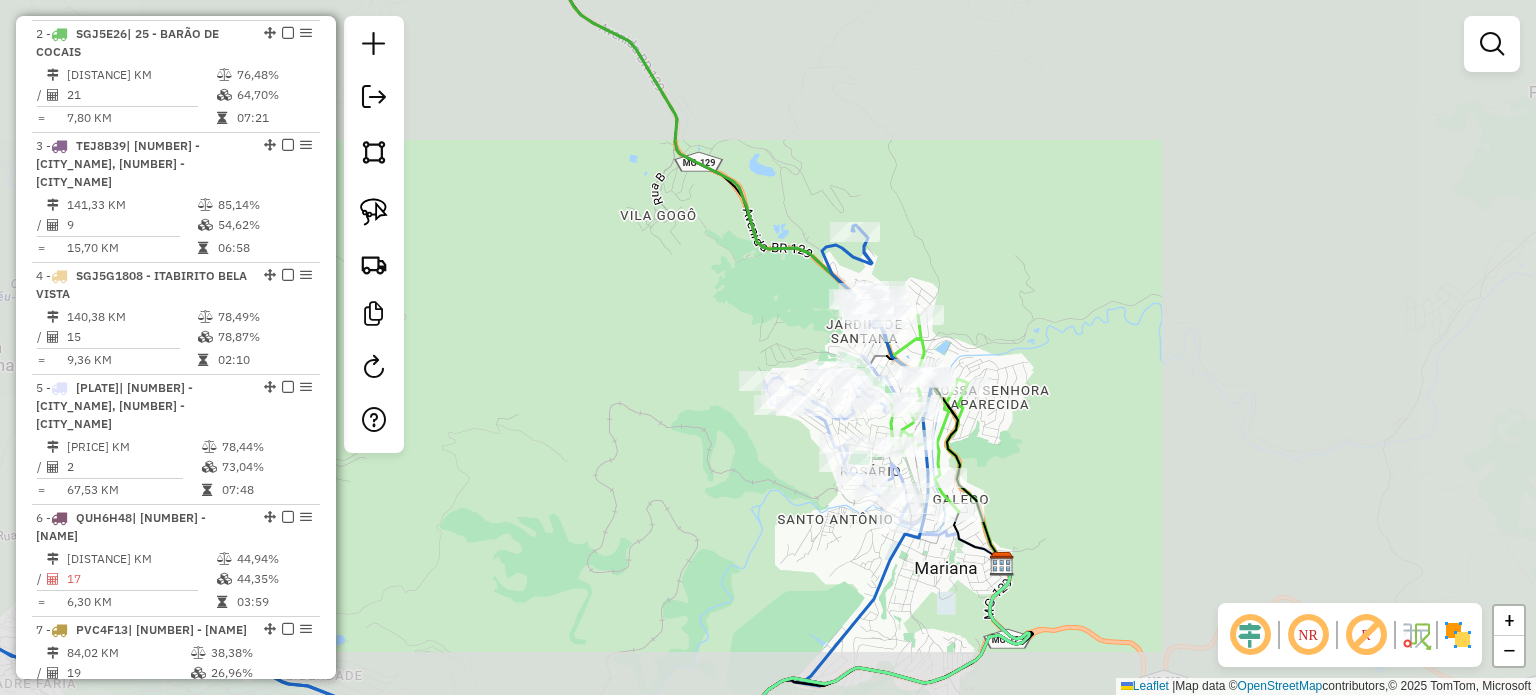 drag, startPoint x: 687, startPoint y: 444, endPoint x: 799, endPoint y: 272, distance: 205.25107 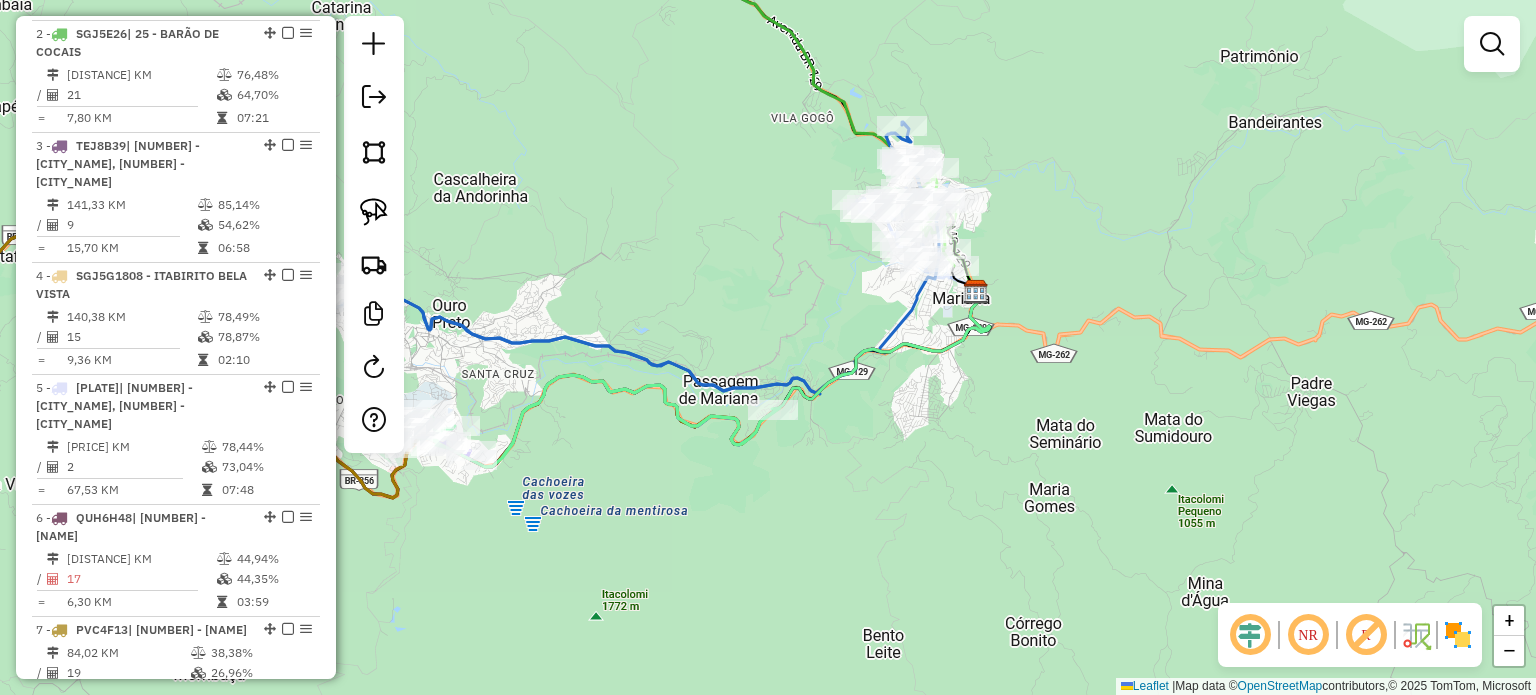 drag, startPoint x: 659, startPoint y: 311, endPoint x: 753, endPoint y: 308, distance: 94.04786 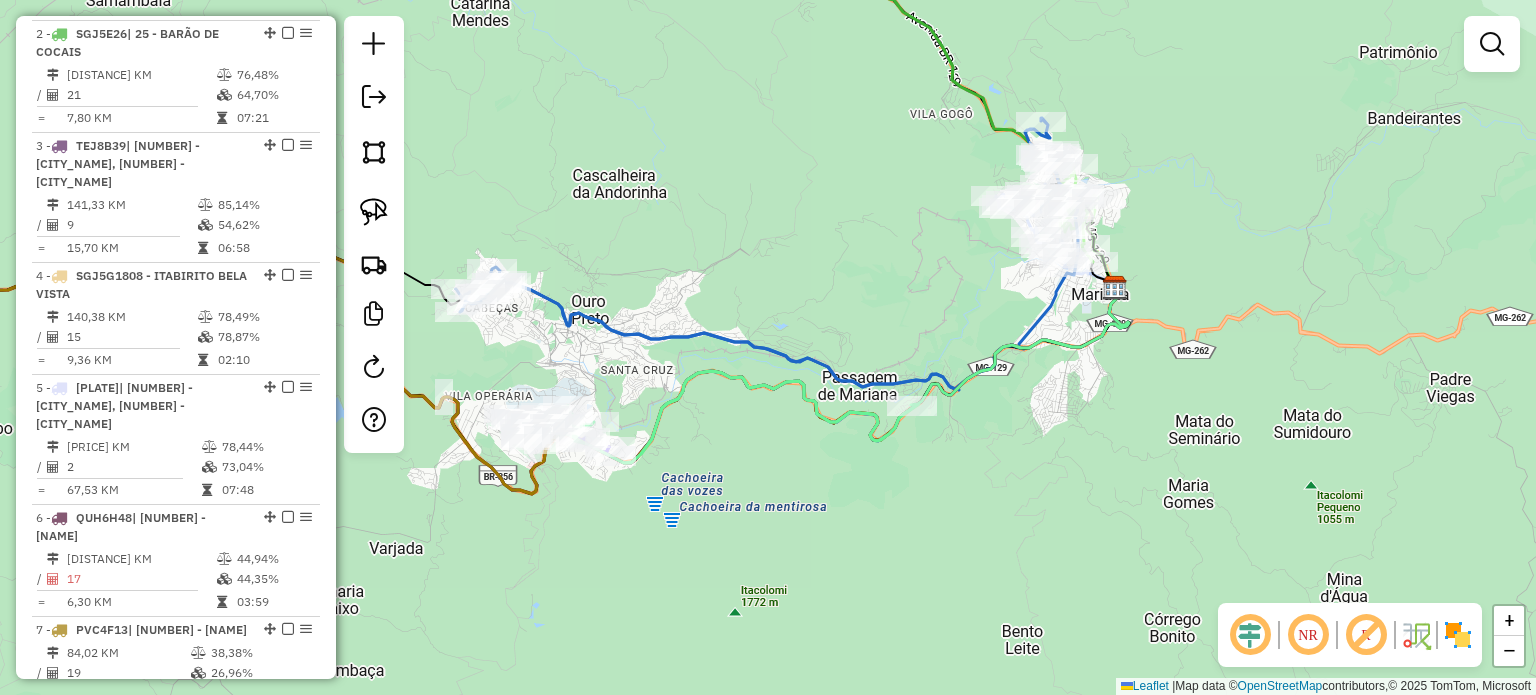 click 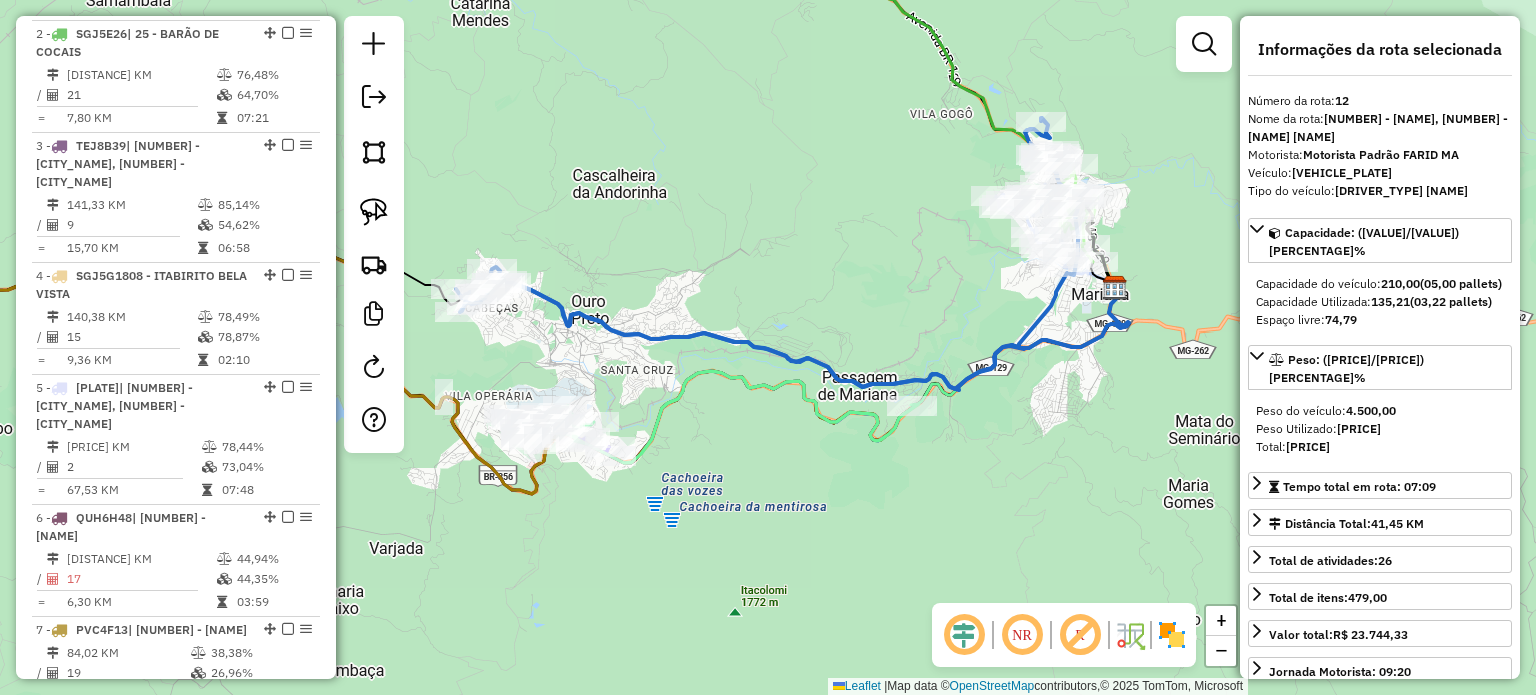 scroll, scrollTop: 1906, scrollLeft: 0, axis: vertical 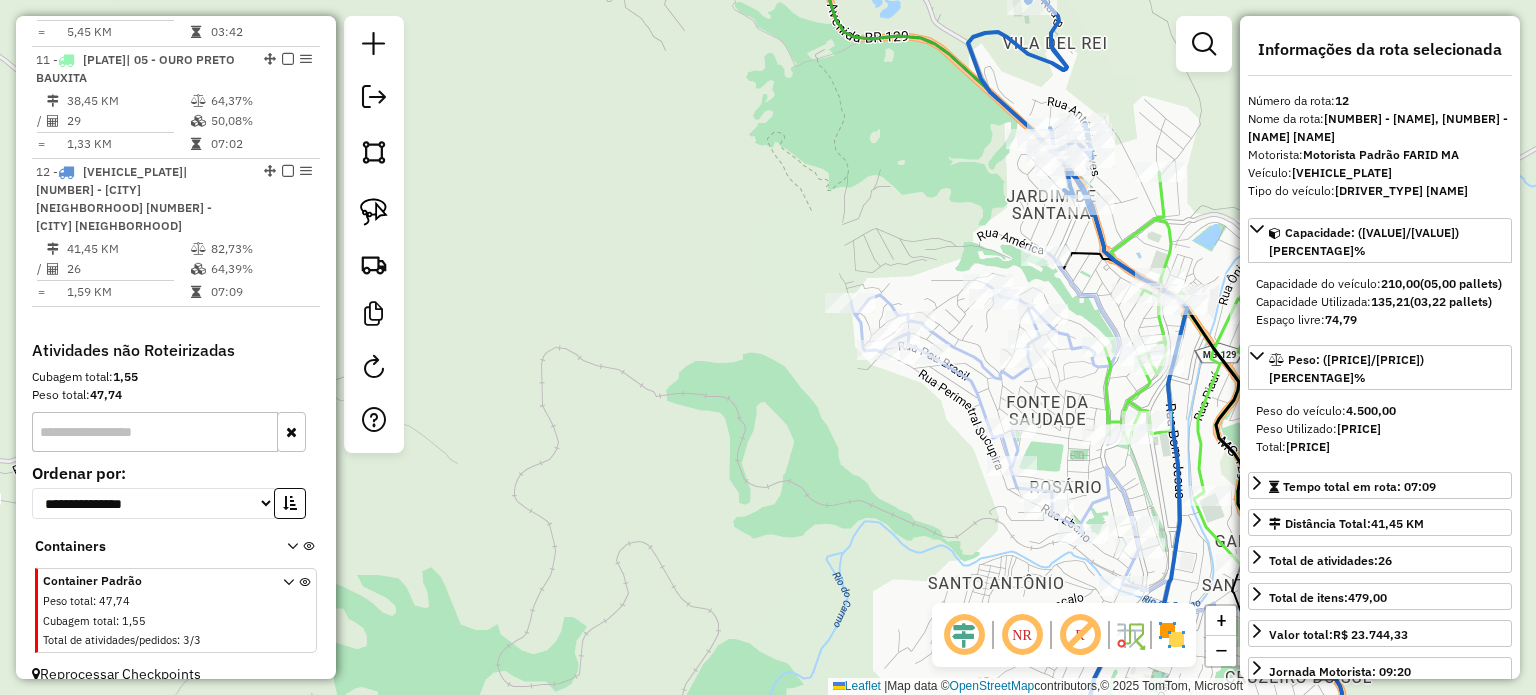 click 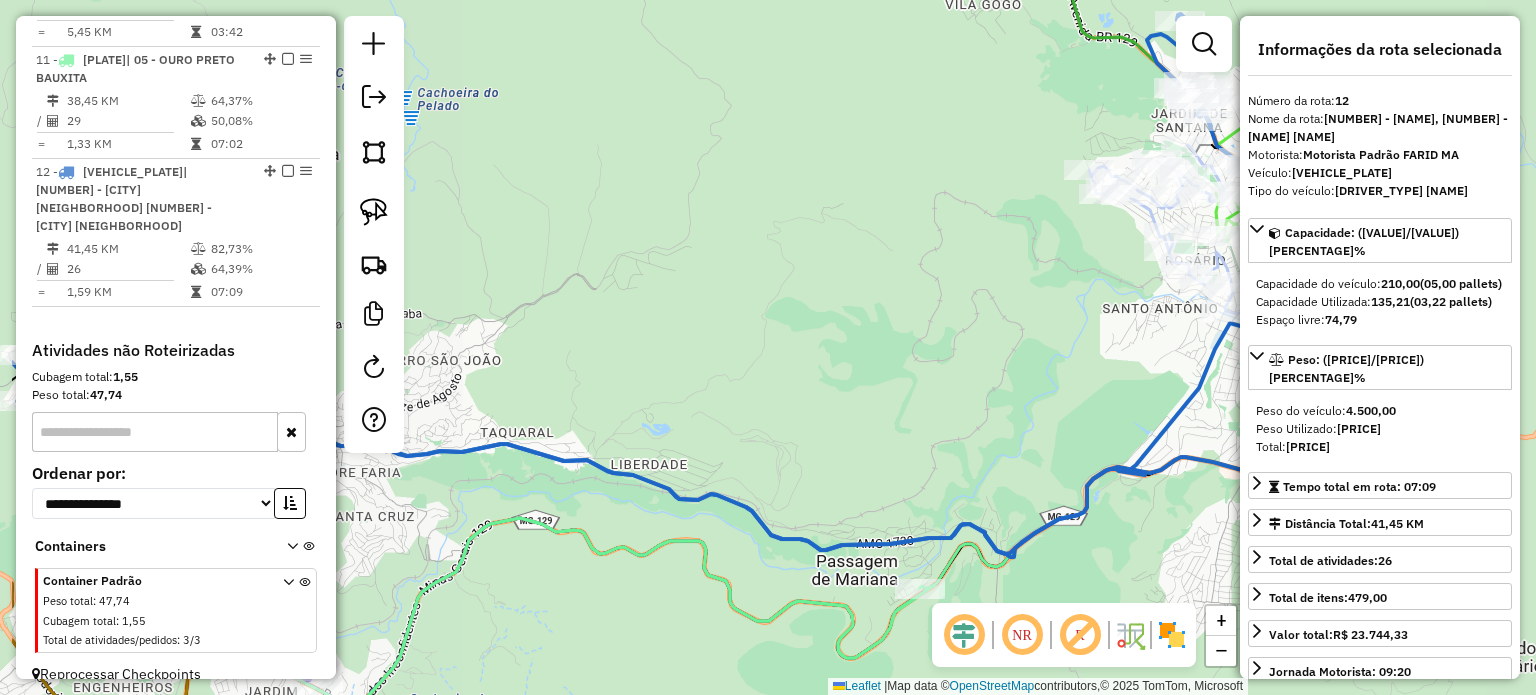drag, startPoint x: 804, startPoint y: 188, endPoint x: 933, endPoint y: 153, distance: 133.66376 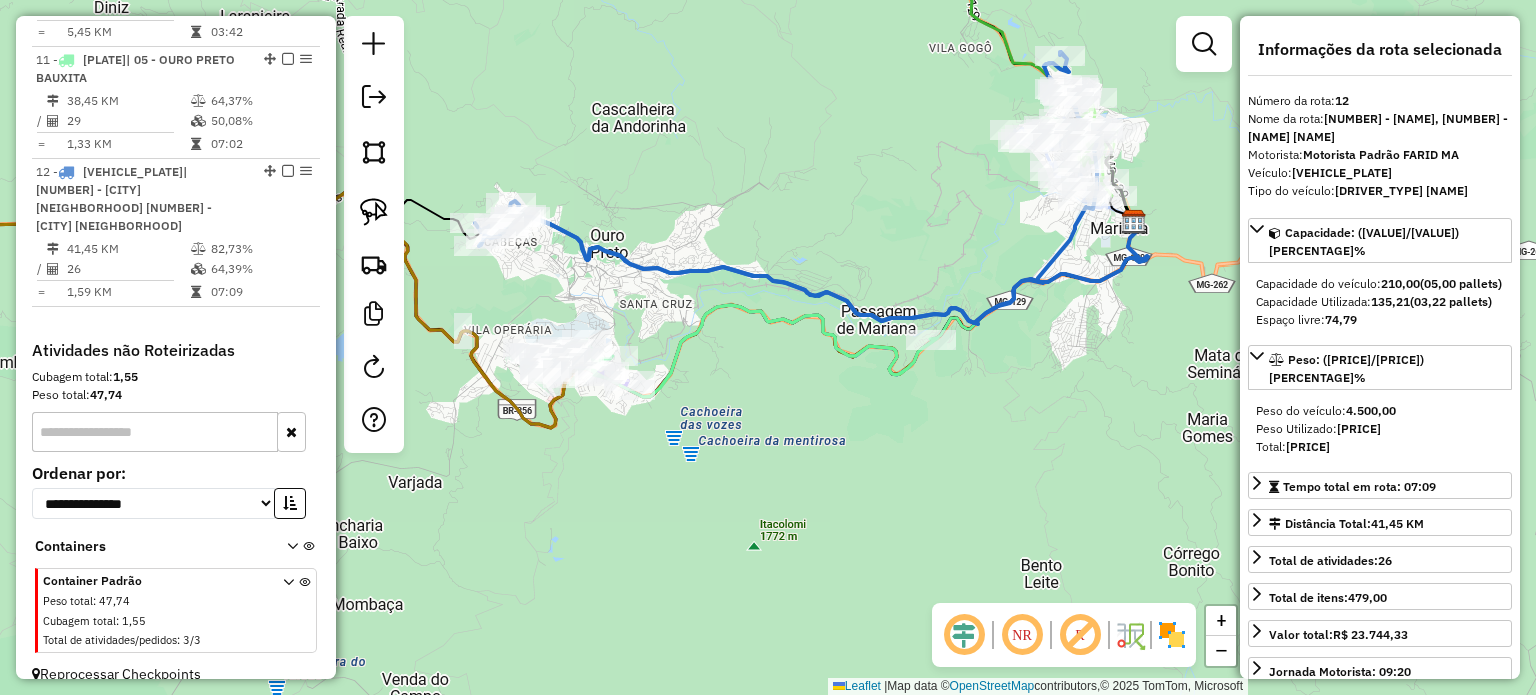 drag, startPoint x: 936, startPoint y: 296, endPoint x: 707, endPoint y: 299, distance: 229.01965 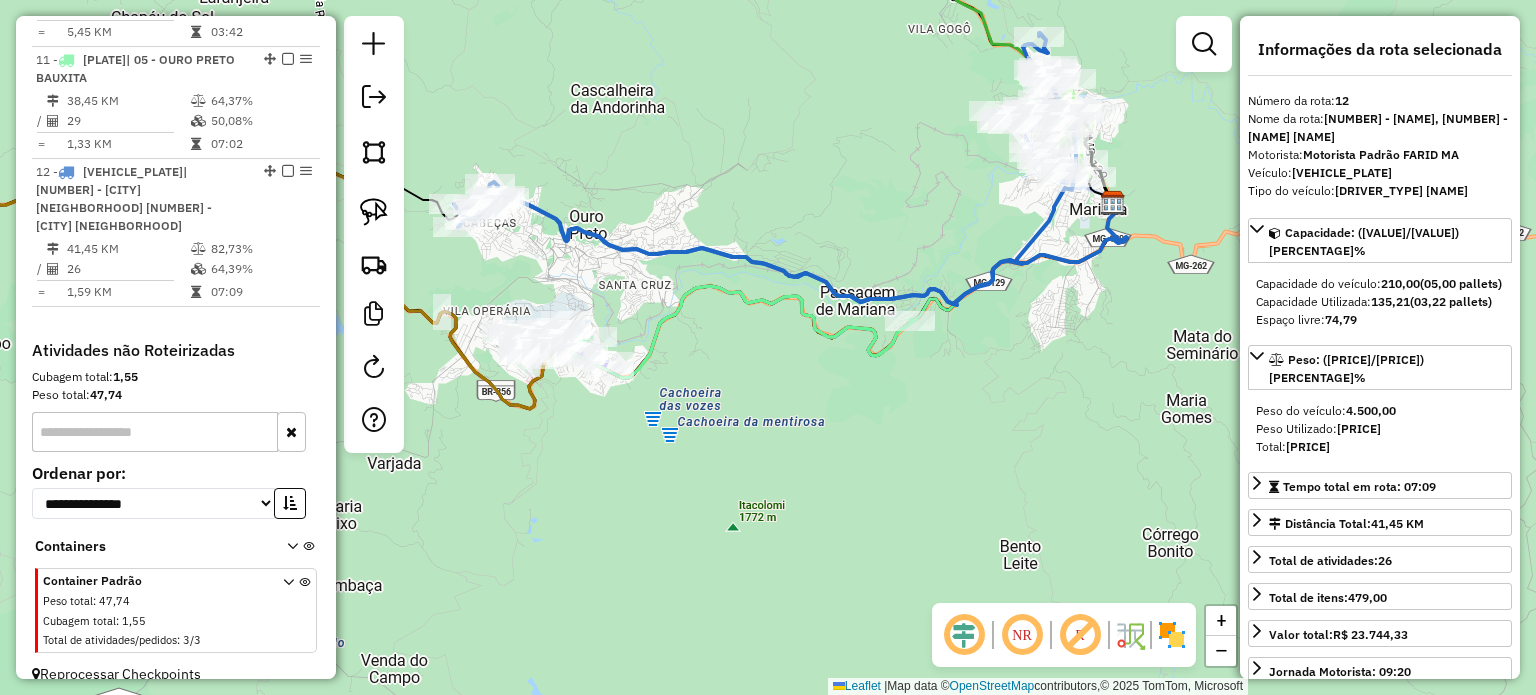 drag, startPoint x: 665, startPoint y: 304, endPoint x: 822, endPoint y: 279, distance: 158.97798 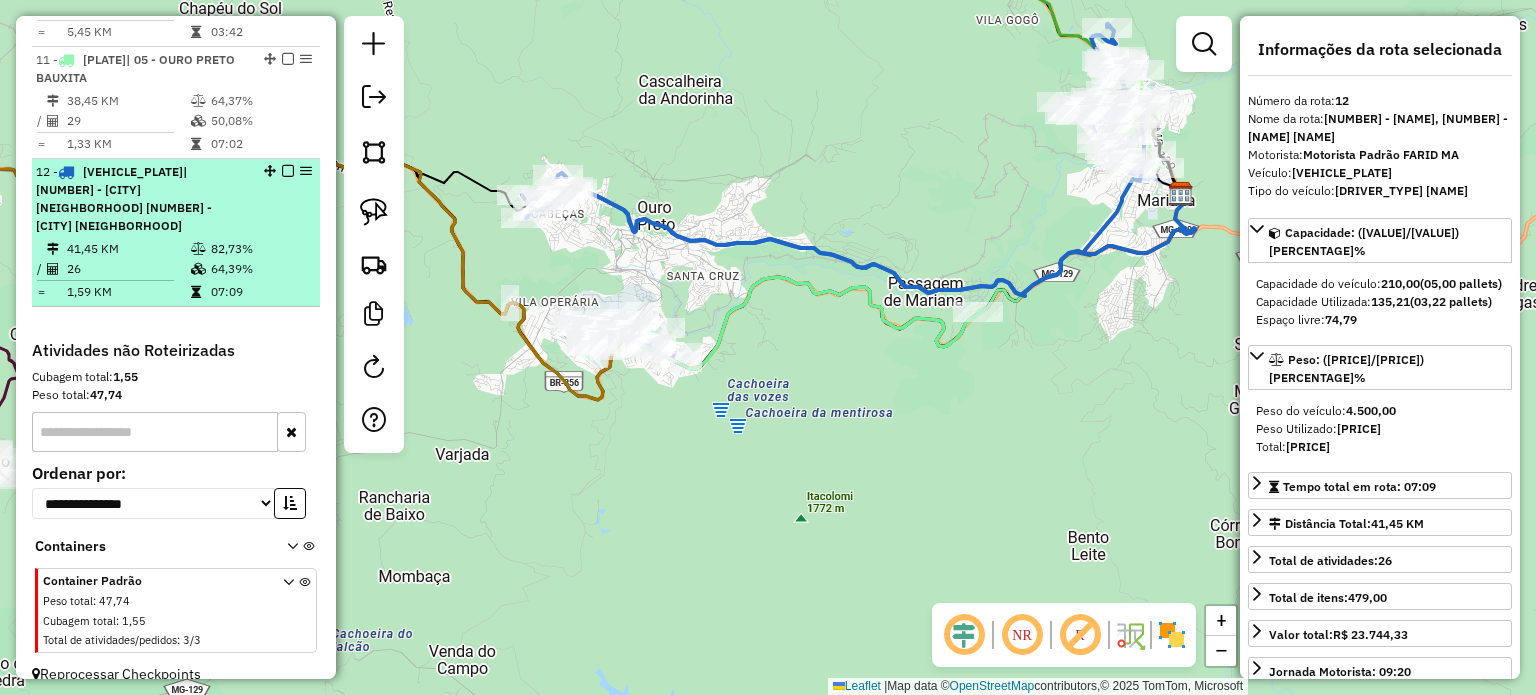 scroll, scrollTop: 1706, scrollLeft: 0, axis: vertical 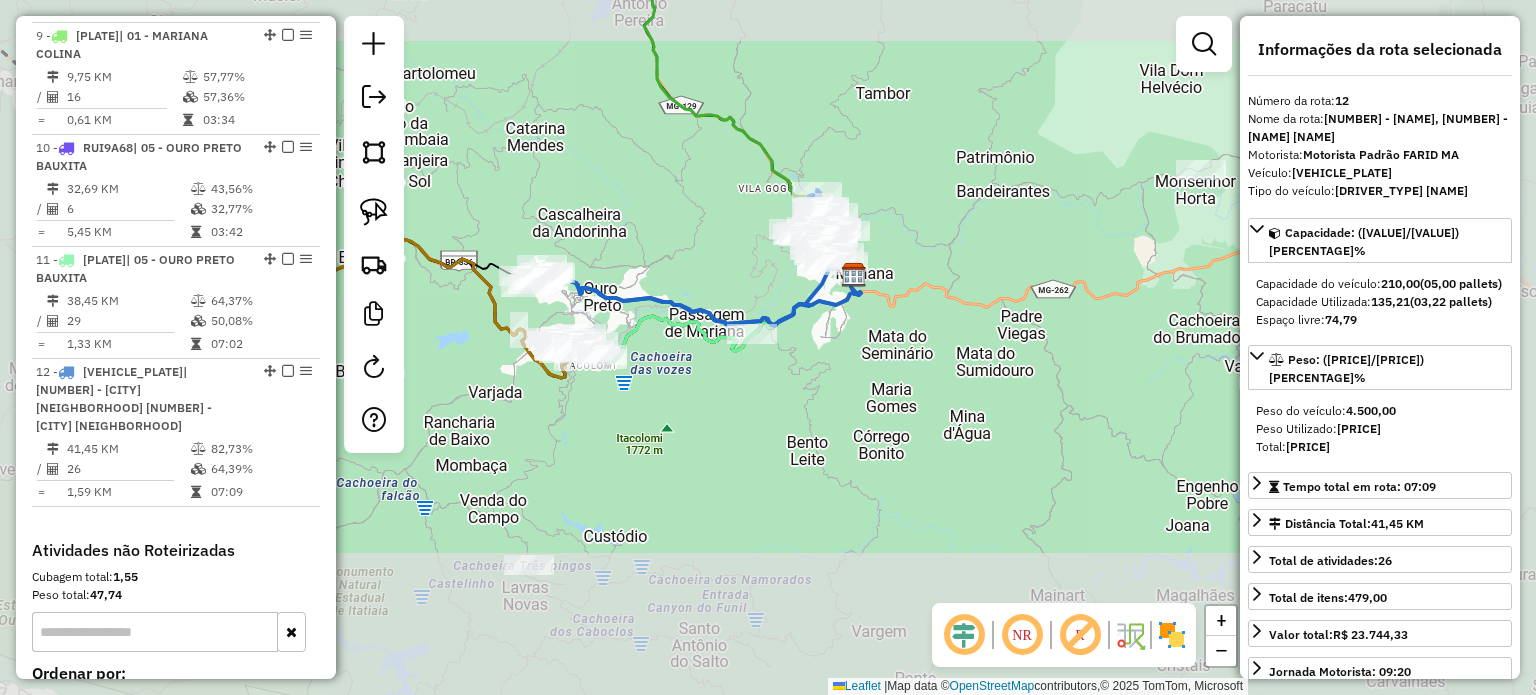 click on "Janela de atendimento Grade de atendimento Capacidade Transportadoras Veículos Cliente Pedidos  Rotas Selecione os dias de semana para filtrar as janelas de atendimento  Seg   Ter   Qua   Qui   Sex   Sáb   Dom  Informe o período da janela de atendimento: De: Até:  Filtrar exatamente a janela do cliente  Considerar janela de atendimento padrão  Selecione os dias de semana para filtrar as grades de atendimento  Seg   Ter   Qua   Qui   Sex   Sáb   Dom   Considerar clientes sem dia de atendimento cadastrado  Clientes fora do dia de atendimento selecionado Filtrar as atividades entre os valores definidos abaixo:  Peso mínimo:   Peso máximo:   Cubagem mínima:   Cubagem máxima:   De:   Até:  Filtrar as atividades entre o tempo de atendimento definido abaixo:  De:   Até:   Considerar capacidade total dos clientes não roteirizados Transportadora: Selecione um ou mais itens Tipo de veículo: Selecione um ou mais itens Veículo: Selecione um ou mais itens Motorista: Selecione um ou mais itens Nome: Rótulo:" 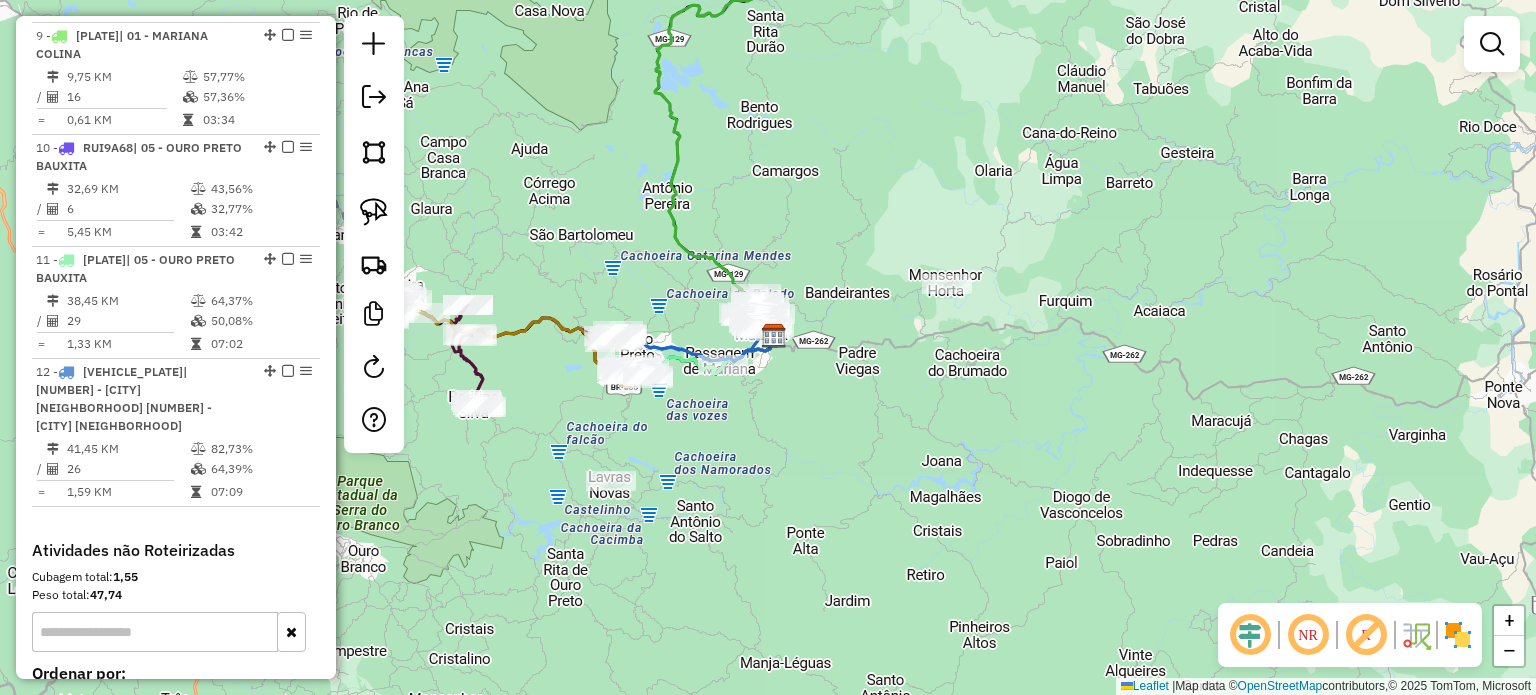 drag, startPoint x: 577, startPoint y: 442, endPoint x: 759, endPoint y: 441, distance: 182.00275 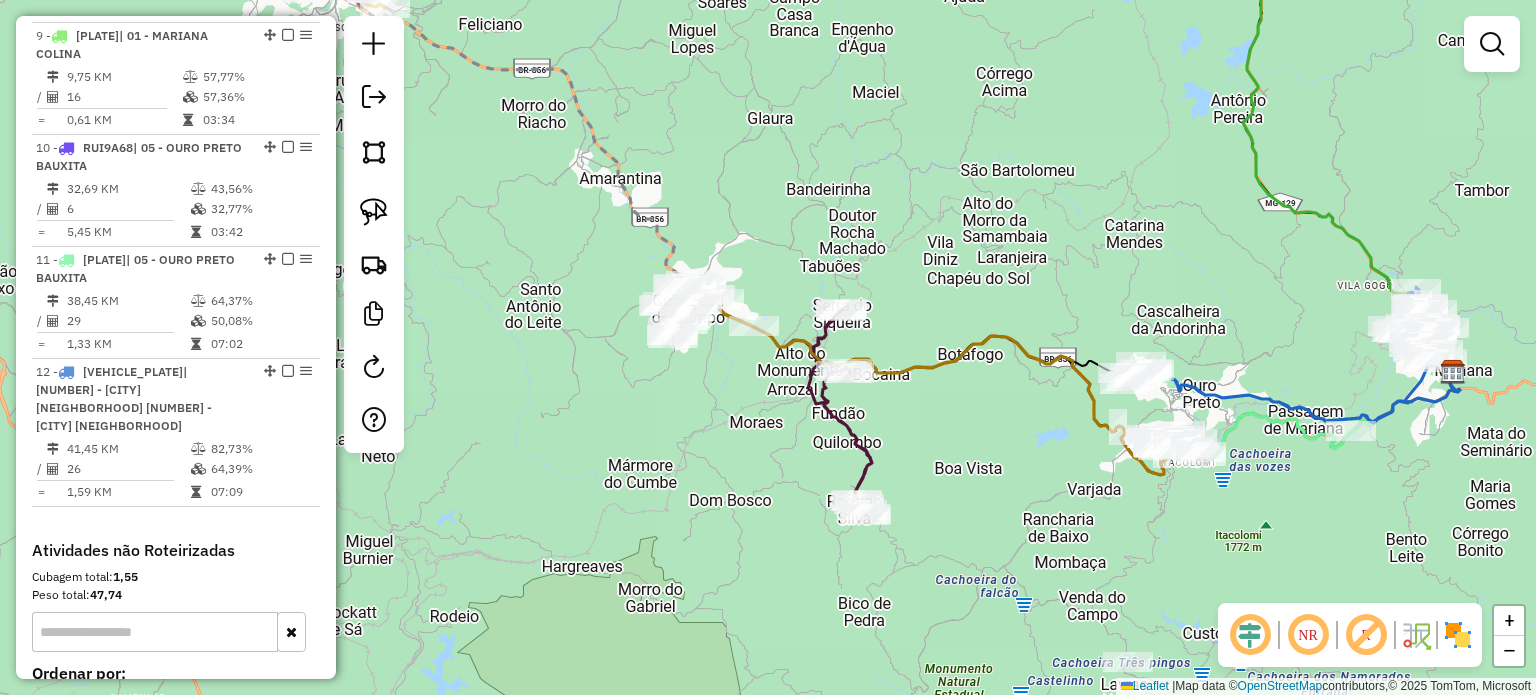 drag, startPoint x: 717, startPoint y: 415, endPoint x: 706, endPoint y: 367, distance: 49.24429 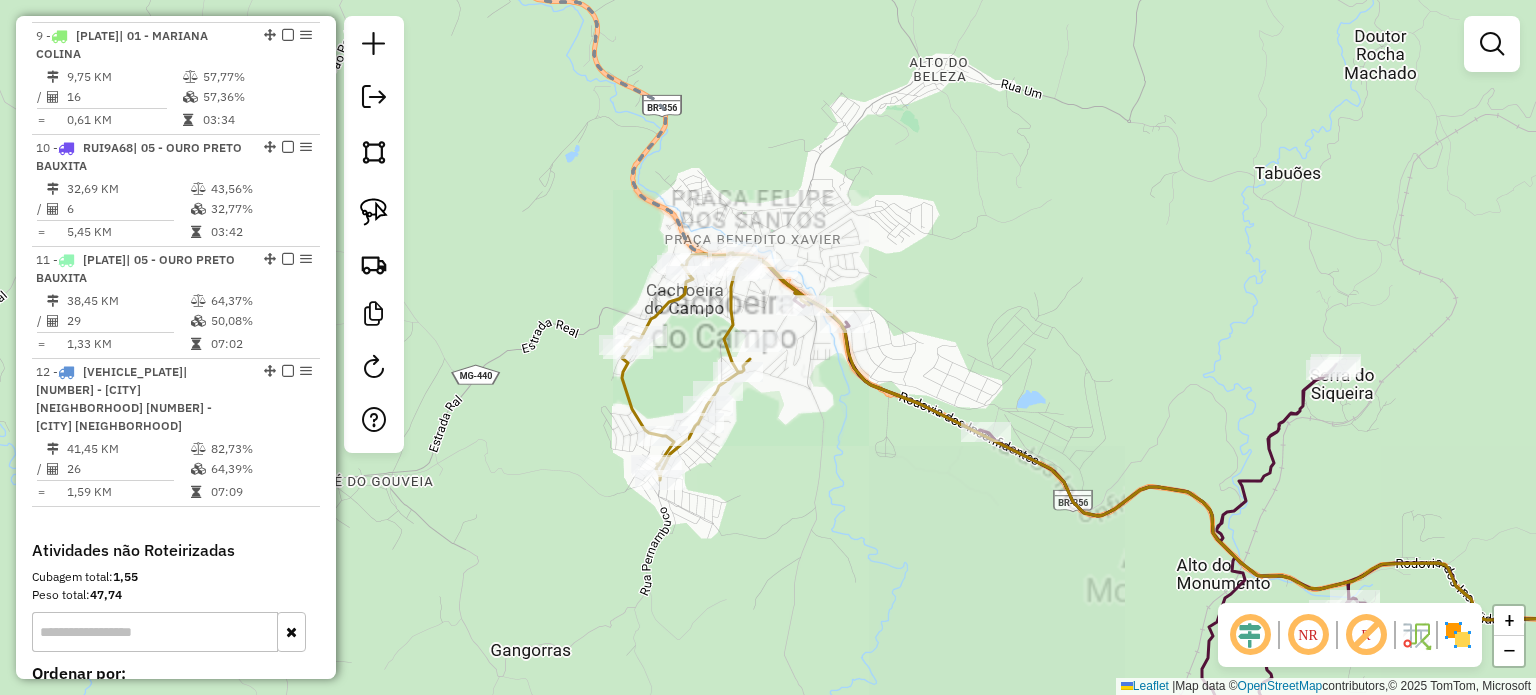 click 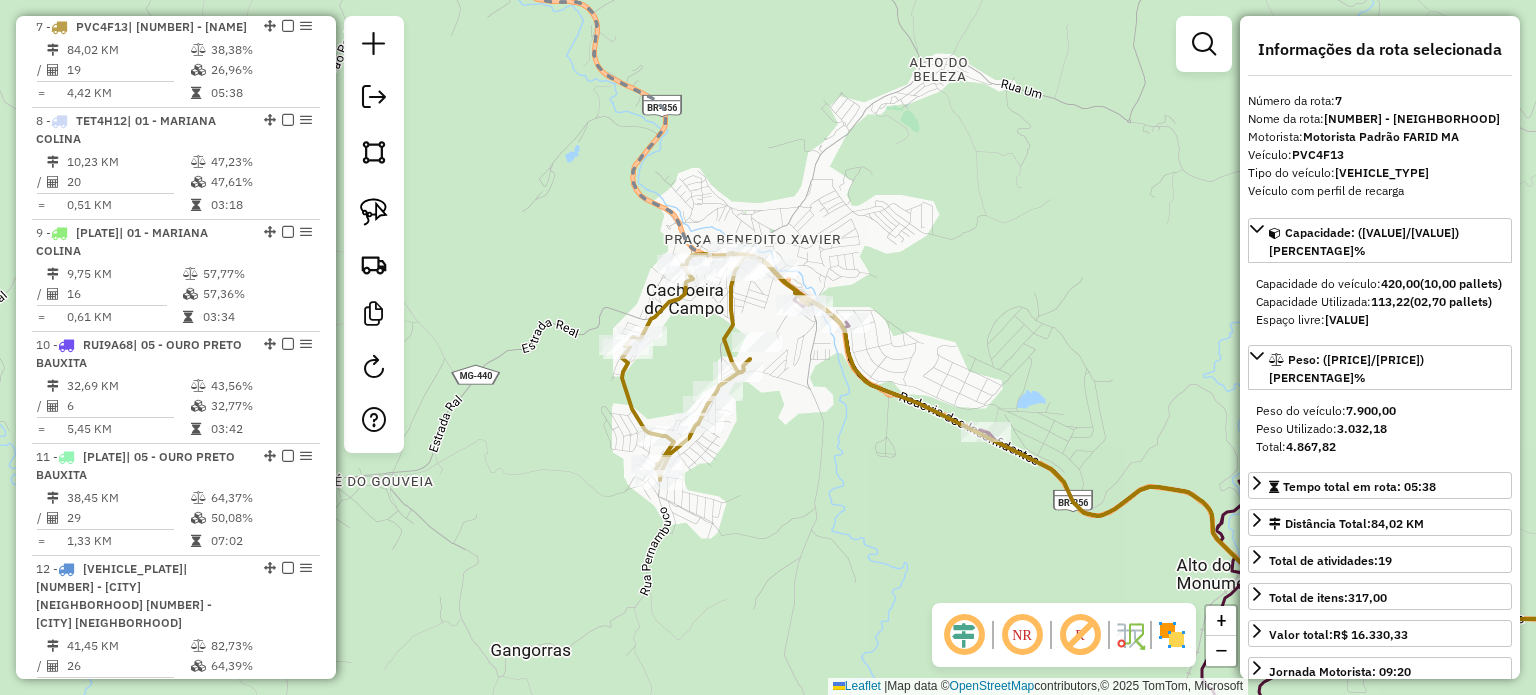scroll, scrollTop: 1488, scrollLeft: 0, axis: vertical 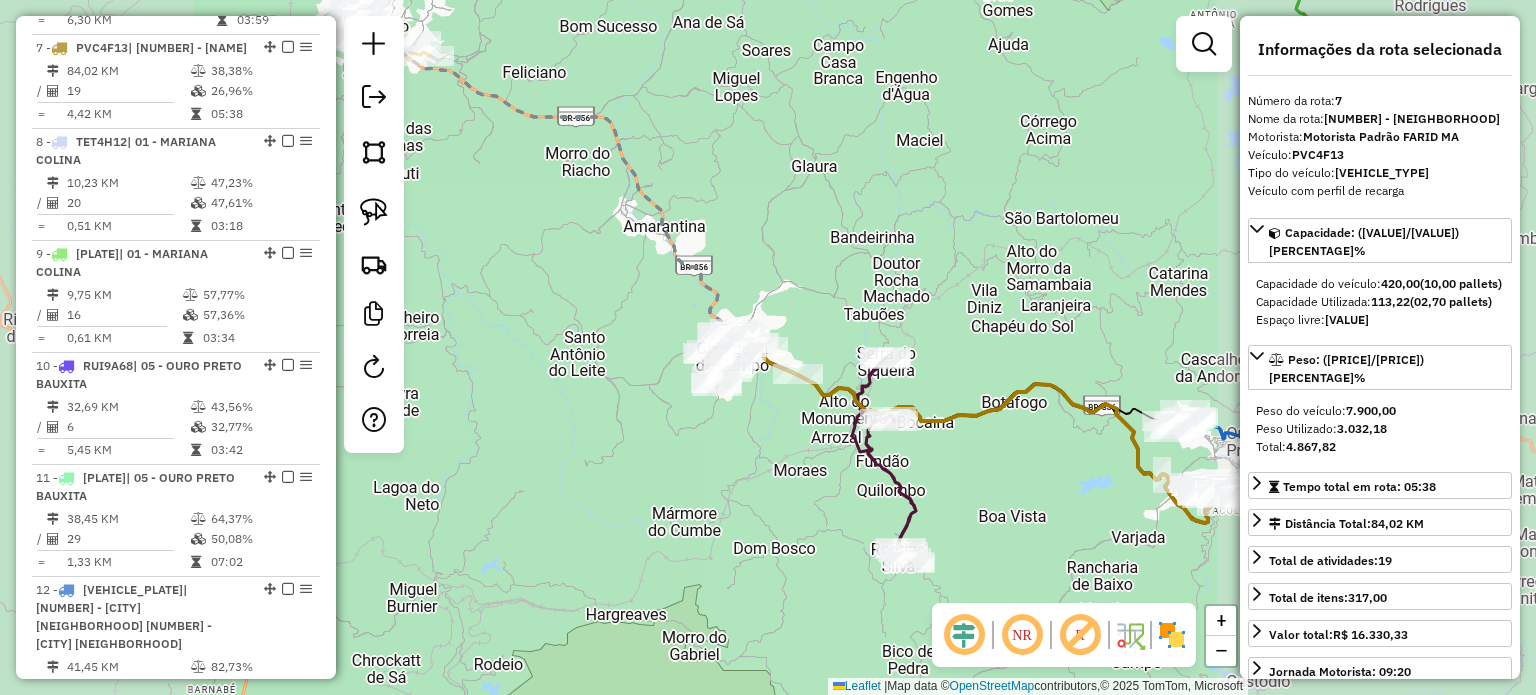 drag, startPoint x: 691, startPoint y: 262, endPoint x: 696, endPoint y: 389, distance: 127.09839 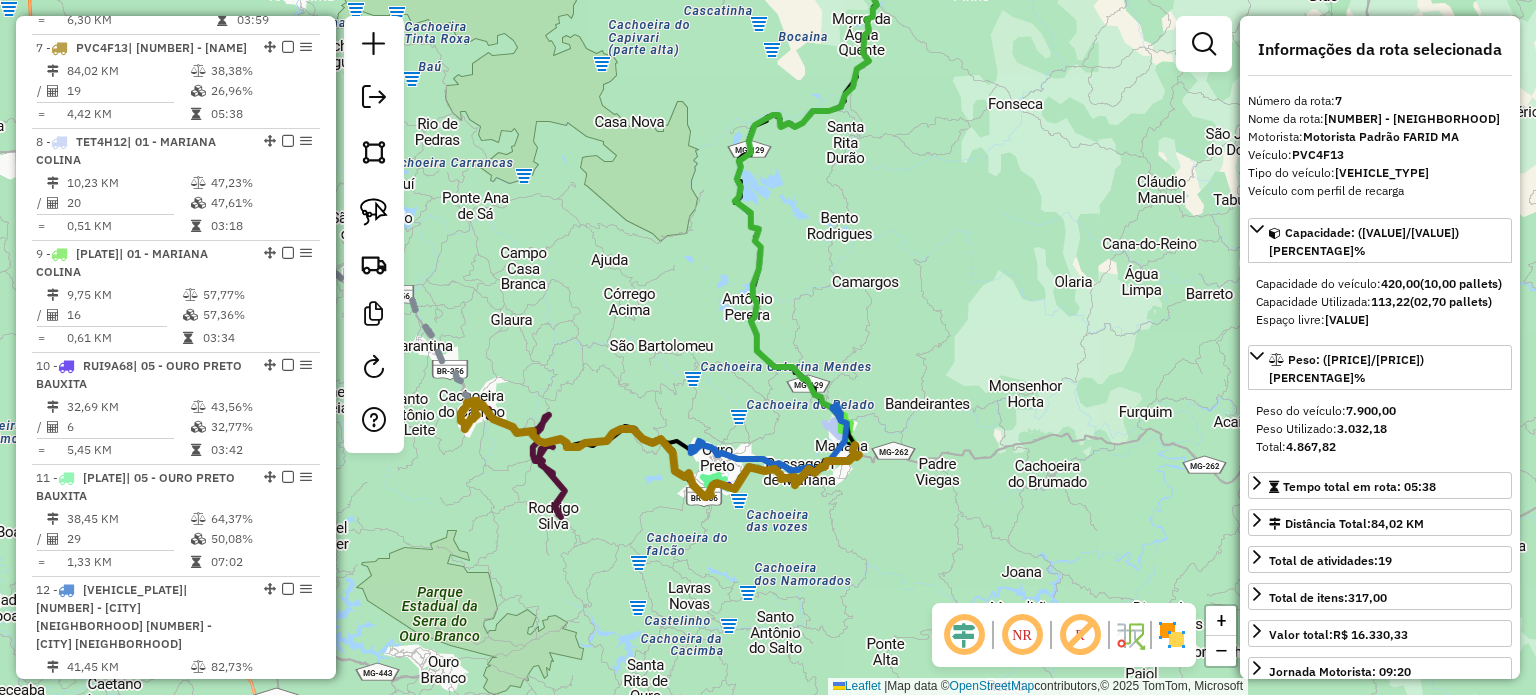 drag, startPoint x: 908, startPoint y: 451, endPoint x: 893, endPoint y: 487, distance: 39 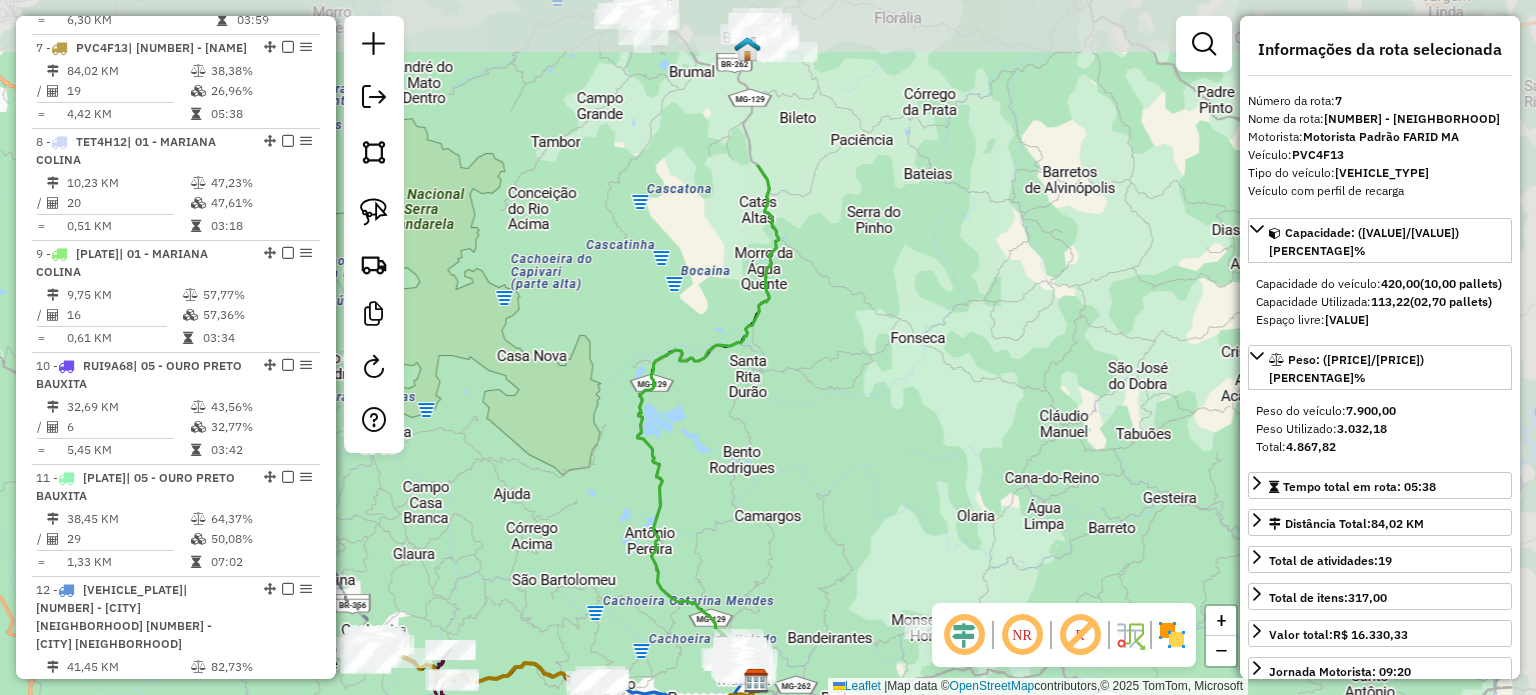 drag, startPoint x: 812, startPoint y: 267, endPoint x: 792, endPoint y: 467, distance: 200.99751 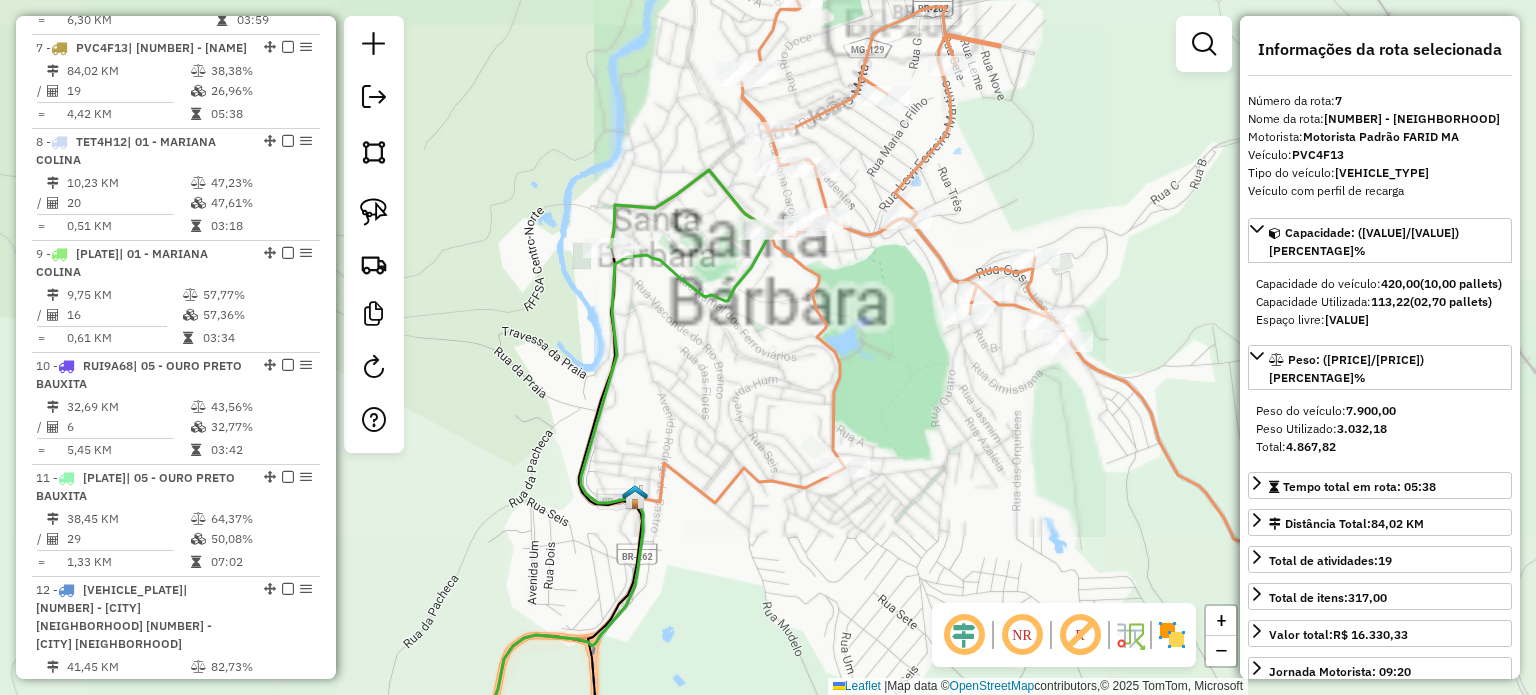 click 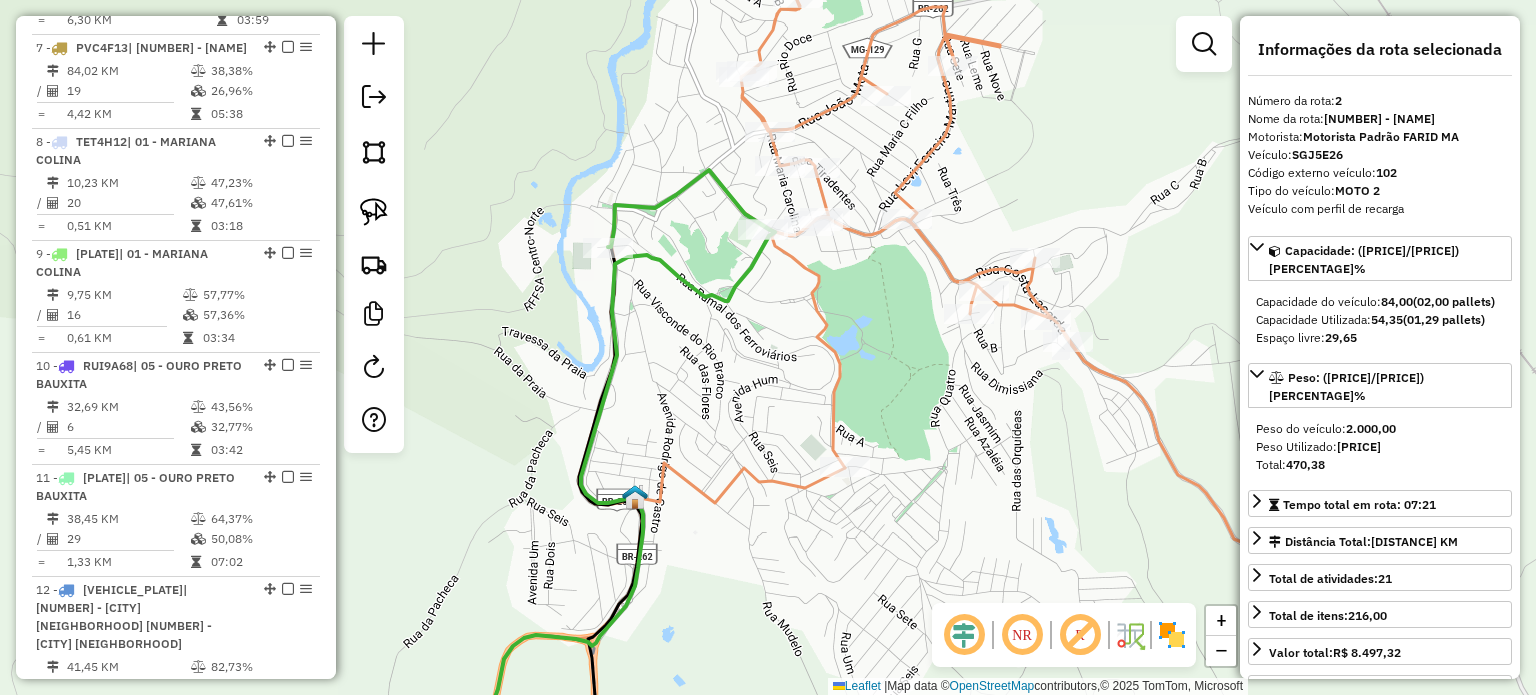 scroll, scrollTop: 911, scrollLeft: 0, axis: vertical 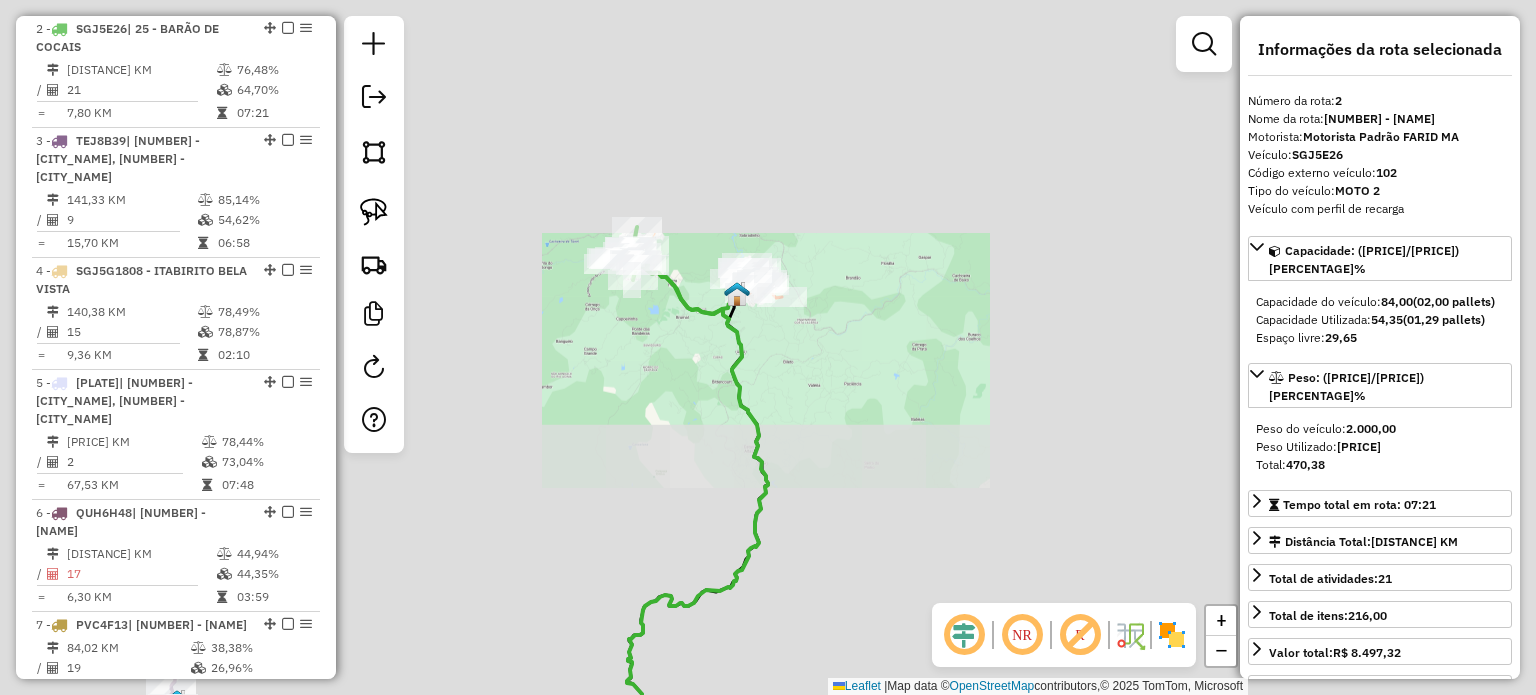 drag, startPoint x: 688, startPoint y: 404, endPoint x: 774, endPoint y: 355, distance: 98.9798 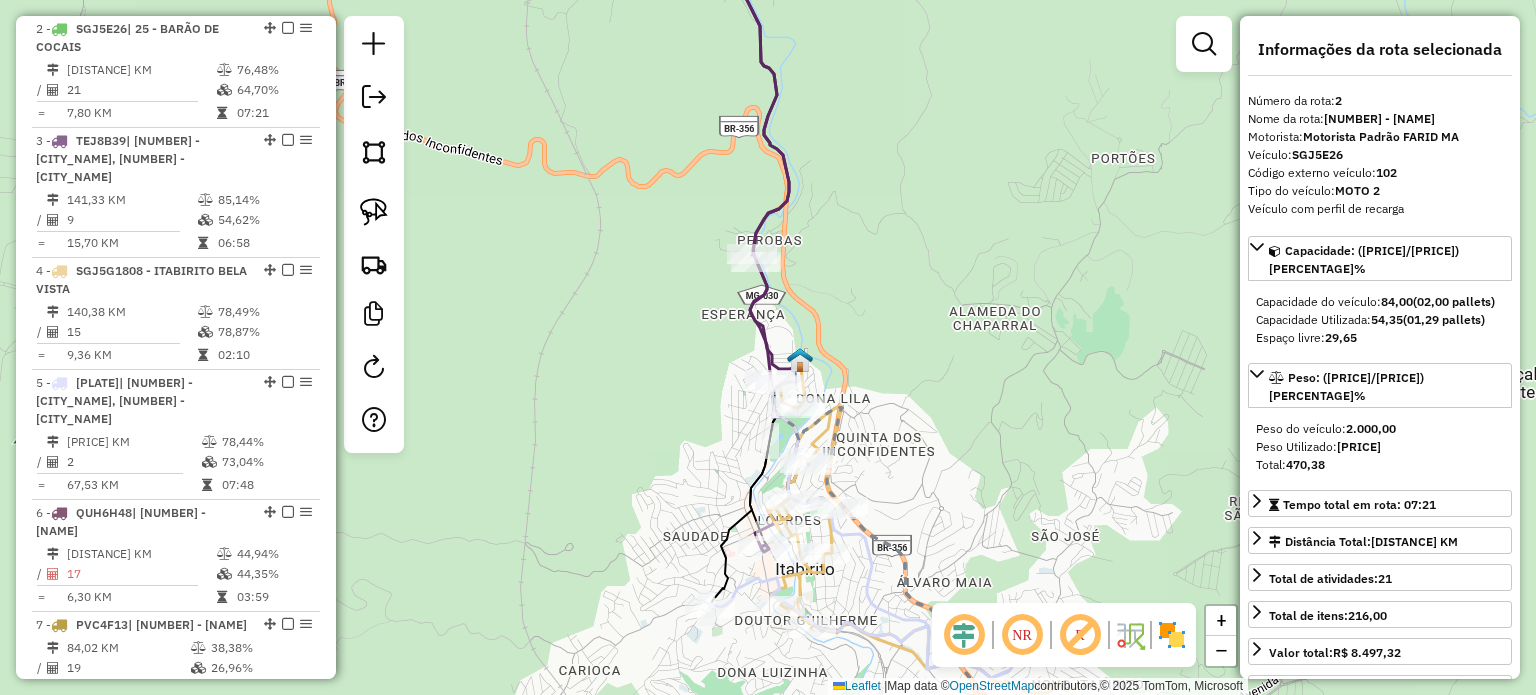 drag, startPoint x: 870, startPoint y: 300, endPoint x: 889, endPoint y: 140, distance: 161.12418 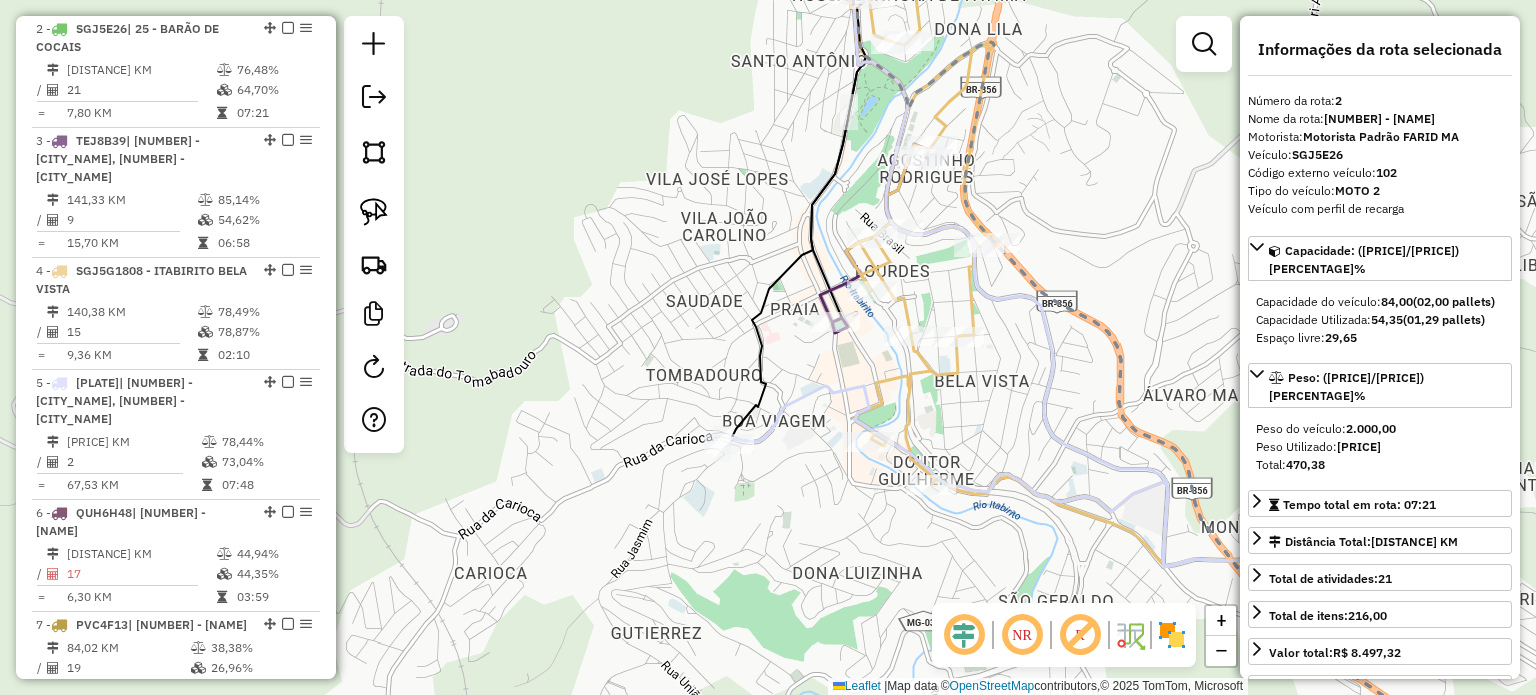 click 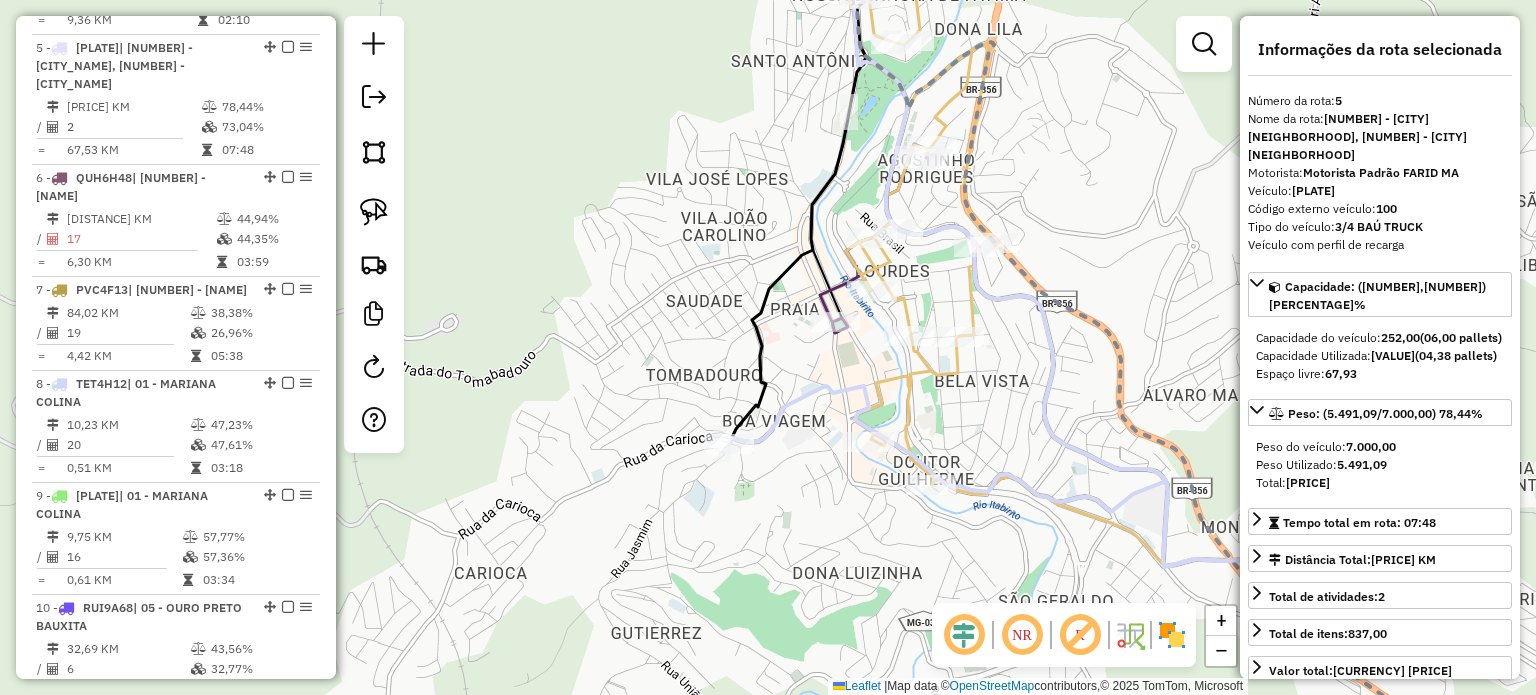 scroll, scrollTop: 1264, scrollLeft: 0, axis: vertical 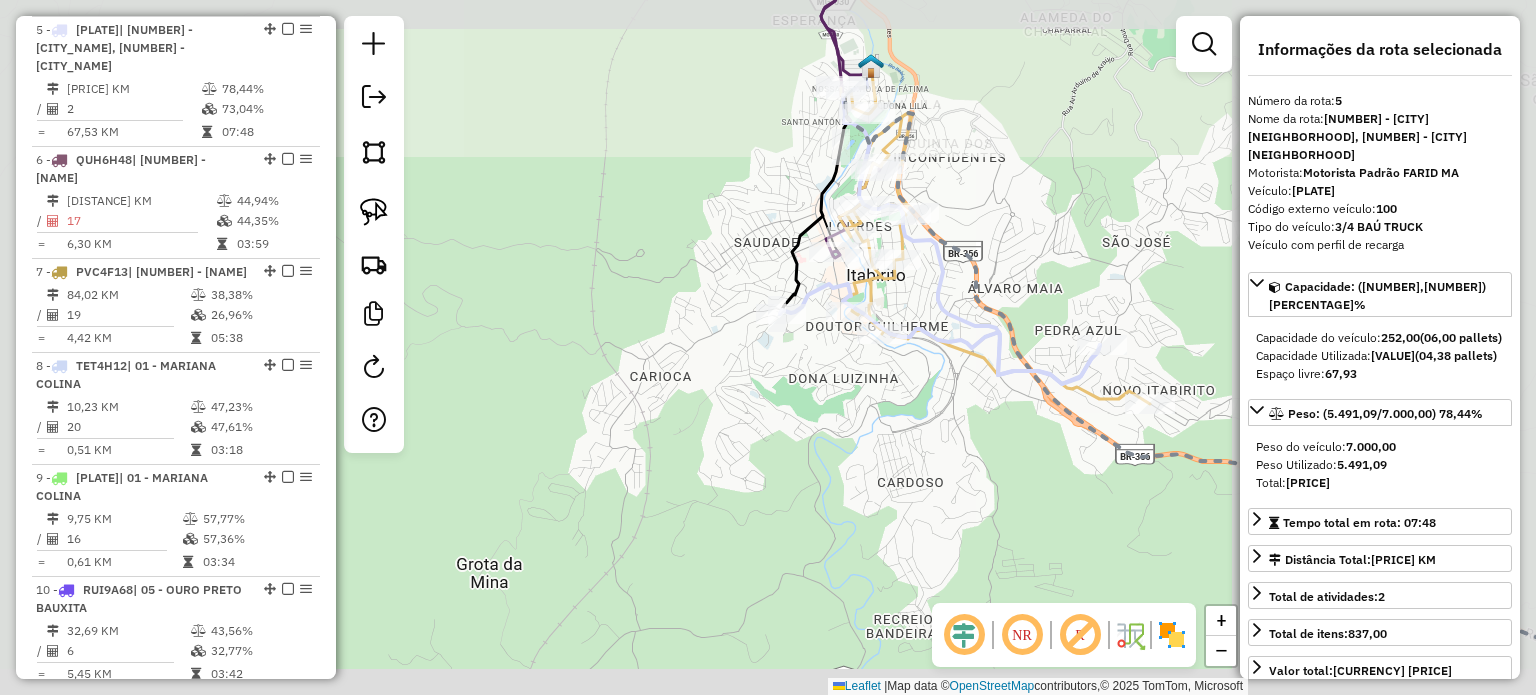 click on "Janela de atendimento Grade de atendimento Capacidade Transportadoras Veículos Cliente Pedidos  Rotas Selecione os dias de semana para filtrar as janelas de atendimento  Seg   Ter   Qua   Qui   Sex   Sáb   Dom  Informe o período da janela de atendimento: De: Até:  Filtrar exatamente a janela do cliente  Considerar janela de atendimento padrão  Selecione os dias de semana para filtrar as grades de atendimento  Seg   Ter   Qua   Qui   Sex   Sáb   Dom   Considerar clientes sem dia de atendimento cadastrado  Clientes fora do dia de atendimento selecionado Filtrar as atividades entre os valores definidos abaixo:  Peso mínimo:   Peso máximo:   Cubagem mínima:   Cubagem máxima:   De:   Até:  Filtrar as atividades entre o tempo de atendimento definido abaixo:  De:   Até:   Considerar capacidade total dos clientes não roteirizados Transportadora: Selecione um ou mais itens Tipo de veículo: Selecione um ou mais itens Veículo: Selecione um ou mais itens Motorista: Selecione um ou mais itens Nome: Rótulo:" 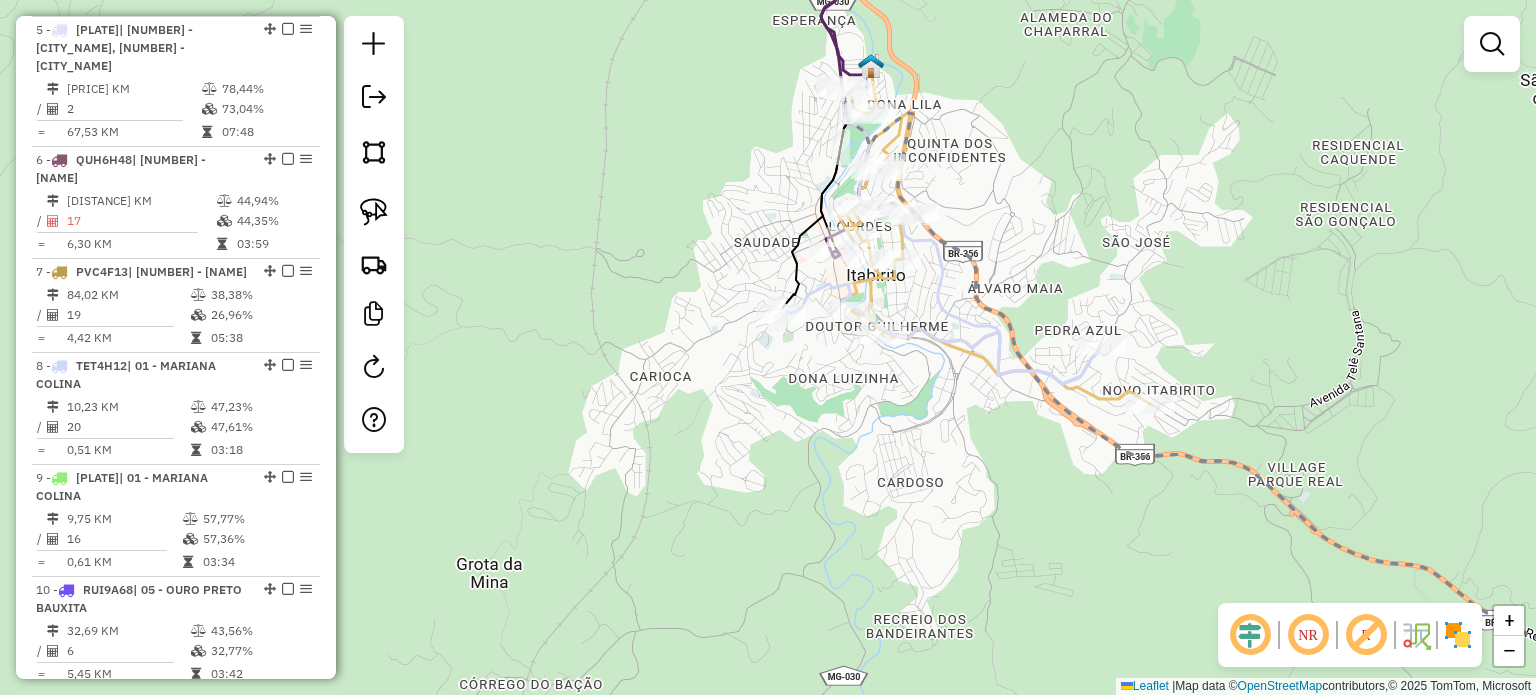 drag, startPoint x: 700, startPoint y: 381, endPoint x: 684, endPoint y: 380, distance: 16.03122 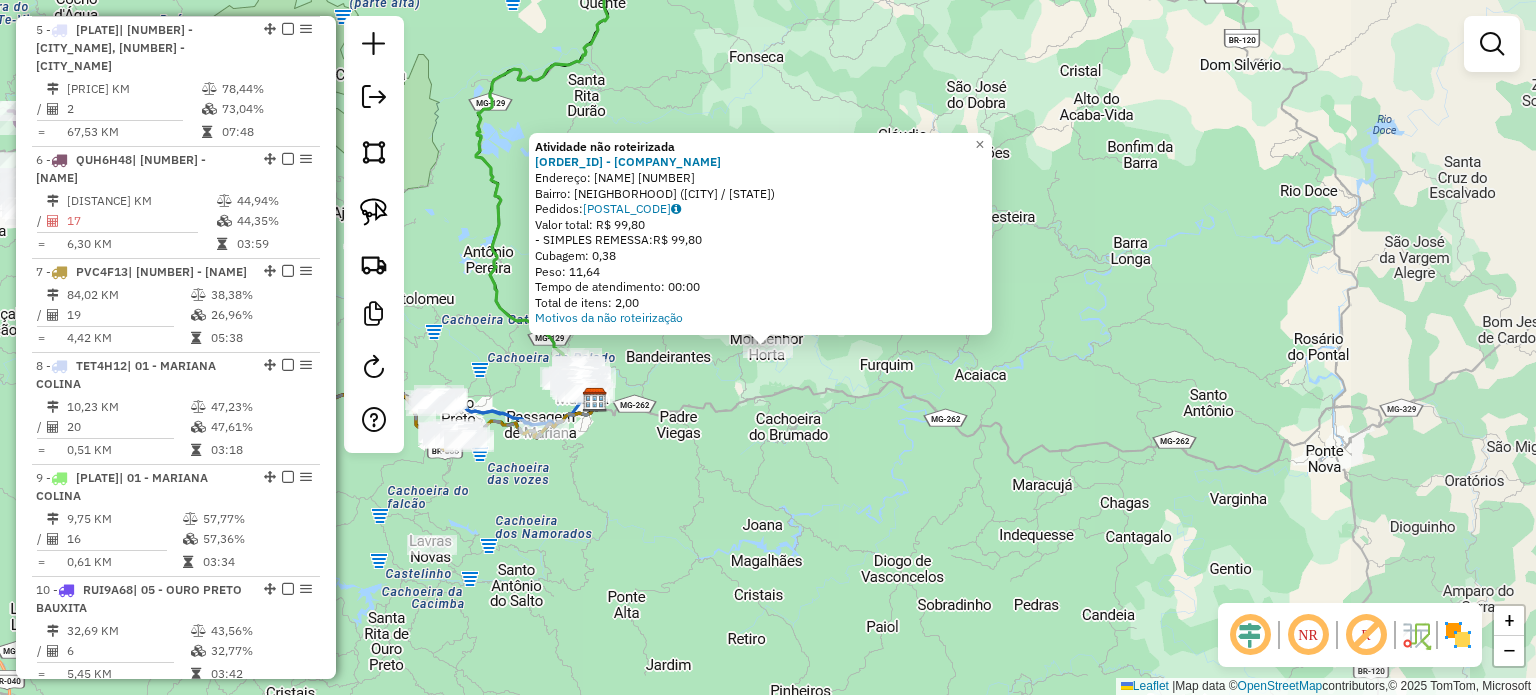 click on "Atividade não roteirizada [NUMBER] - [BUSINESS_NAME]  Endereço:  [STREET] [NUMBER]   Bairro: [NEIGHBORHOOD] ([CITY] / [STATE])   Pedidos:  [ORDER_ID]   Valor total: R$ [VALUE]   - SIMPLES REMESSA:  R$ [VALUE]   Cubagem: [VALUE]   Peso: [VALUE]   Tempo de atendimento: [TIME]   Total de itens: [VALUE]  Motivos da não roteirização × Janela de atendimento Grade de atendimento Capacidade Transportadoras Veículos Cliente Pedidos  Rotas Selecione os dias de semana para filtrar as janelas de atendimento  Seg   Ter   Qua   Qui   Sex   Sáb   Dom  Informe o período da janela de atendimento: De: Até:  Filtrar exatamente a janela do cliente  Considerar janela de atendimento padrão  Selecione os dias de semana para filtrar as grades de atendimento  Seg   Ter   Qua   Qui   Sex   Sáb   Dom   Considerar clientes sem dia de atendimento cadastrado  Clientes fora do dia de atendimento selecionado Filtrar as atividades entre os valores definidos abaixo:  Peso mínimo:   Peso máximo:   Cubagem mínima:   Cubagem máxima:   De:   Até:" 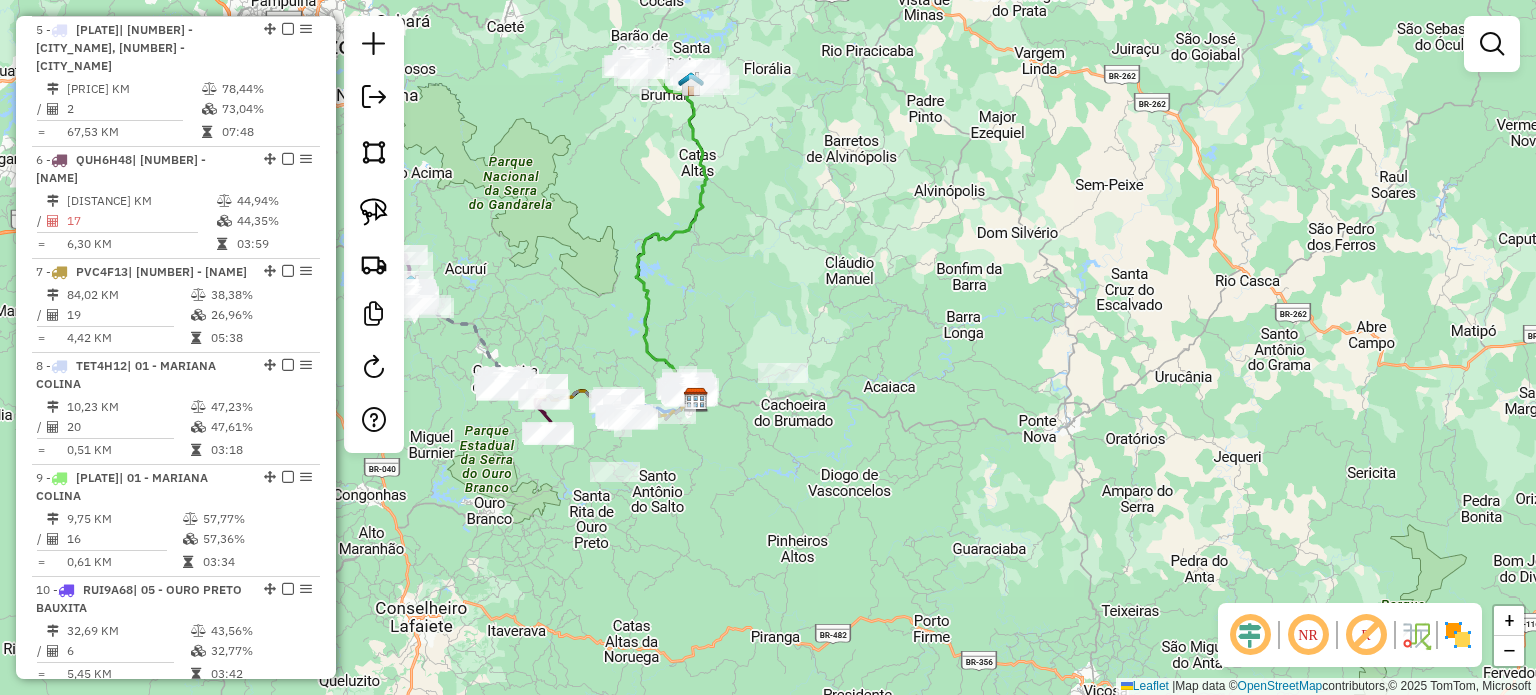 drag, startPoint x: 785, startPoint y: 577, endPoint x: 753, endPoint y: 553, distance: 40 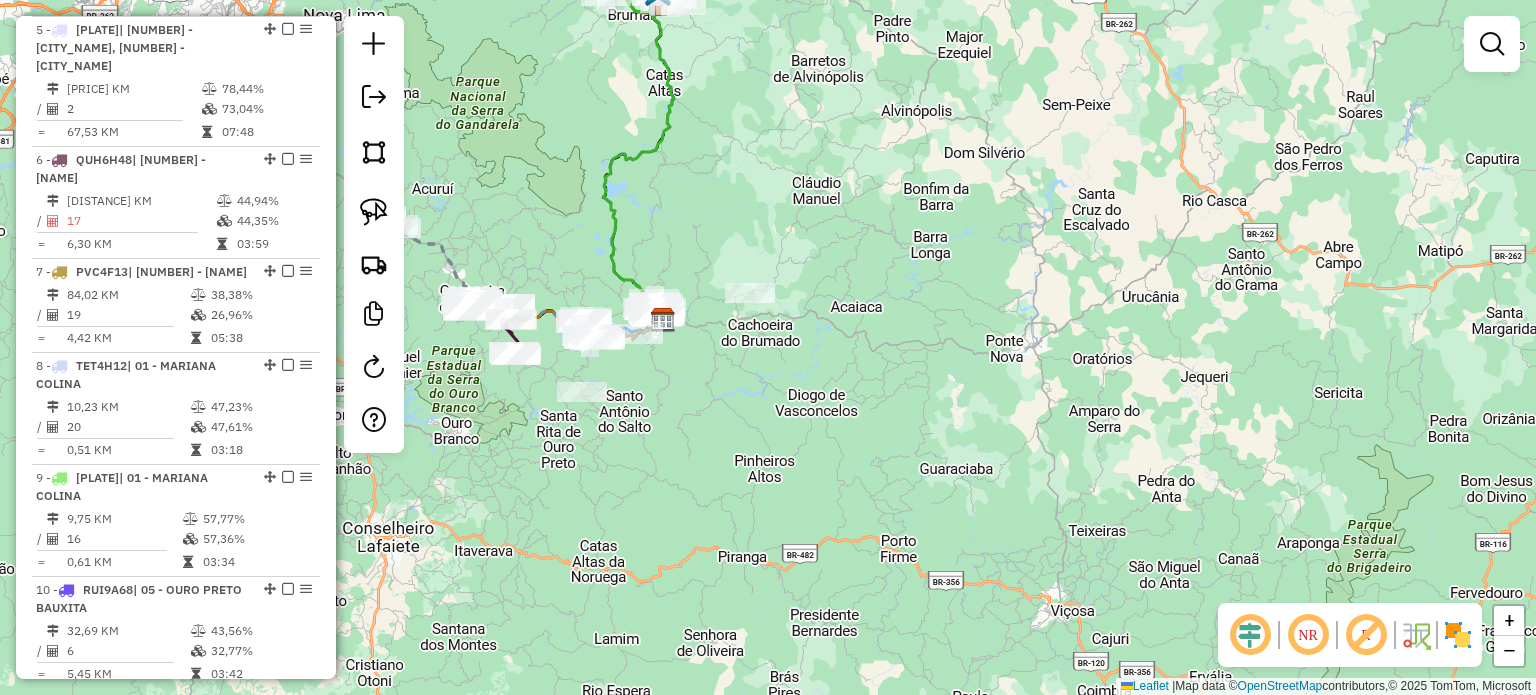 drag, startPoint x: 548, startPoint y: 212, endPoint x: 723, endPoint y: 204, distance: 175.18275 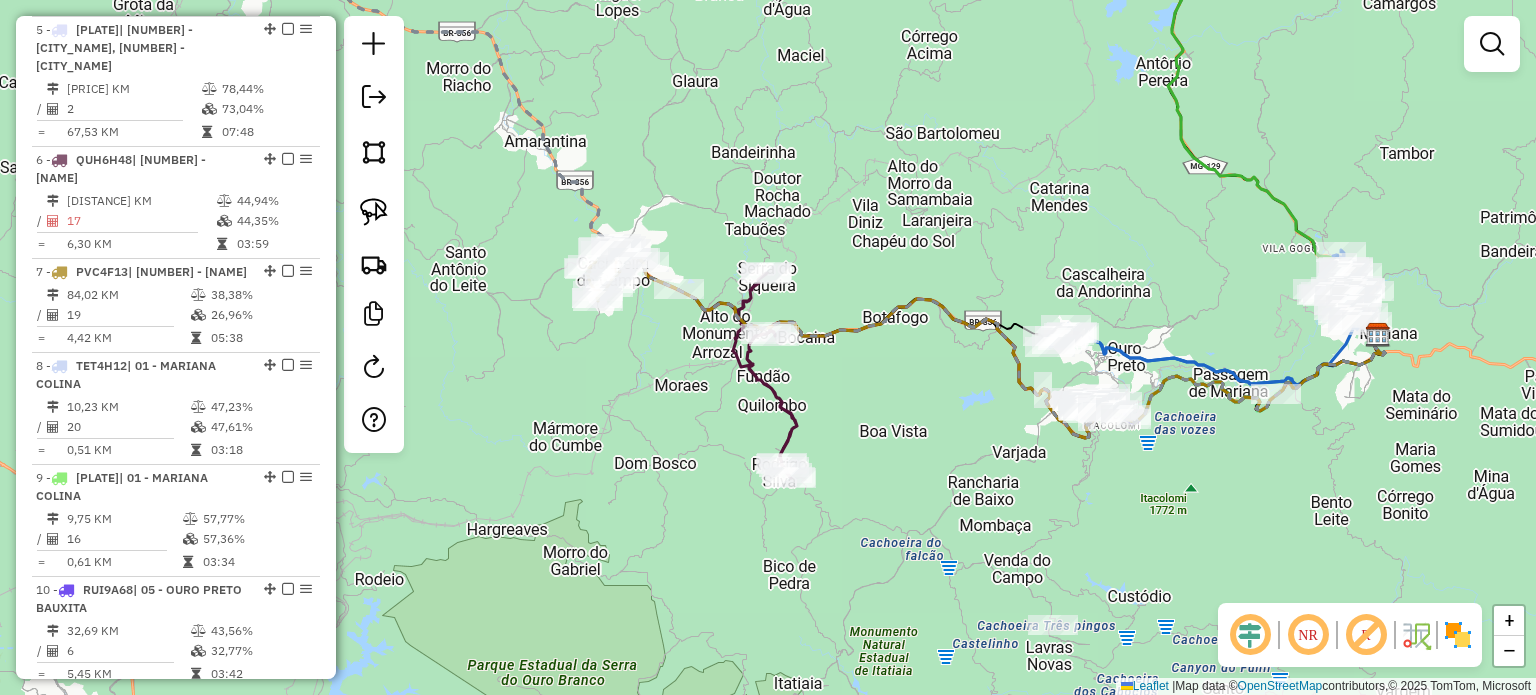 drag, startPoint x: 884, startPoint y: 423, endPoint x: 707, endPoint y: 400, distance: 178.4881 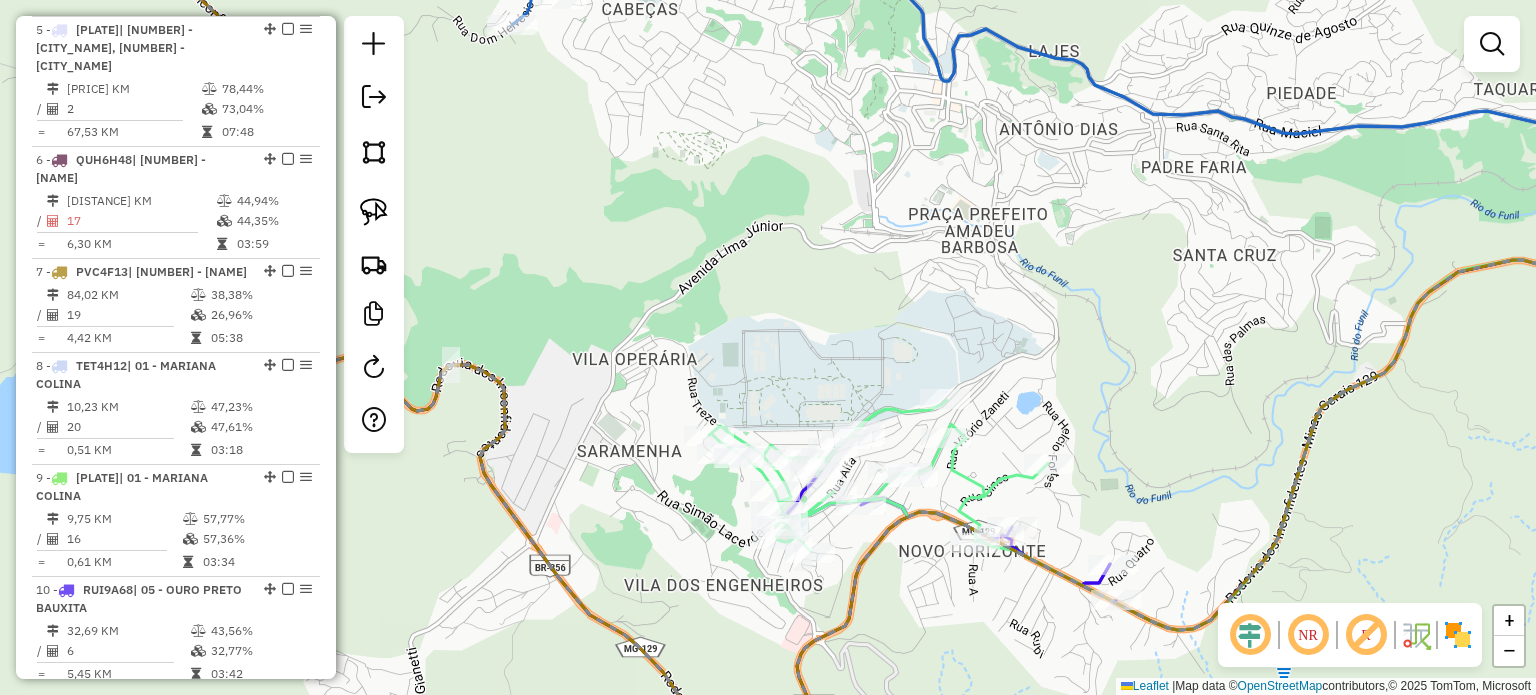 click 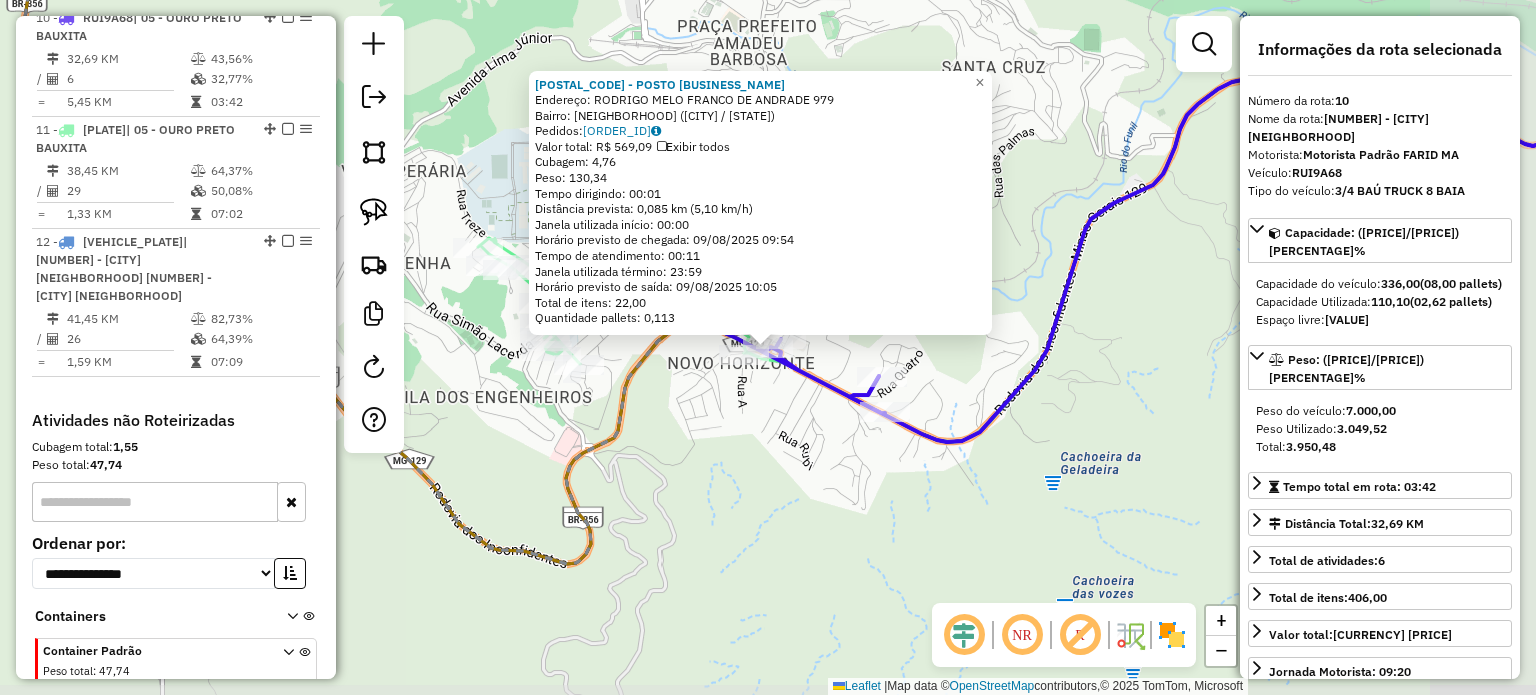 scroll, scrollTop: 1823, scrollLeft: 0, axis: vertical 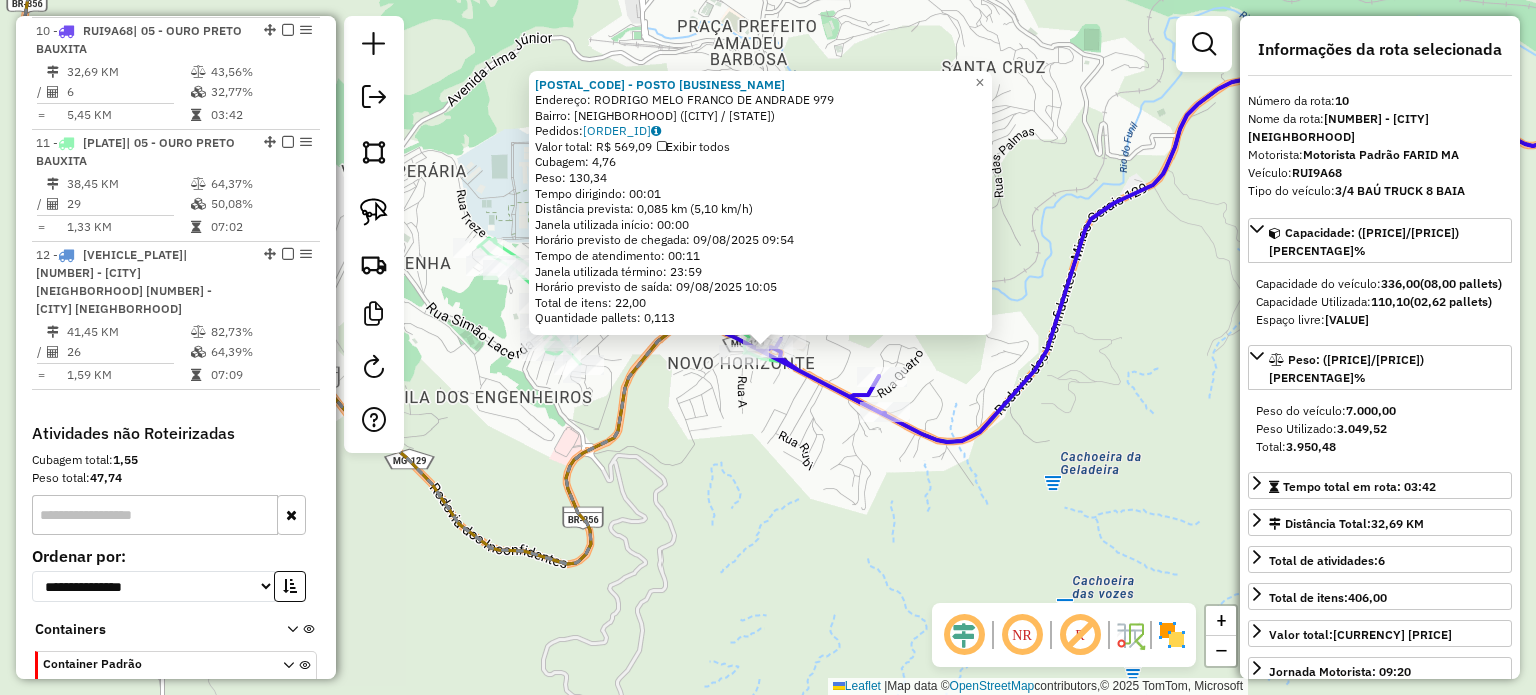click on "[ORDER_ID] - [COMPANY_NAME]  Endereço:  [NAME] [NAME] [NAME] [NUMBER]   Bairro: [NAME] ([CITY] / [STATE])   Pedidos:  [ORDER_ID]   Valor total: [CURRENCY] [AMOUNT]   Exibir todos   Cubagem: [NUMBER]  Peso: [NUMBER]  Tempo dirigindo: [TIME]   Distância prevista: [NUMBER] km ([NUMBER] km/h)   Janela utilizada início: [TIME]   Horário previsto de chegada: [DATE] [TIME]   Tempo de atendimento: [TIME]   Janela utilizada término: [TIME]   Horário previsto de saída: [DATE] [TIME]   Total de itens: [NUMBER]   Quantidade pallets: [NUMBER]  × Janela de atendimento Grade de atendimento Capacidade Transportadoras Veículos Cliente Pedidos  Rotas Selecione os dias de semana para filtrar as janelas de atendimento  Seg   Ter   Qua   Qui   Sex   Sáb   Dom  Informe o período da janela de atendimento: De: Até:  Filtrar exatamente a janela do cliente  Considerar janela de atendimento padrão  Selecione os dias de semana para filtrar as grades de atendimento  Seg   Ter   Qua   Qui   Sex   Sáb   Dom   Peso mínimo:   Peso máximo:" 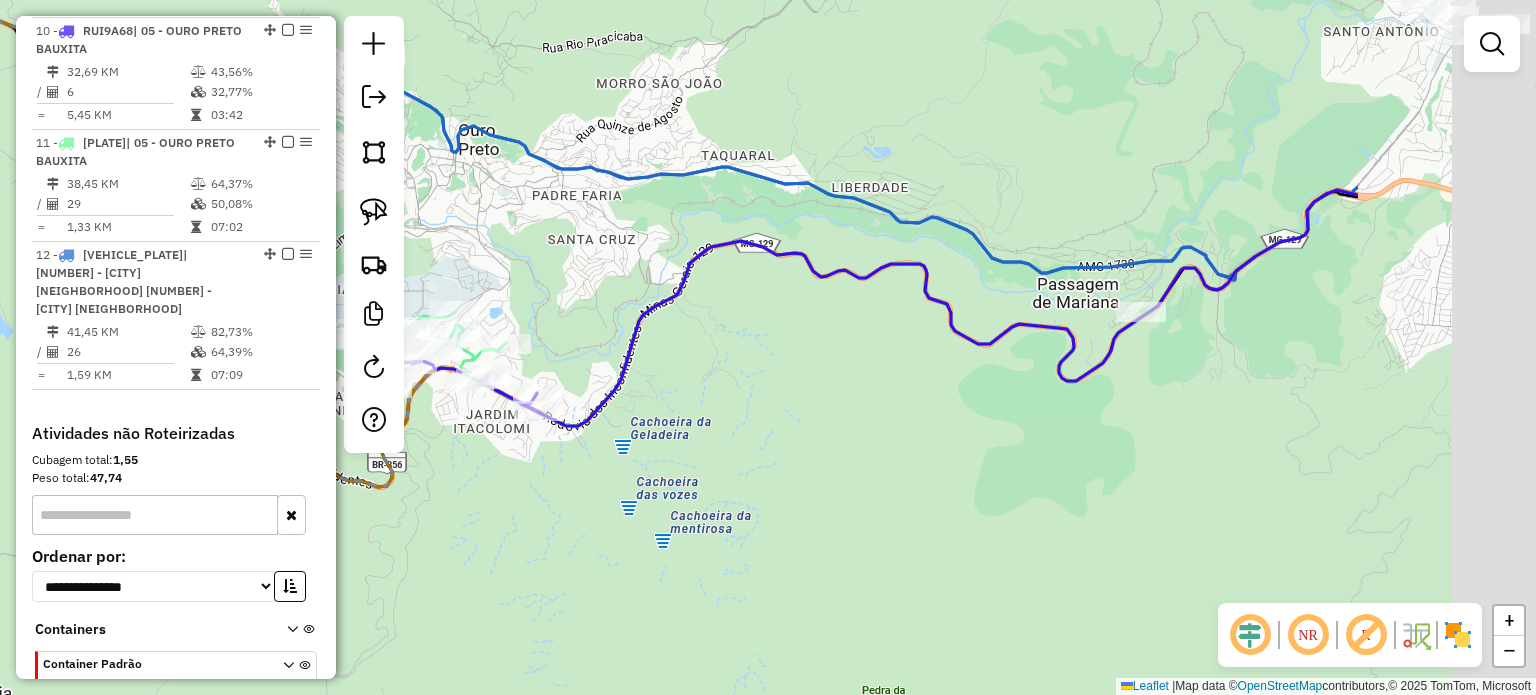 drag, startPoint x: 1127, startPoint y: 396, endPoint x: 776, endPoint y: 387, distance: 351.11536 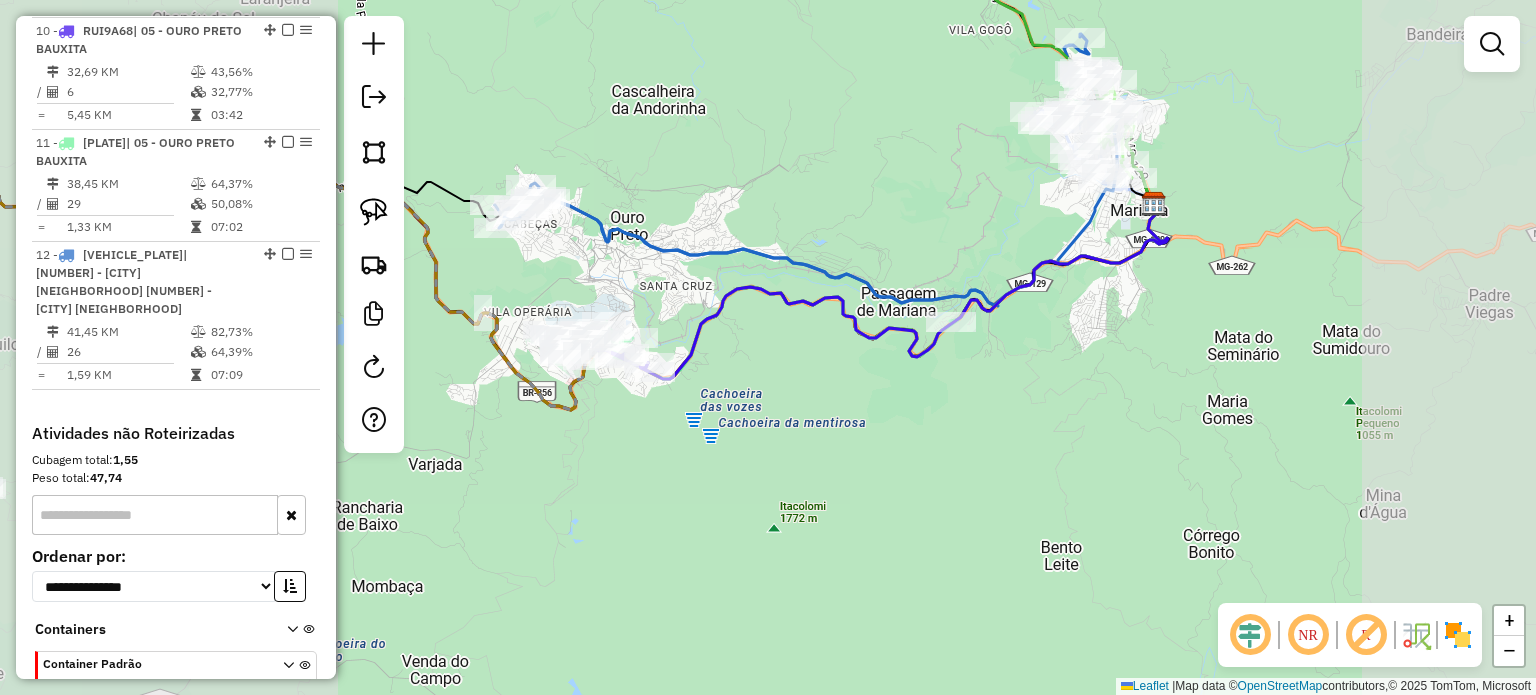 drag, startPoint x: 995, startPoint y: 260, endPoint x: 809, endPoint y: 354, distance: 208.40346 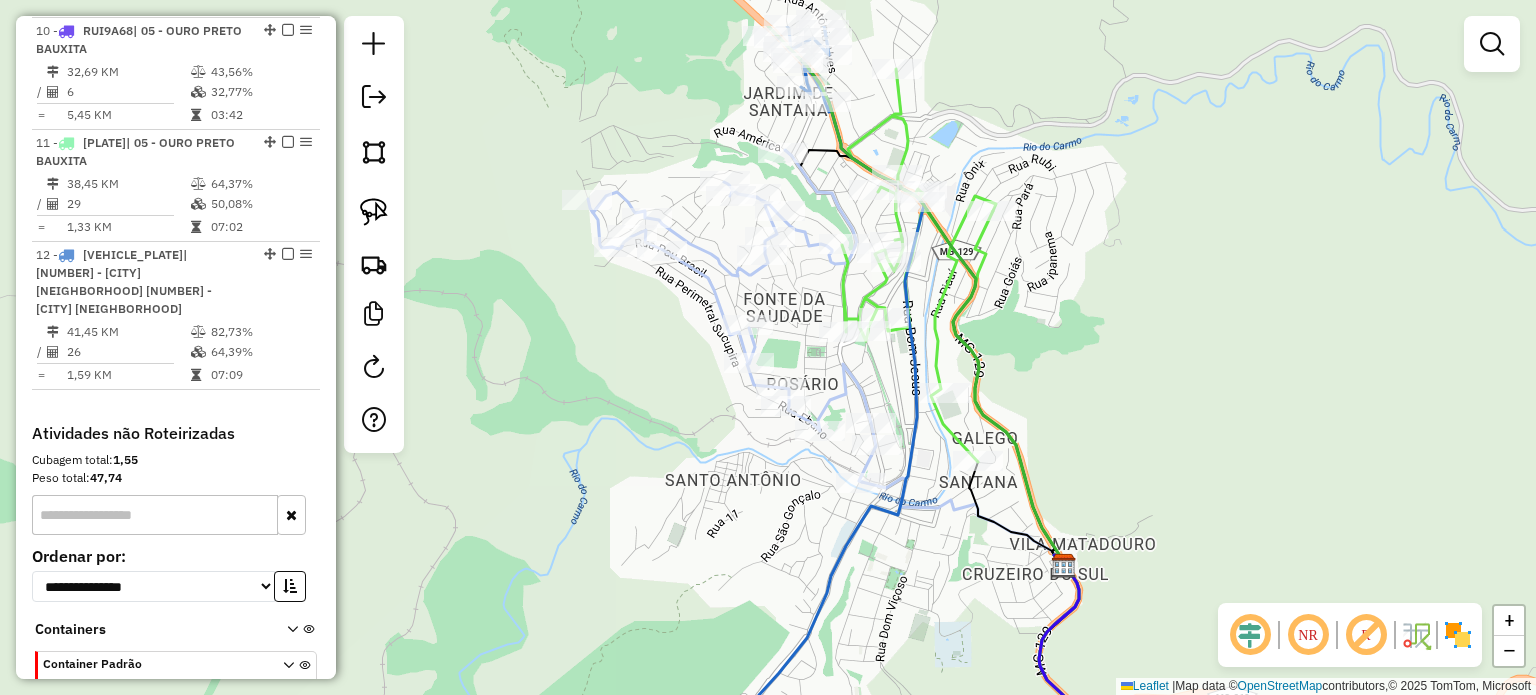 drag, startPoint x: 872, startPoint y: 329, endPoint x: 844, endPoint y: 359, distance: 41.036568 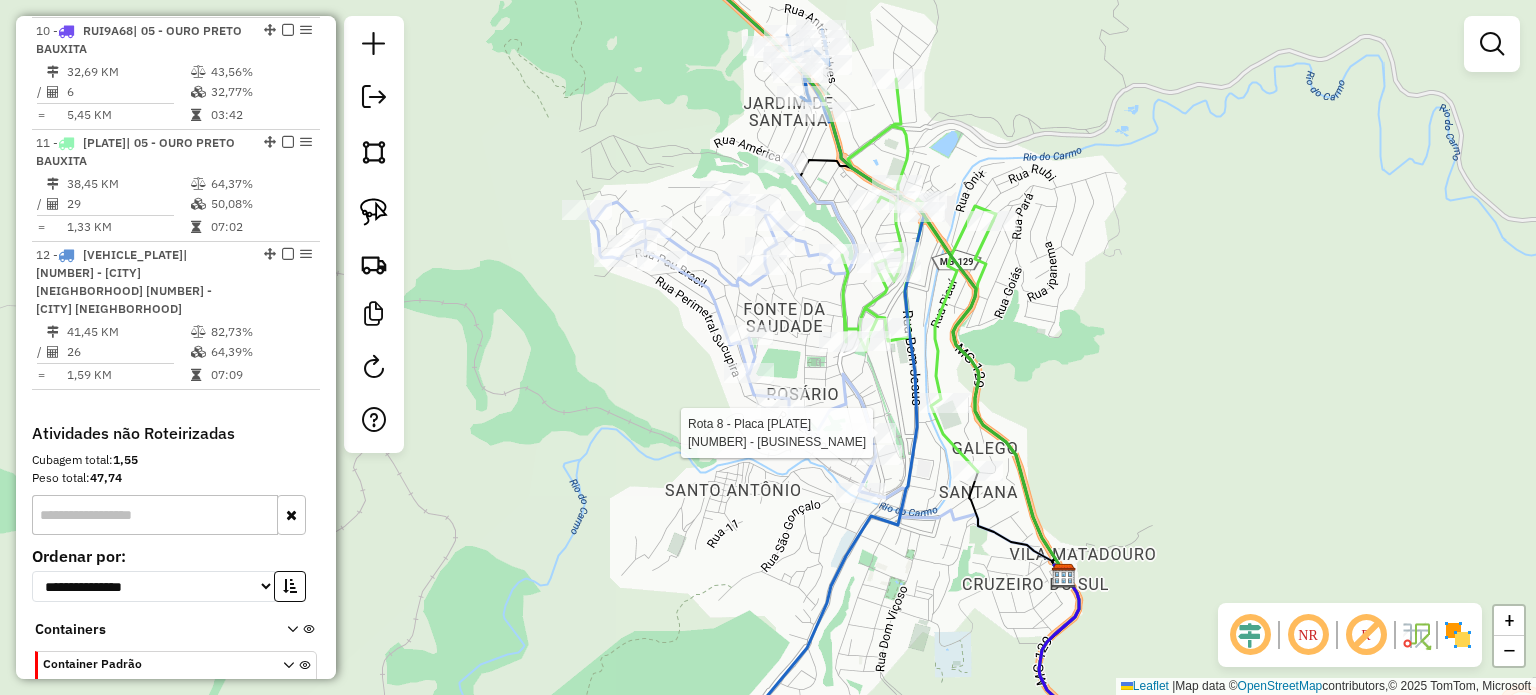 click 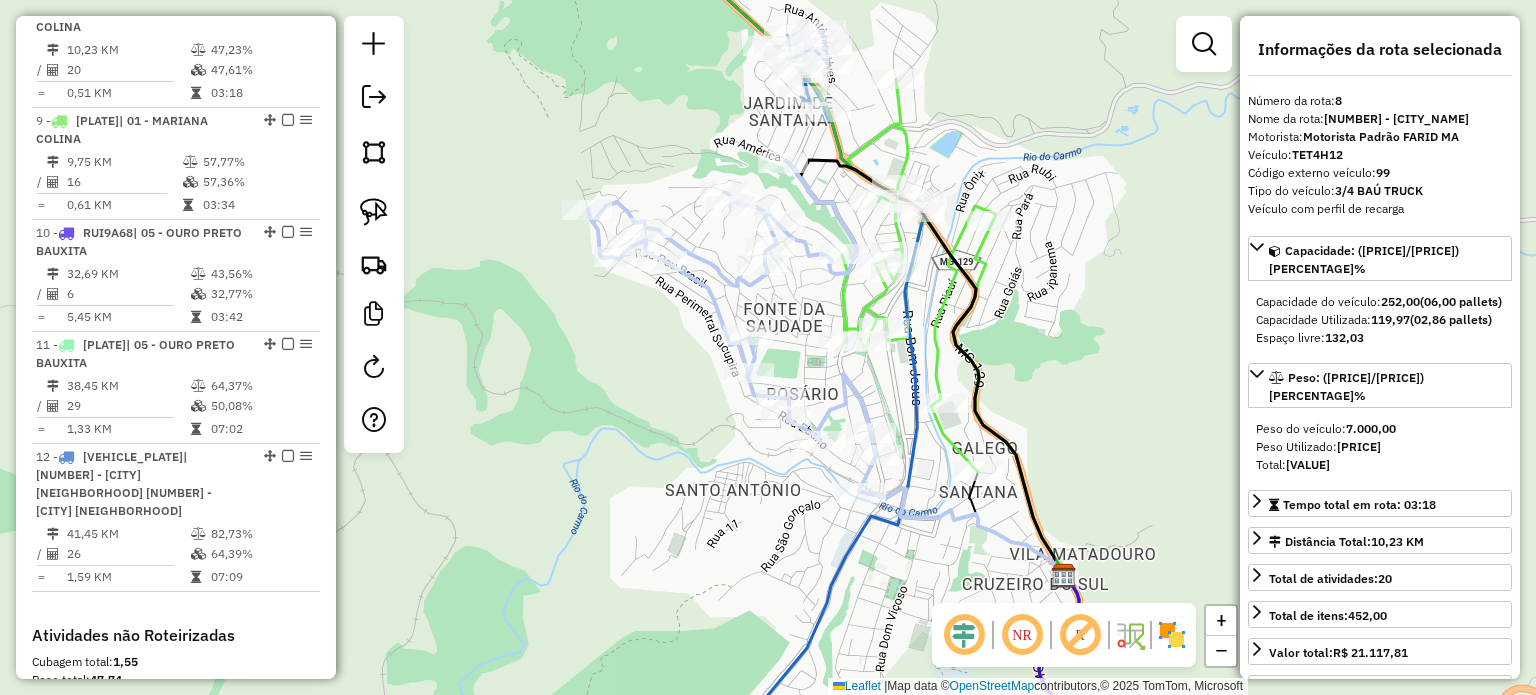 scroll, scrollTop: 1599, scrollLeft: 0, axis: vertical 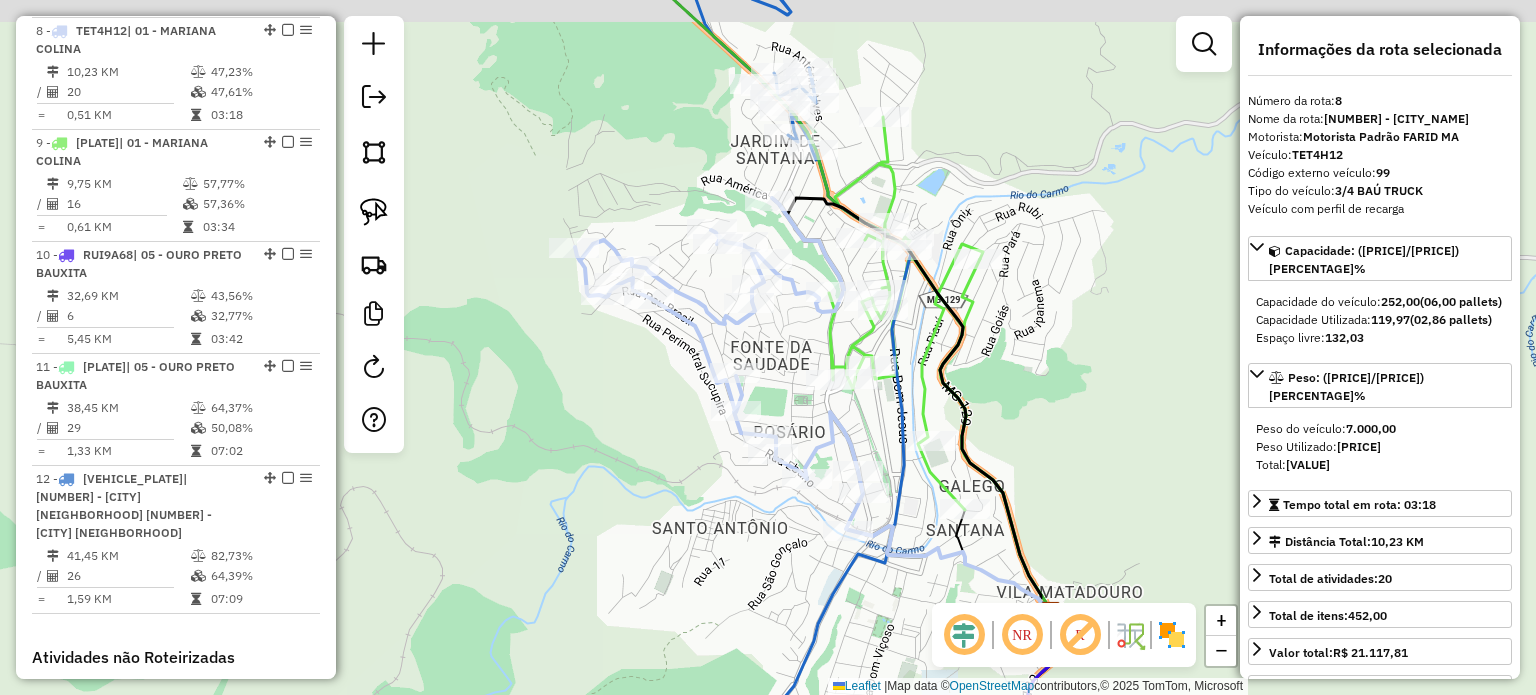 drag, startPoint x: 717, startPoint y: 291, endPoint x: 701, endPoint y: 351, distance: 62.0967 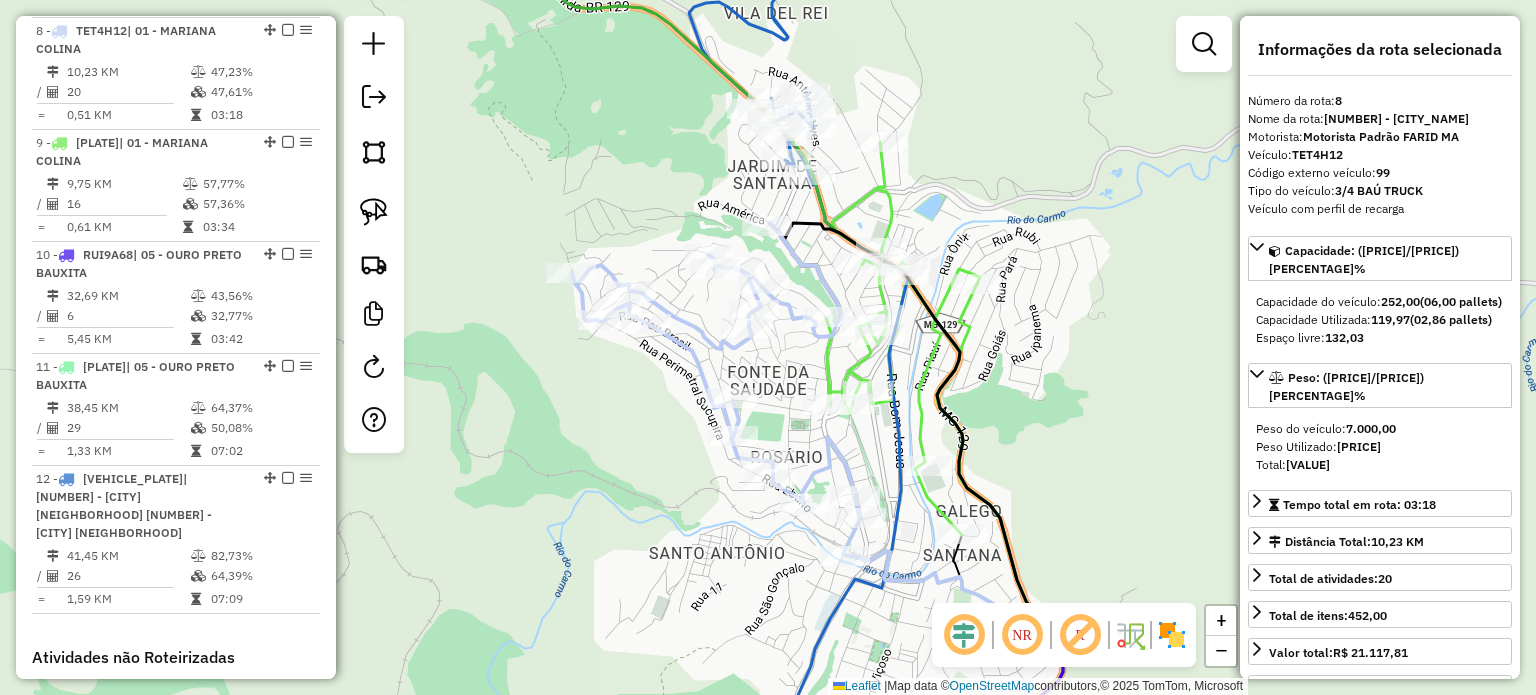 click 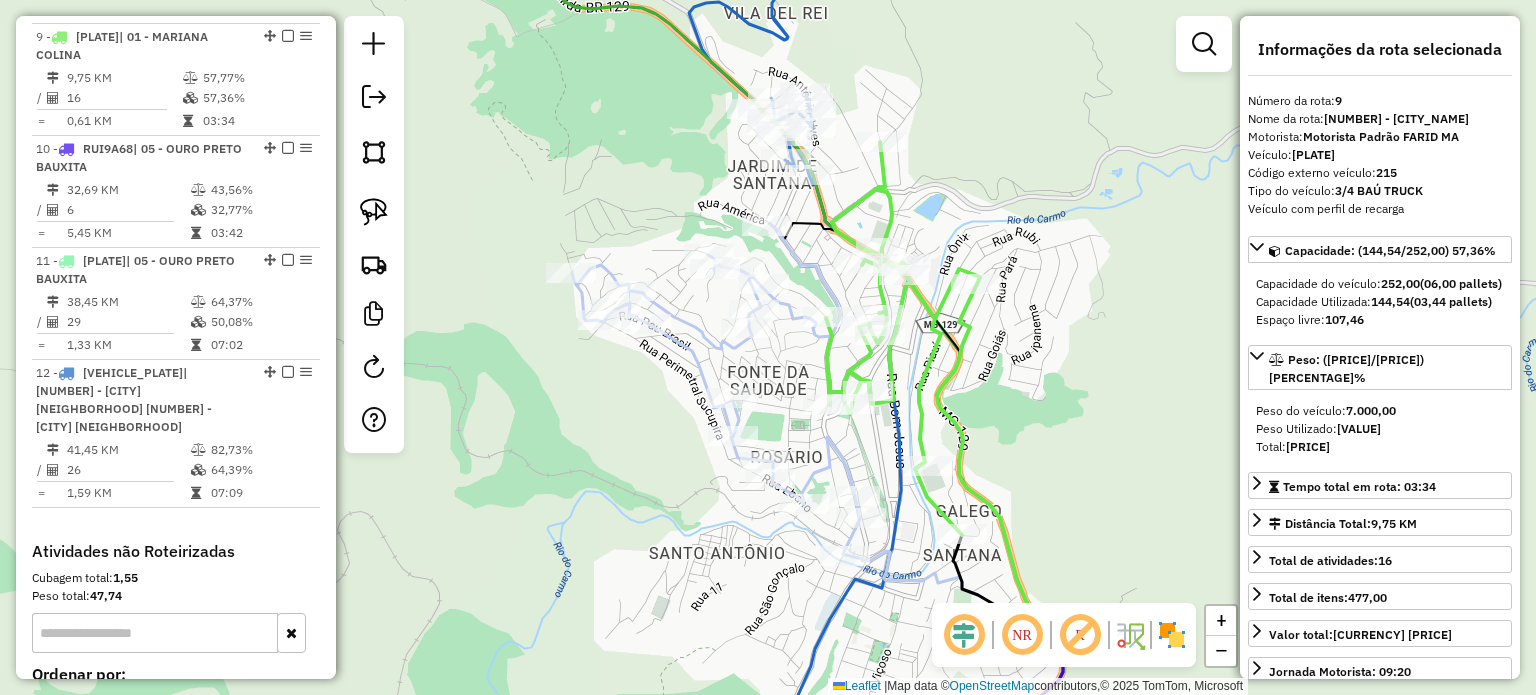 scroll, scrollTop: 1711, scrollLeft: 0, axis: vertical 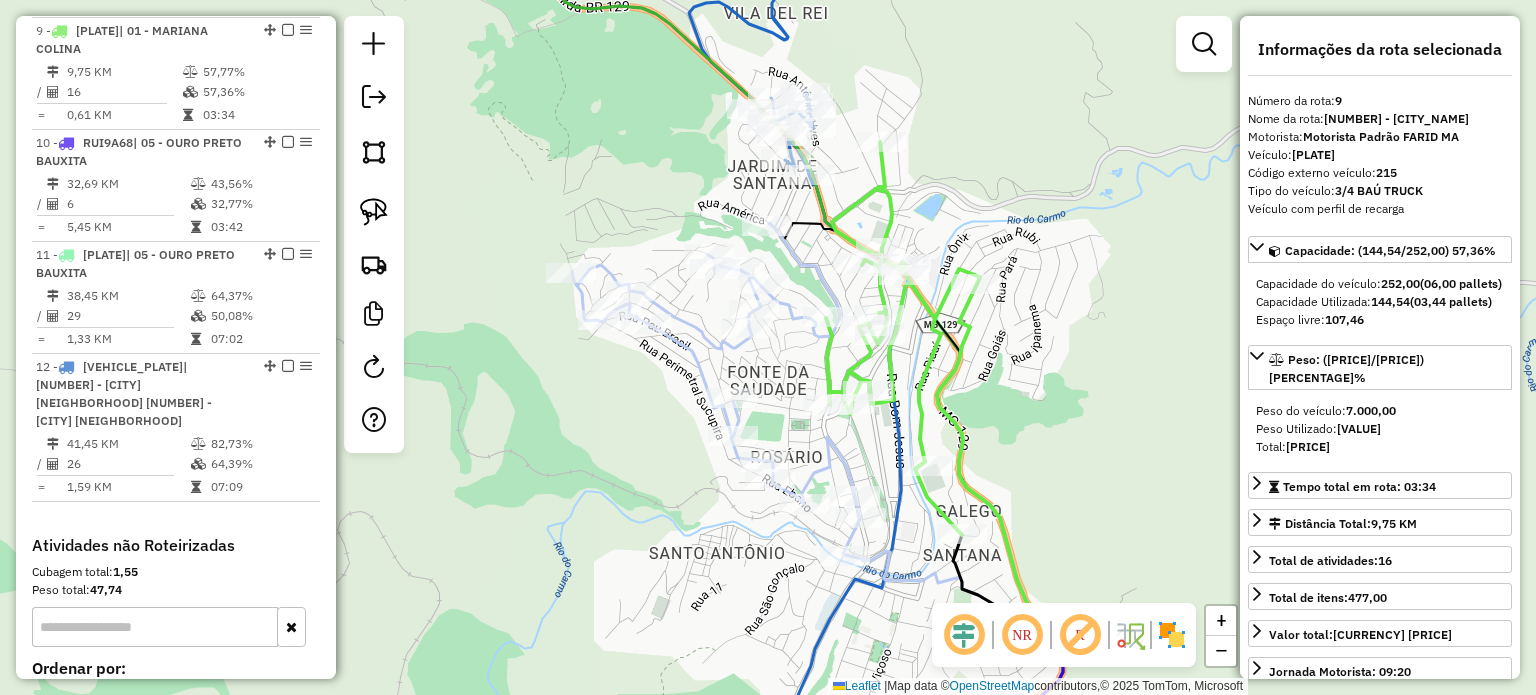 click on "Janela de atendimento Grade de atendimento Capacidade Transportadoras Veículos Cliente Pedidos  Rotas Selecione os dias de semana para filtrar as janelas de atendimento  Seg   Ter   Qua   Qui   Sex   Sáb   Dom  Informe o período da janela de atendimento: De: Até:  Filtrar exatamente a janela do cliente  Considerar janela de atendimento padrão  Selecione os dias de semana para filtrar as grades de atendimento  Seg   Ter   Qua   Qui   Sex   Sáb   Dom   Considerar clientes sem dia de atendimento cadastrado  Clientes fora do dia de atendimento selecionado Filtrar as atividades entre os valores definidos abaixo:  Peso mínimo:   Peso máximo:   Cubagem mínima:   Cubagem máxima:   De:   Até:  Filtrar as atividades entre o tempo de atendimento definido abaixo:  De:   Até:   Considerar capacidade total dos clientes não roteirizados Transportadora: Selecione um ou mais itens Tipo de veículo: Selecione um ou mais itens Veículo: Selecione um ou mais itens Motorista: Selecione um ou mais itens Nome: Rótulo:" 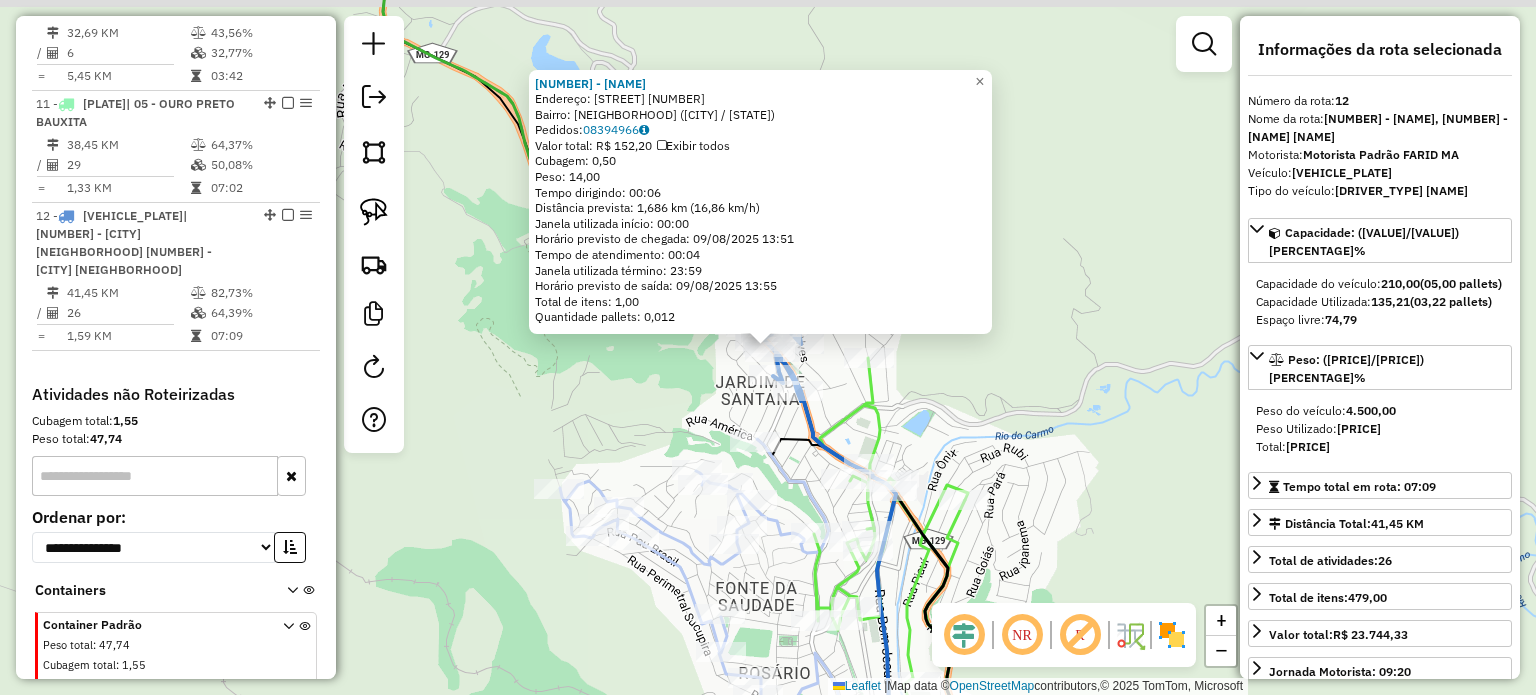 scroll, scrollTop: 1906, scrollLeft: 0, axis: vertical 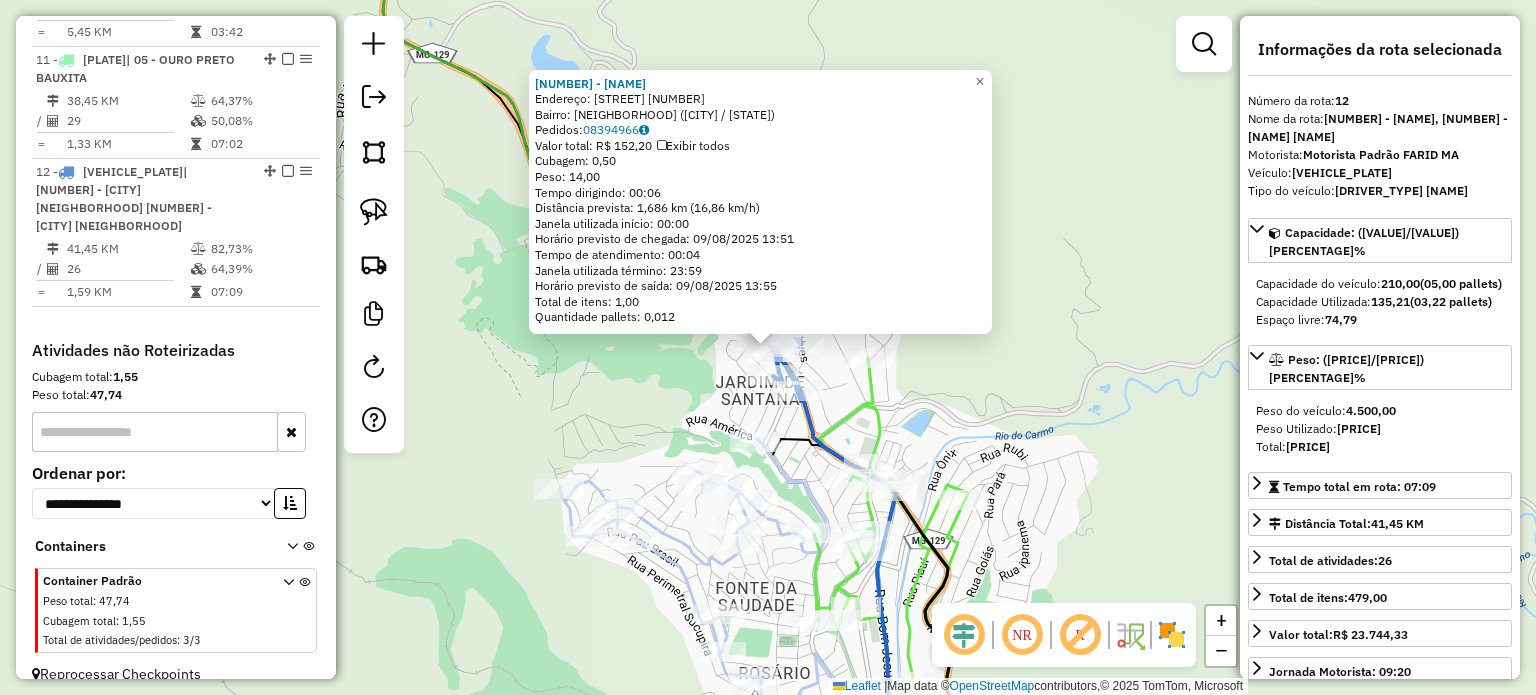 click on "[NUMBER] - [FIRST] [LAST]  Endereço:  [NUMBER] [STREET]   Bairro: [NEIGHBORHOOD] ([CITY] / [STATE])   Pedidos:  [ORDER_ID]   Valor total: R$ 152,20   Exibir todos   Cubagem: 0,50  Peso: 14,00  Tempo dirigindo: 00:06   Distância prevista: 1,686 km (16,86 km/h)   Janela utilizada início: 00:00   Horário previsto de chegada: 09/08/2025 13:51   Tempo de atendimento: 00:04   Janela utilizada término: 23:59   Horário previsto de saída: 09/08/2025 13:55   Total de itens: 1,00   Quantidade pallets: 0,012  × Janela de atendimento Grade de atendimento Capacidade Transportadoras Veículos Cliente Pedidos  Rotas Selecione os dias de semana para filtrar as janelas de atendimento  Seg   Ter   Qua   Qui   Sex   Sáb   Dom  Informe o período da janela de atendimento: De: Até:  Filtrar exatamente a janela do cliente  Considerar janela de atendimento padrão  Selecione os dias de semana para filtrar as grades de atendimento  Seg   Ter   Qua   Qui   Sex   Sáb   Dom   Considerar clientes sem dia de atendimento cadastrado De:" 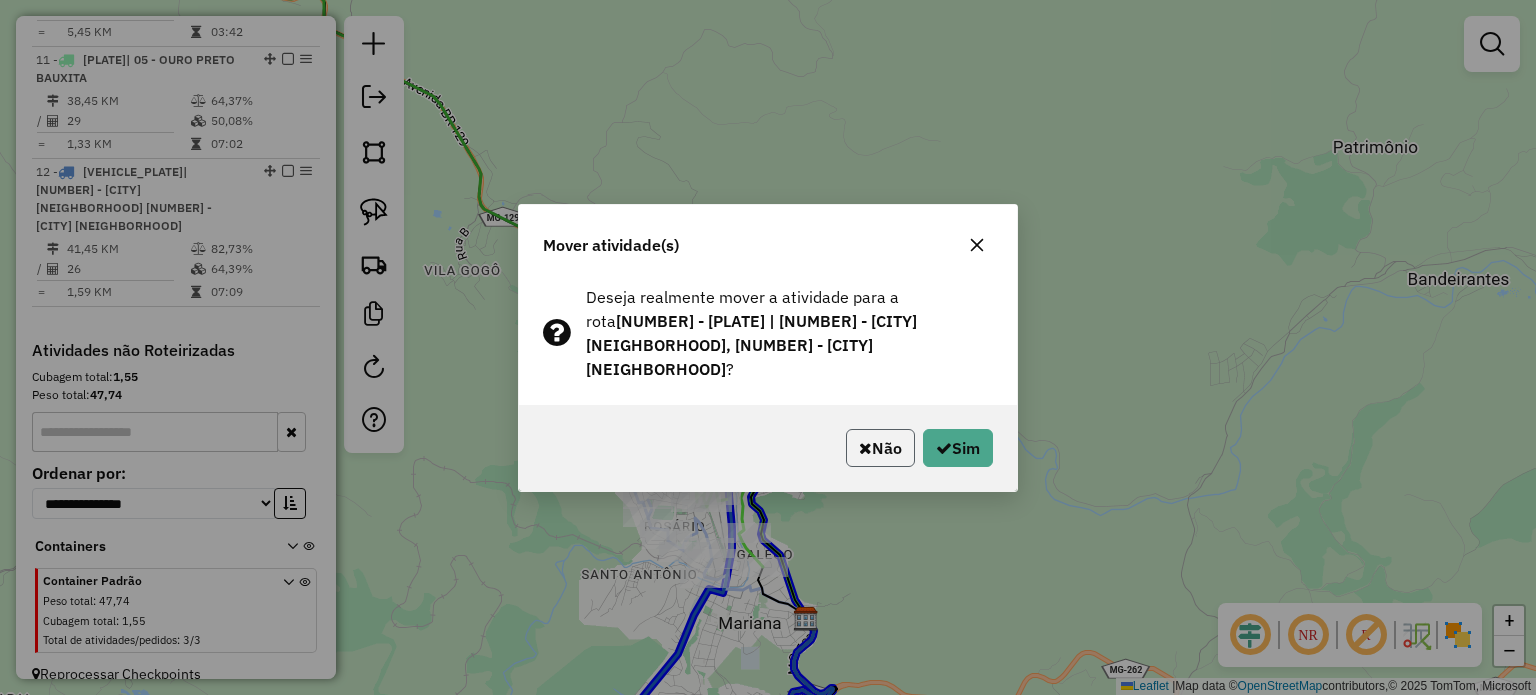drag, startPoint x: 894, startPoint y: 429, endPoint x: 869, endPoint y: 431, distance: 25.079872 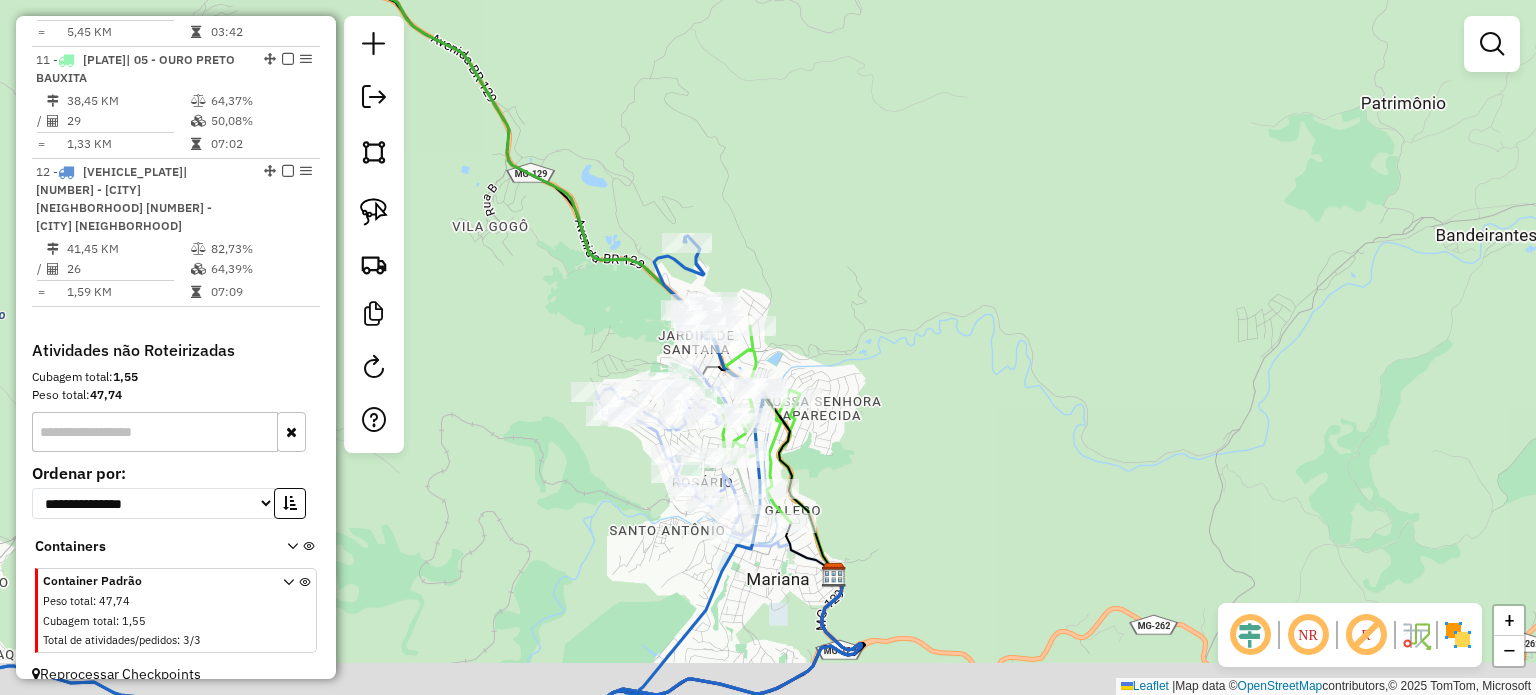 drag, startPoint x: 829, startPoint y: 496, endPoint x: 932, endPoint y: 319, distance: 204.78769 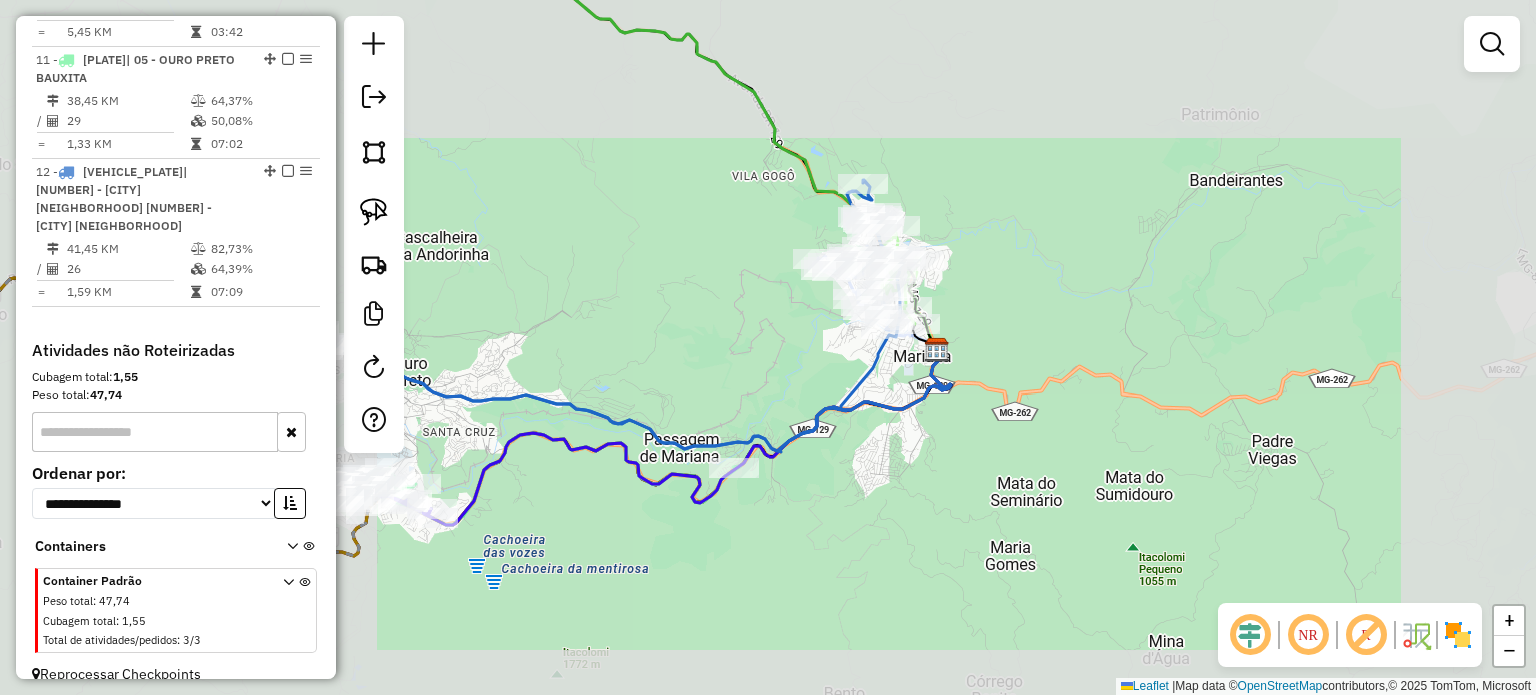 drag, startPoint x: 791, startPoint y: 392, endPoint x: 944, endPoint y: 340, distance: 161.59517 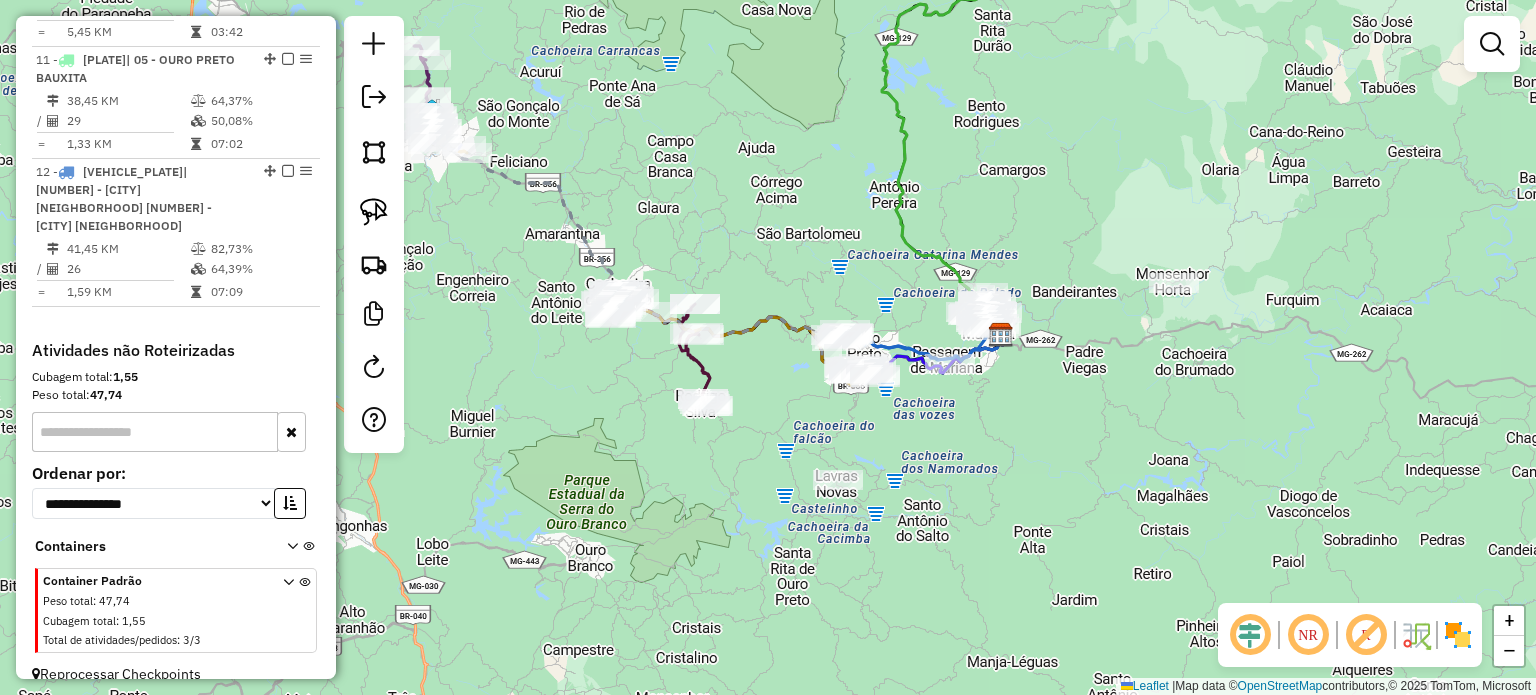 drag, startPoint x: 774, startPoint y: 387, endPoint x: 860, endPoint y: 386, distance: 86.00581 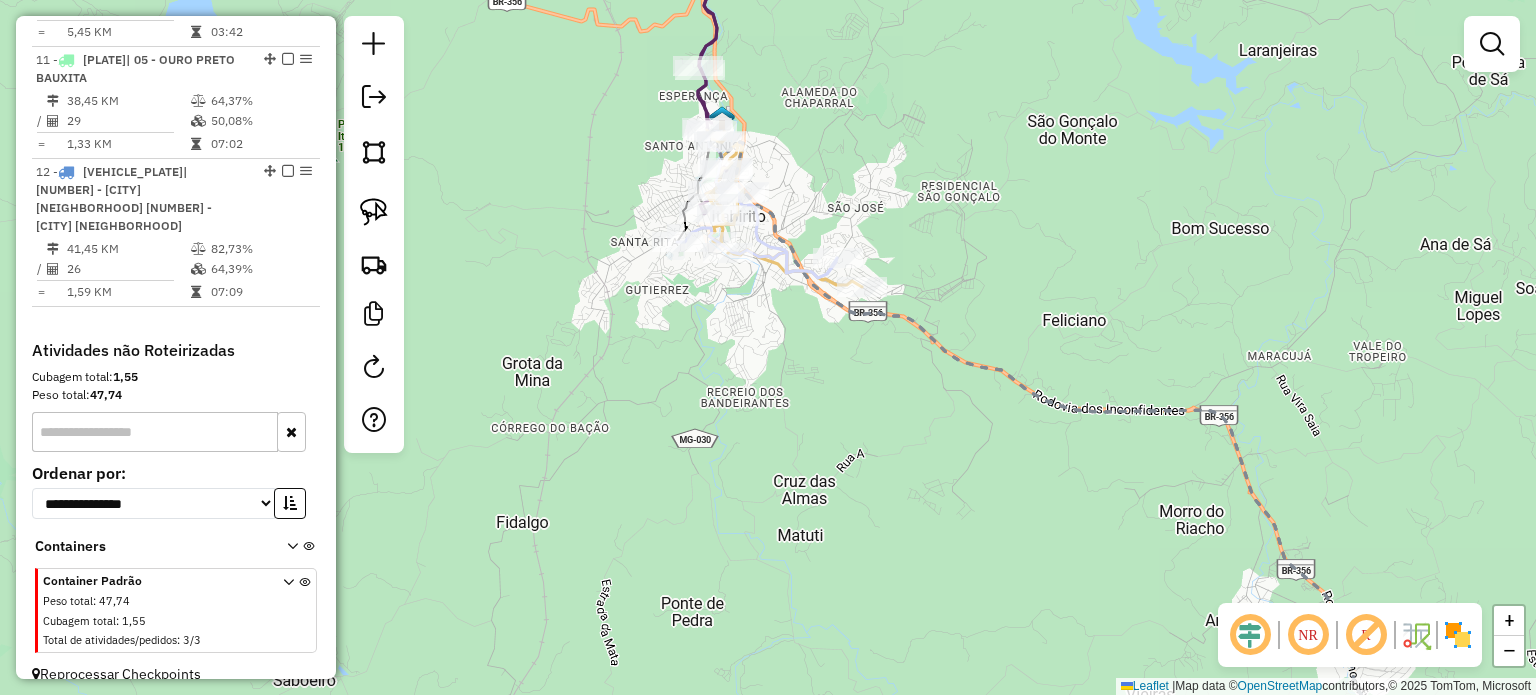 click on "Janela de atendimento Grade de atendimento Capacidade Transportadoras Veículos Cliente Pedidos  Rotas Selecione os dias de semana para filtrar as janelas de atendimento  Seg   Ter   Qua   Qui   Sex   Sáb   Dom  Informe o período da janela de atendimento: De: Até:  Filtrar exatamente a janela do cliente  Considerar janela de atendimento padrão  Selecione os dias de semana para filtrar as grades de atendimento  Seg   Ter   Qua   Qui   Sex   Sáb   Dom   Considerar clientes sem dia de atendimento cadastrado  Clientes fora do dia de atendimento selecionado Filtrar as atividades entre os valores definidos abaixo:  Peso mínimo:   Peso máximo:   Cubagem mínima:   Cubagem máxima:   De:   Até:  Filtrar as atividades entre o tempo de atendimento definido abaixo:  De:   Até:   Considerar capacidade total dos clientes não roteirizados Transportadora: Selecione um ou mais itens Tipo de veículo: Selecione um ou mais itens Veículo: Selecione um ou mais itens Motorista: Selecione um ou mais itens Nome: Rótulo:" 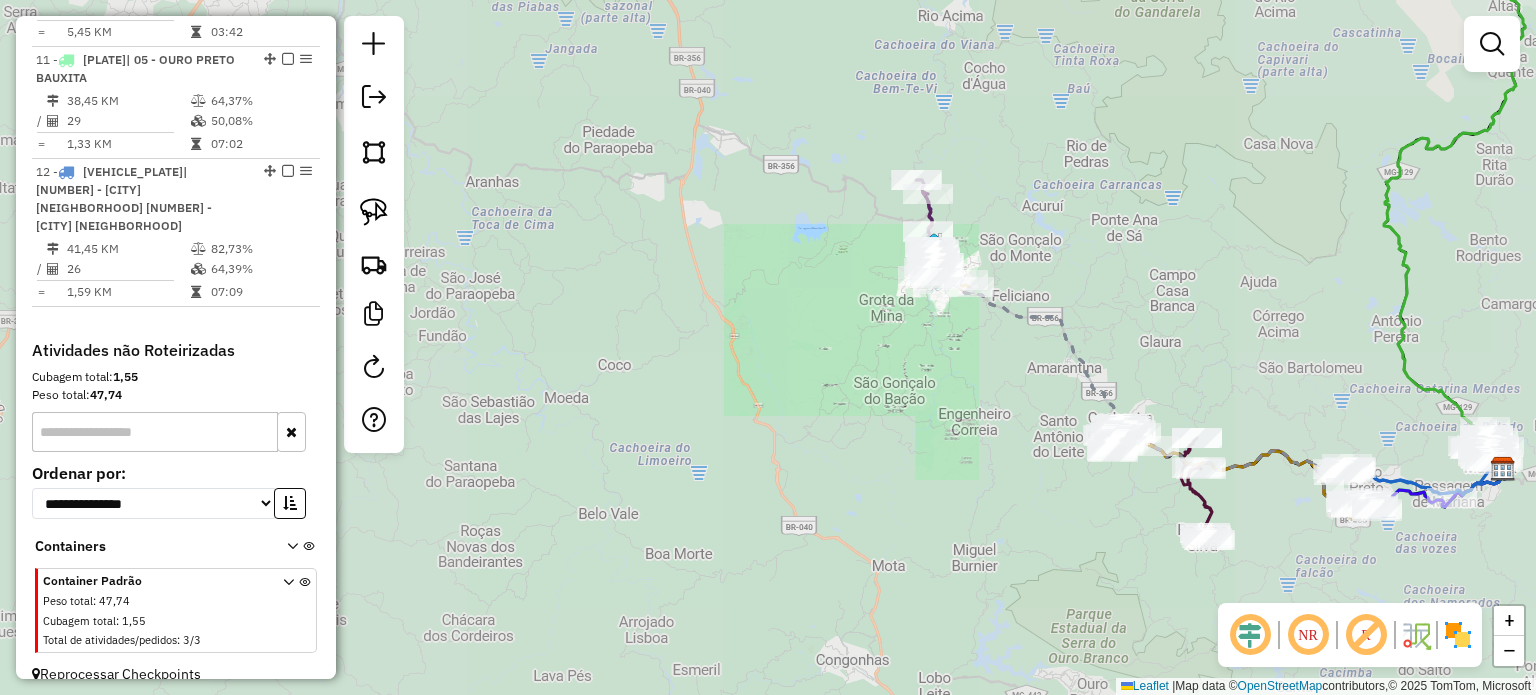 drag, startPoint x: 1001, startPoint y: 271, endPoint x: 619, endPoint y: 217, distance: 385.79788 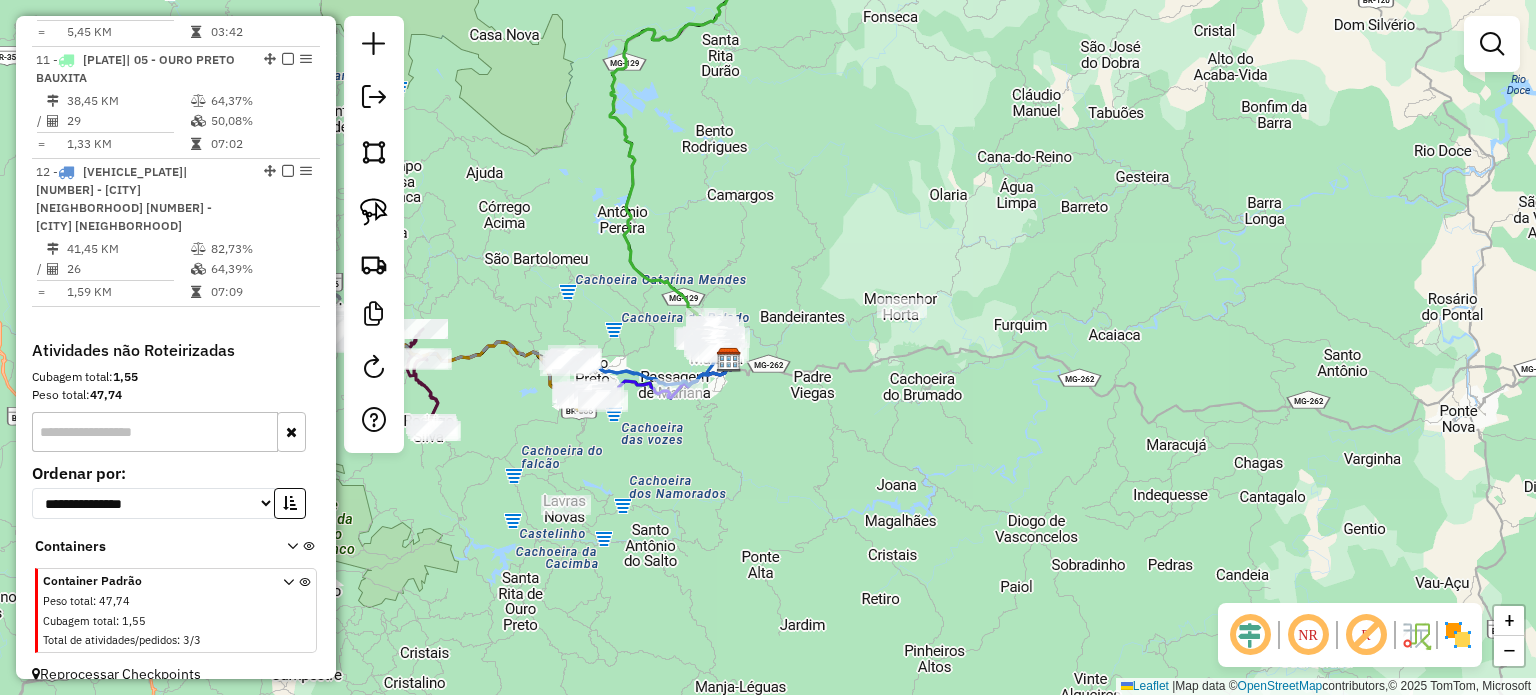 drag, startPoint x: 884, startPoint y: 201, endPoint x: 827, endPoint y: 410, distance: 216.63333 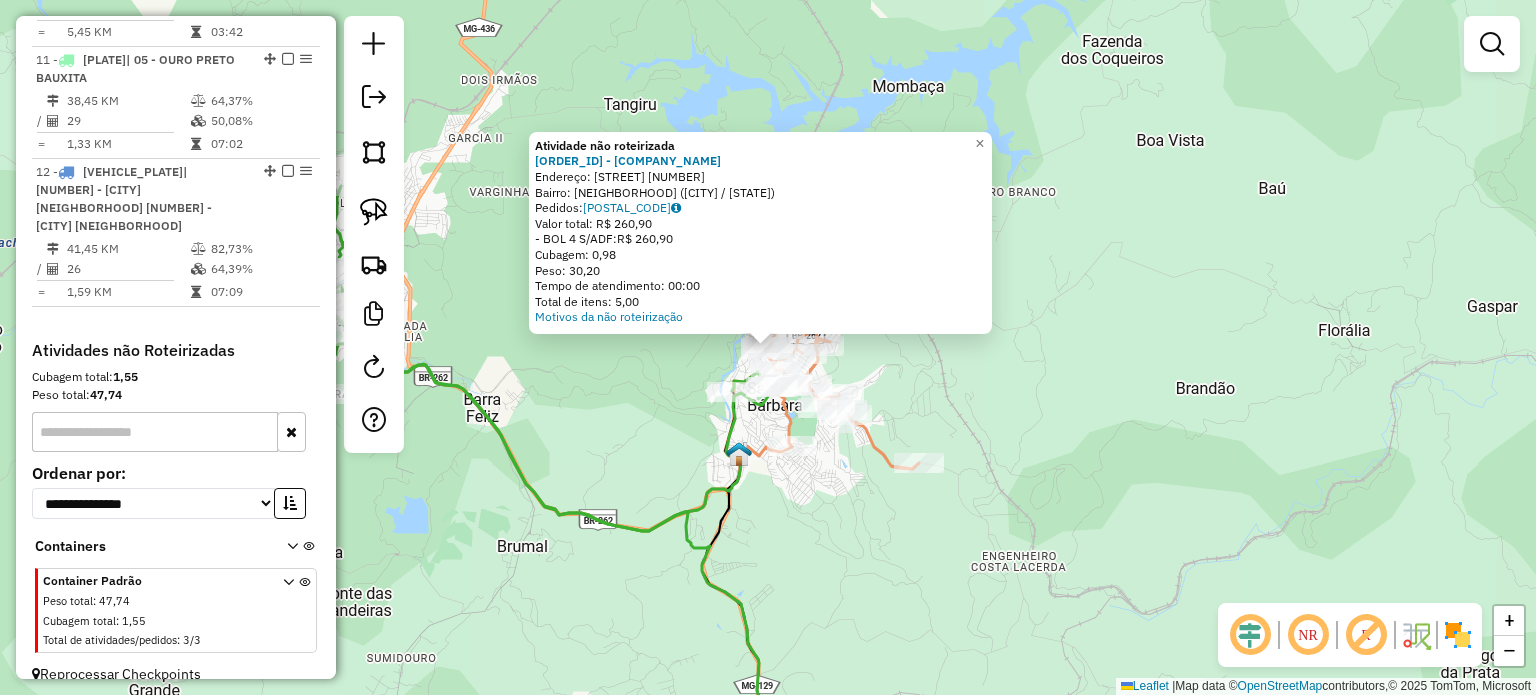 drag, startPoint x: 870, startPoint y: 631, endPoint x: 900, endPoint y: 583, distance: 56.603886 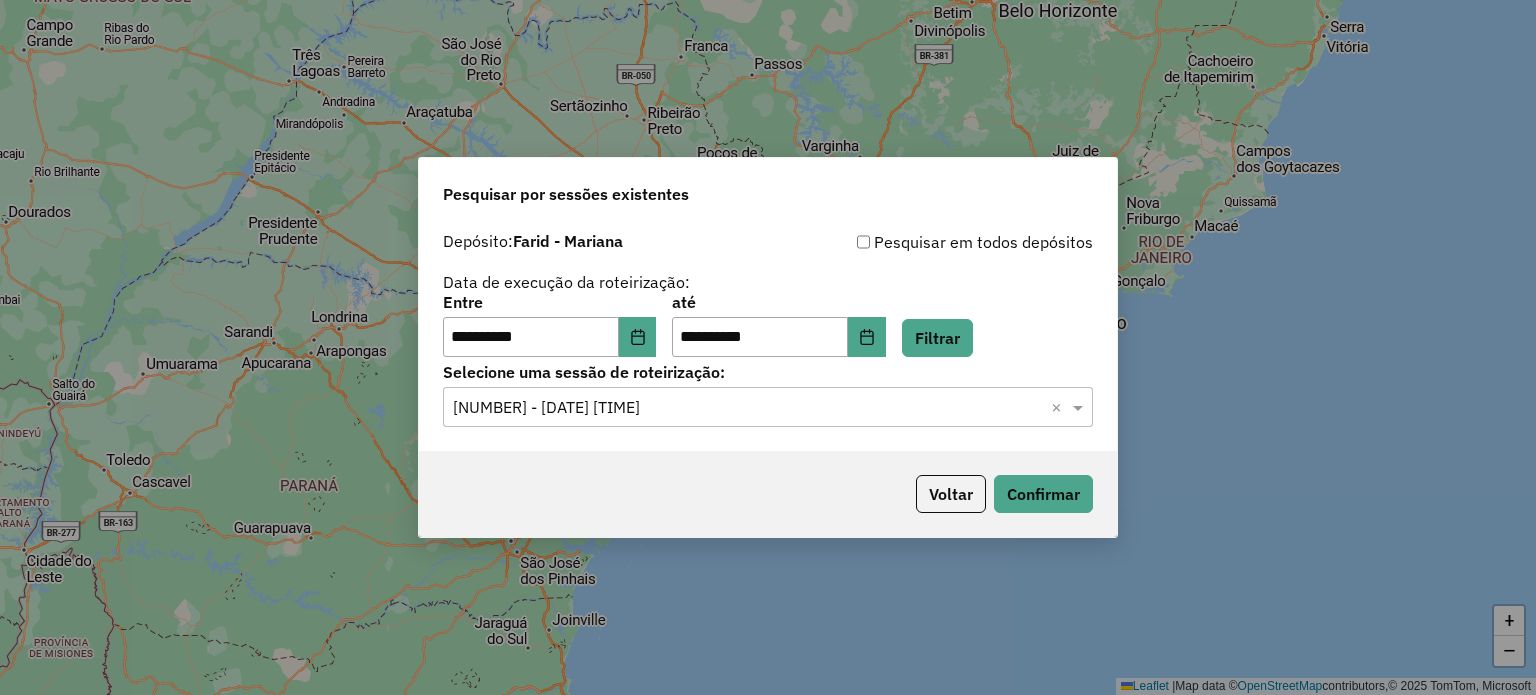 scroll, scrollTop: 0, scrollLeft: 0, axis: both 